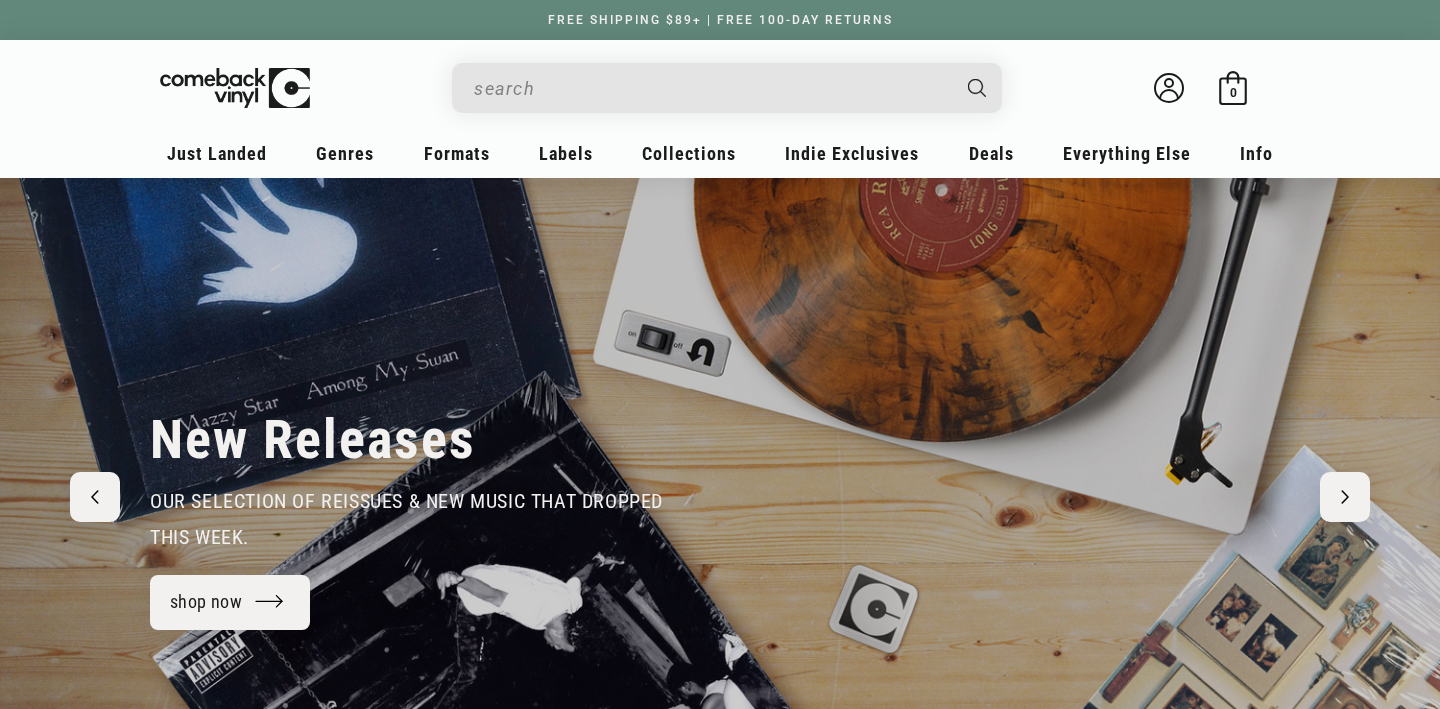 scroll, scrollTop: 0, scrollLeft: 0, axis: both 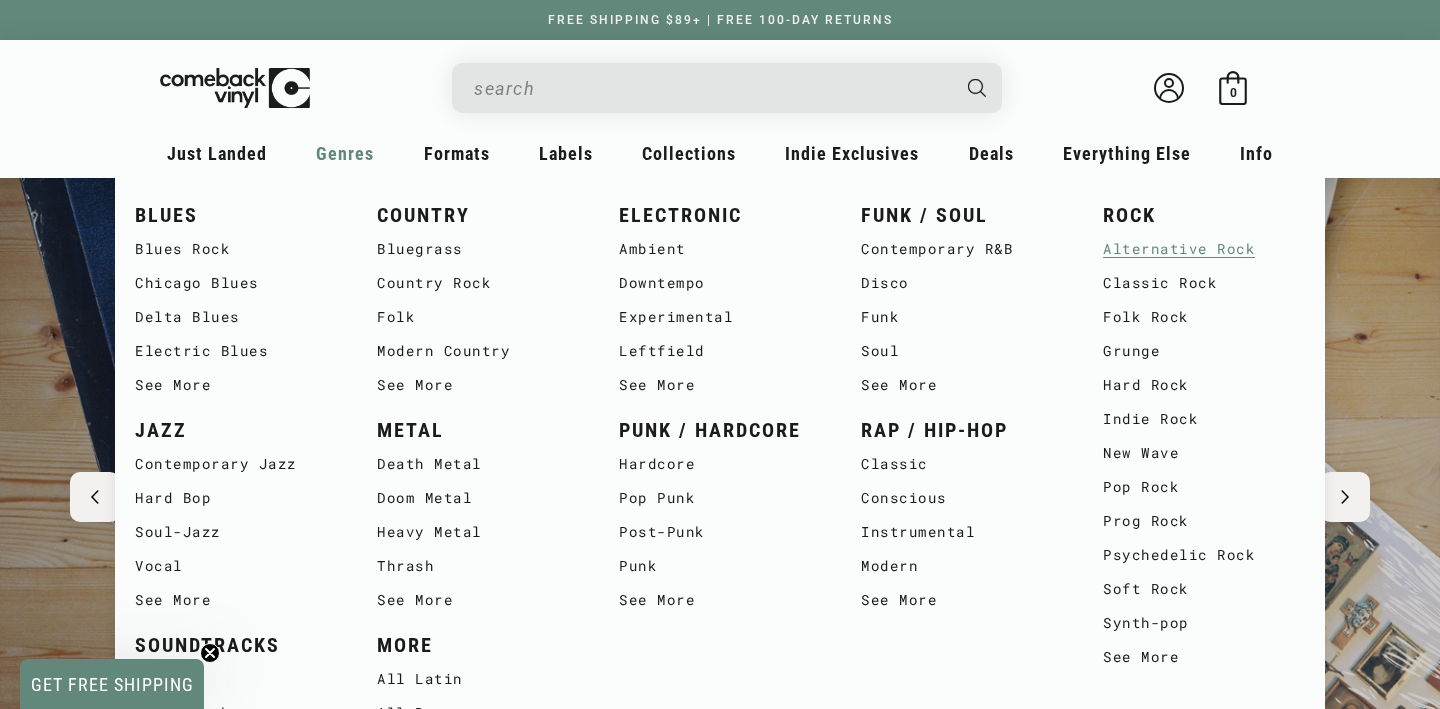 click on "Alternative Rock" at bounding box center (1204, 249) 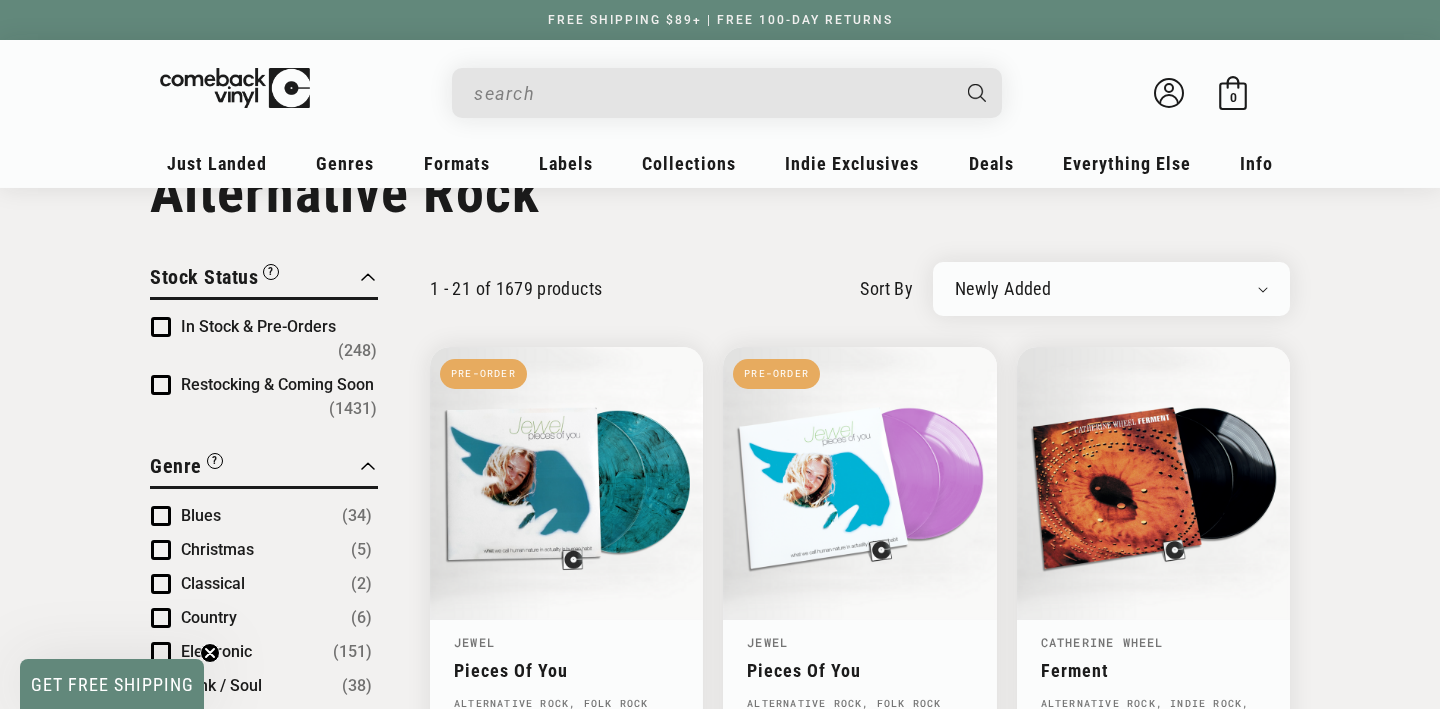 scroll, scrollTop: 0, scrollLeft: 0, axis: both 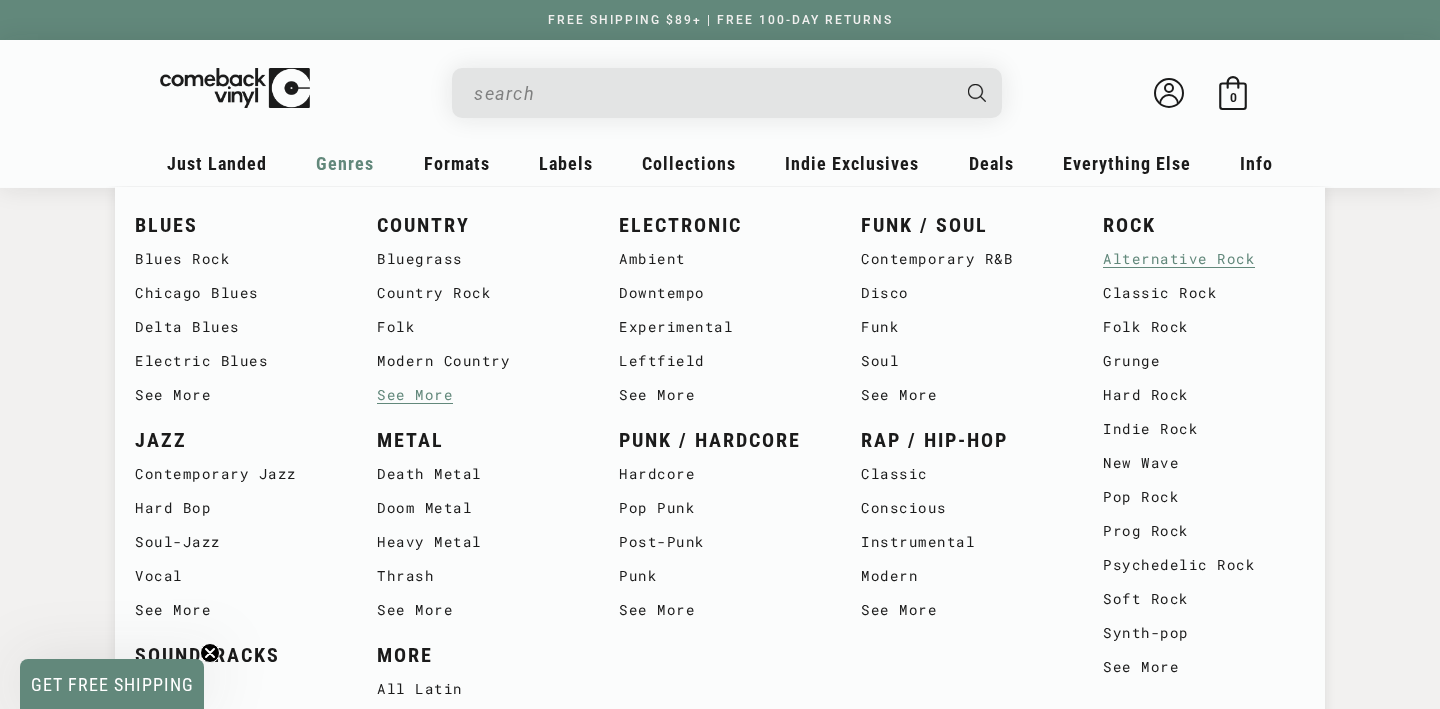 click on "See More" at bounding box center (478, 395) 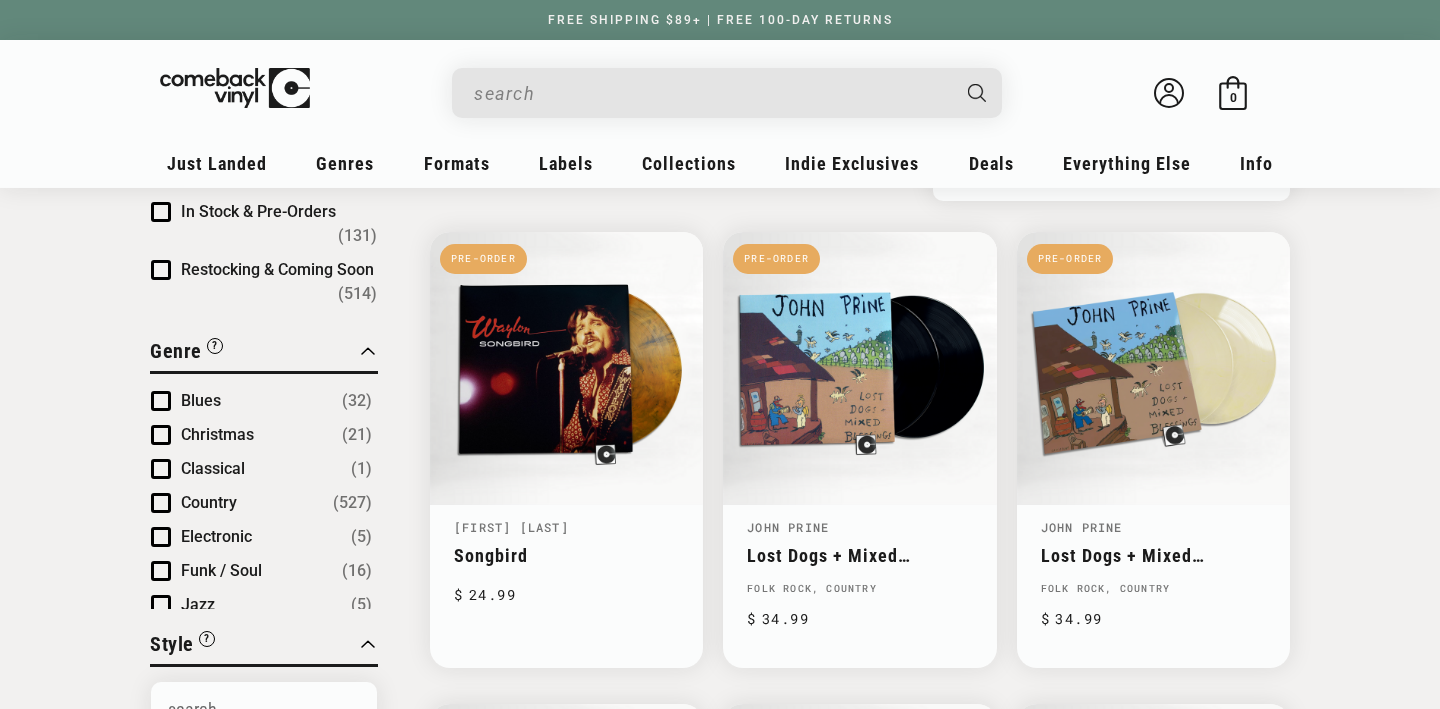 scroll, scrollTop: 189, scrollLeft: 0, axis: vertical 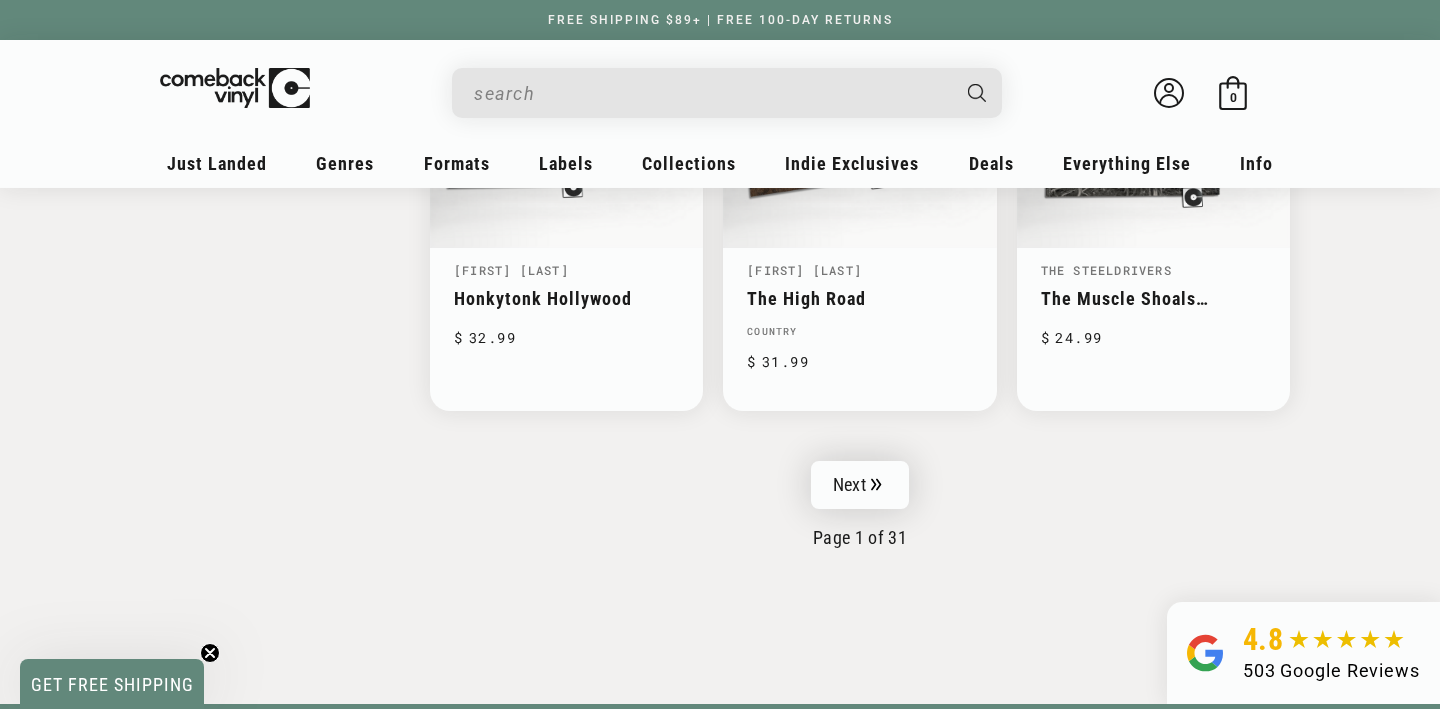 click on "Next" at bounding box center [860, 485] 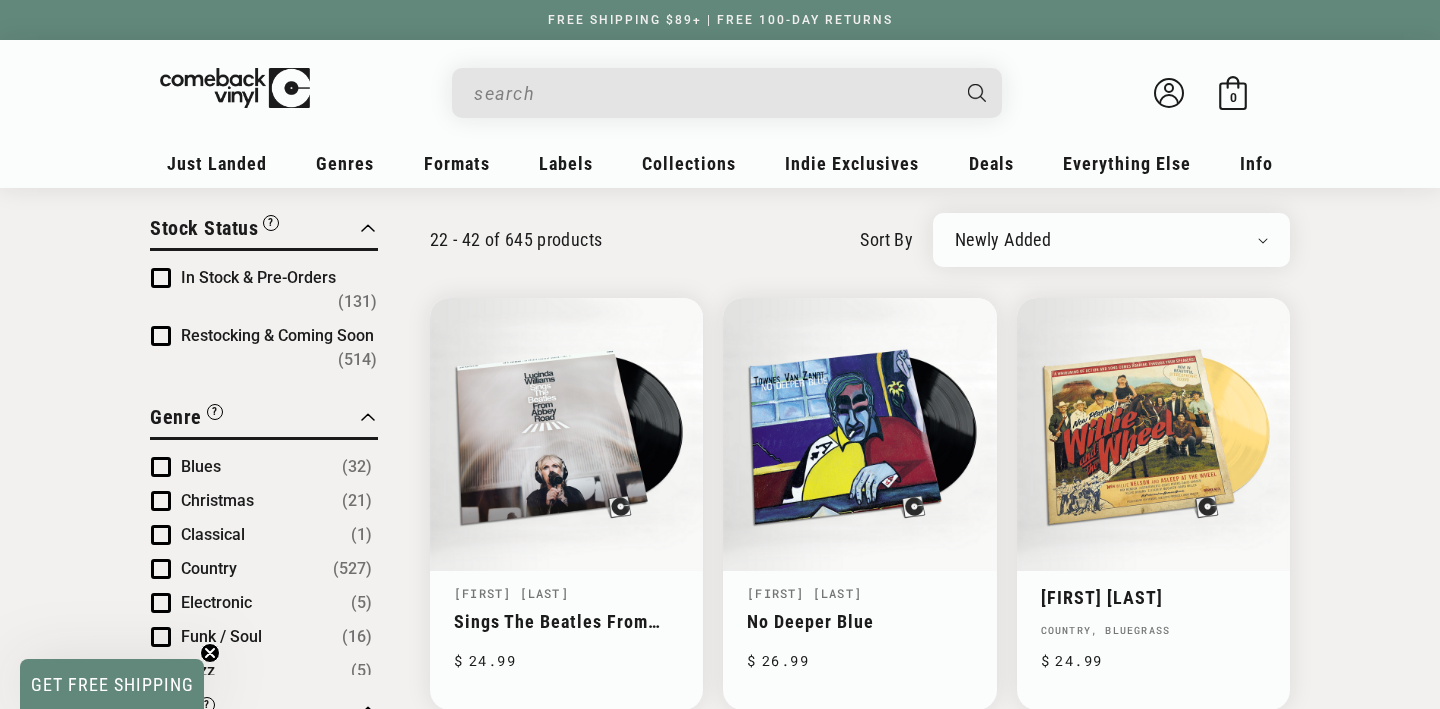 scroll, scrollTop: 126, scrollLeft: 0, axis: vertical 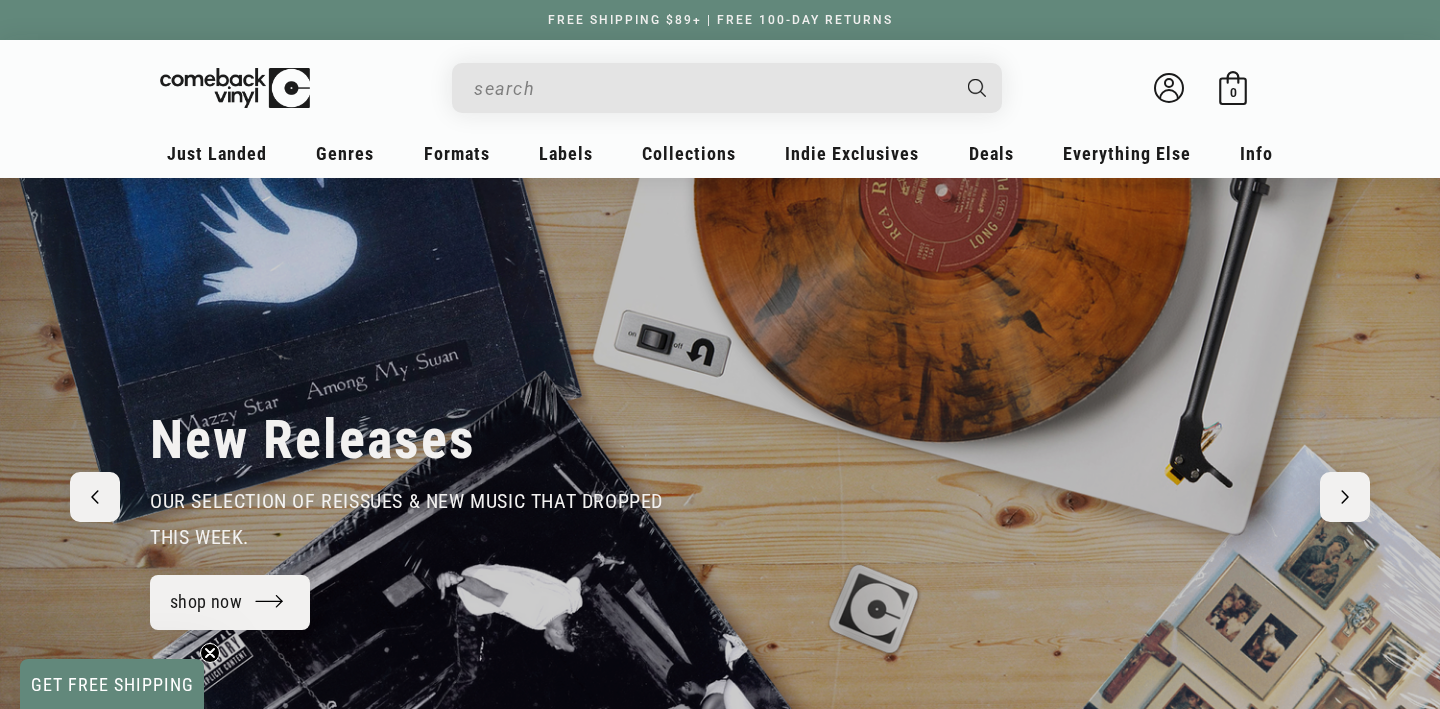 click at bounding box center (737, 87) 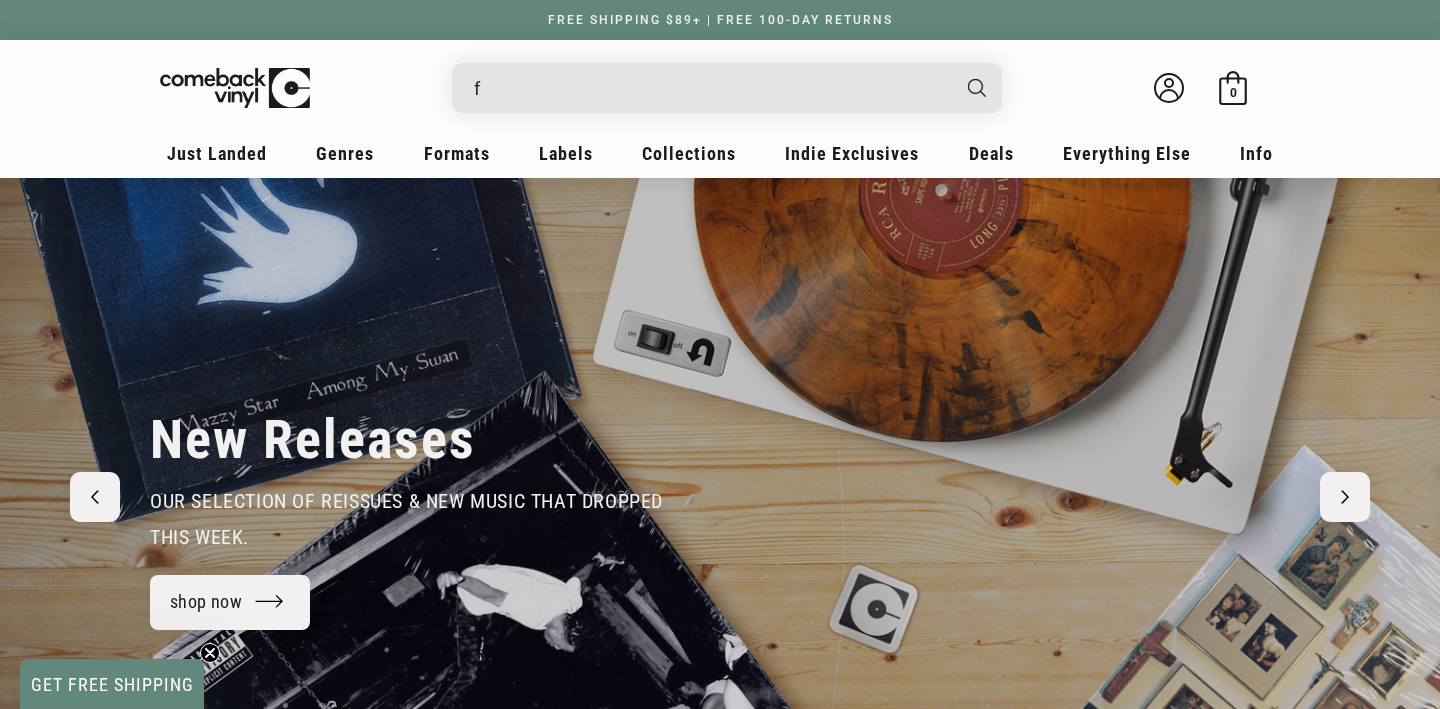 type on "fu" 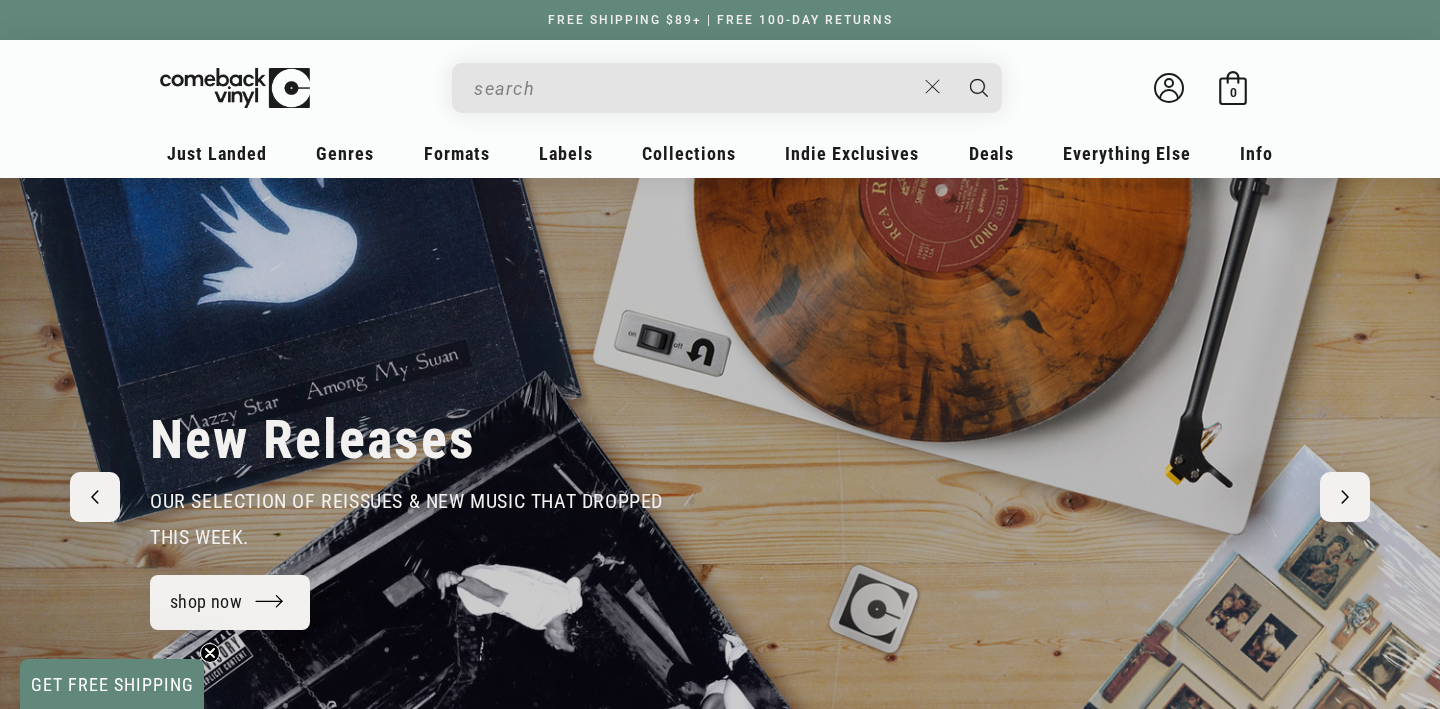 type on "n" 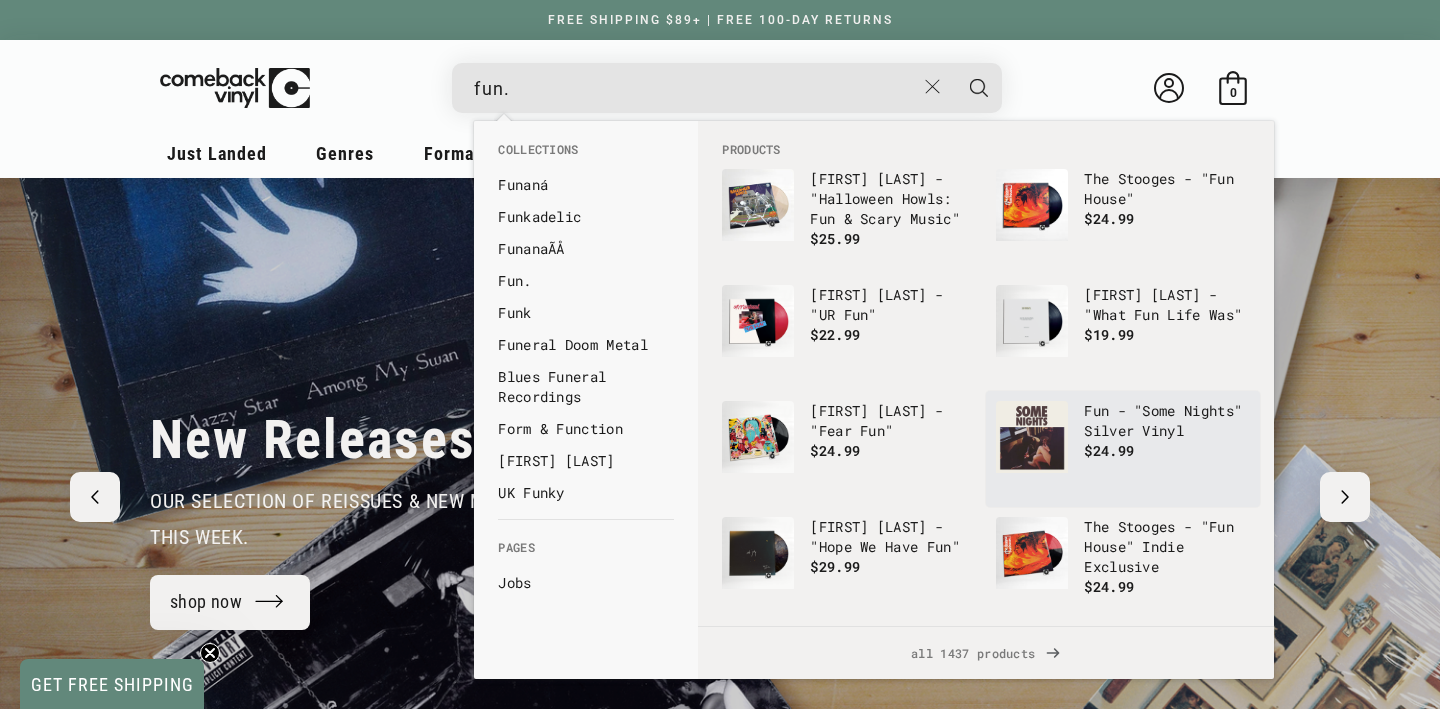 type on "fun." 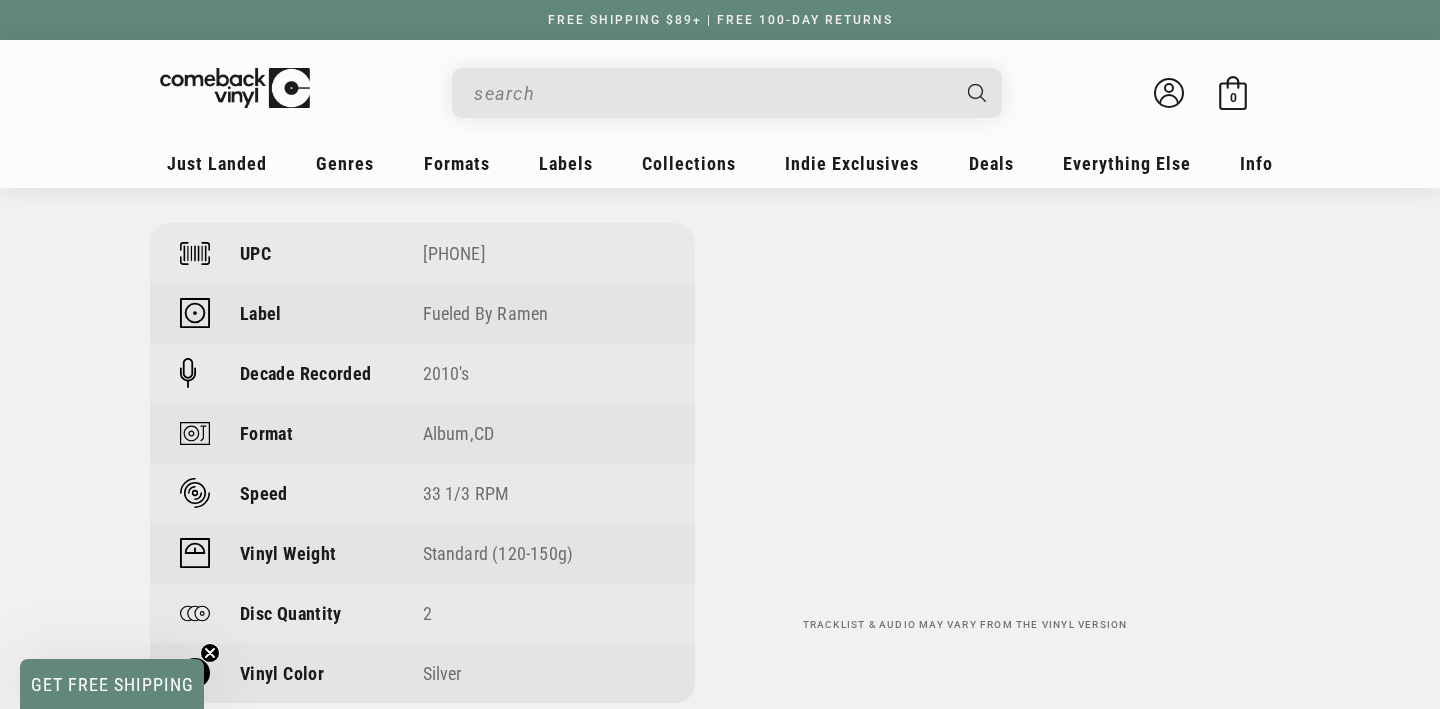 scroll, scrollTop: 1413, scrollLeft: 0, axis: vertical 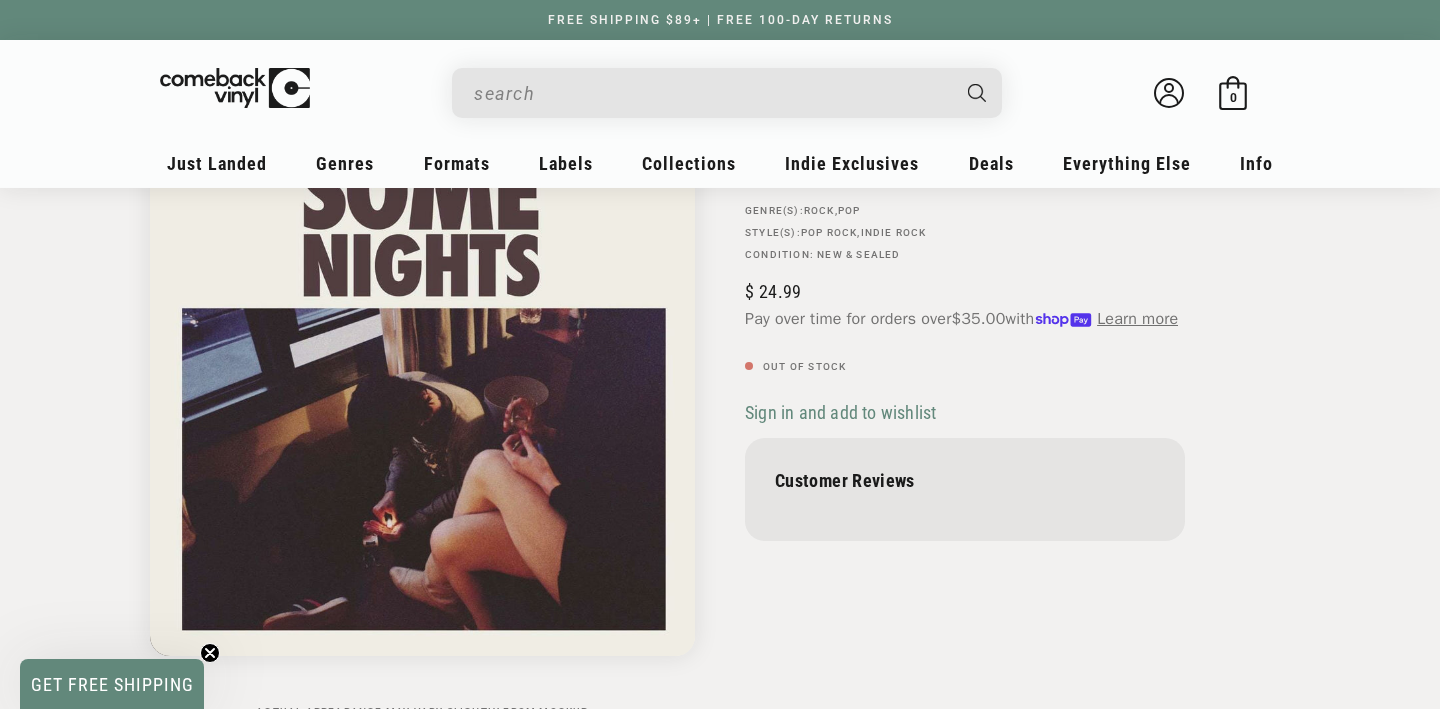 click on "Out of stock" at bounding box center [965, 367] 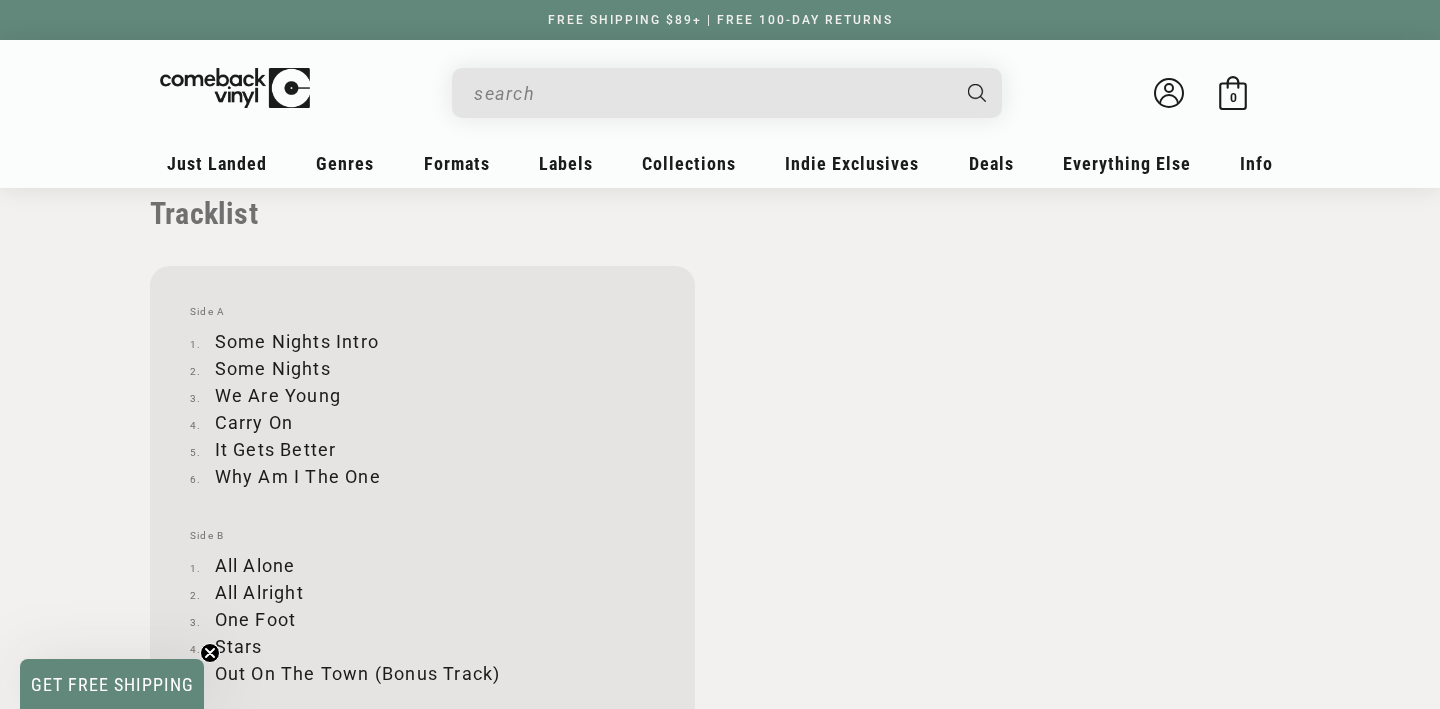 scroll, scrollTop: 1971, scrollLeft: 0, axis: vertical 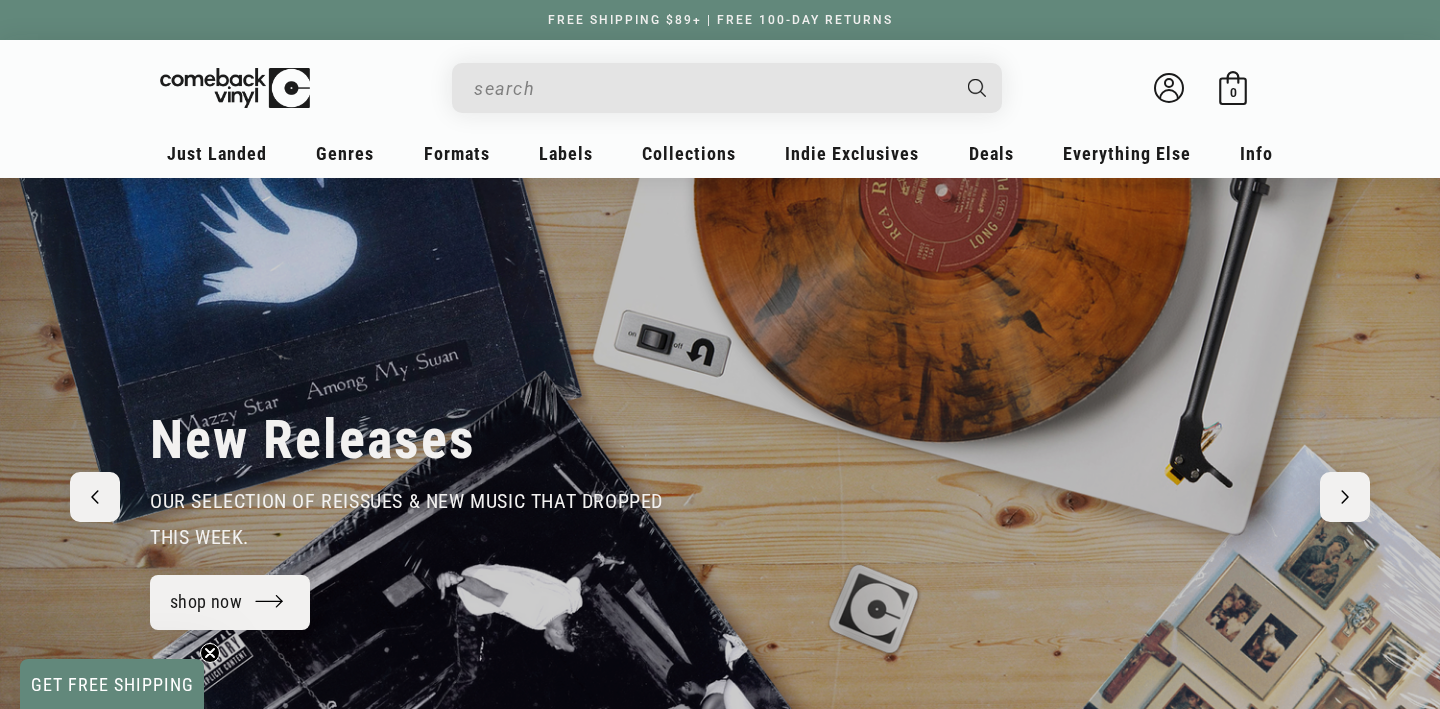 click at bounding box center (711, 88) 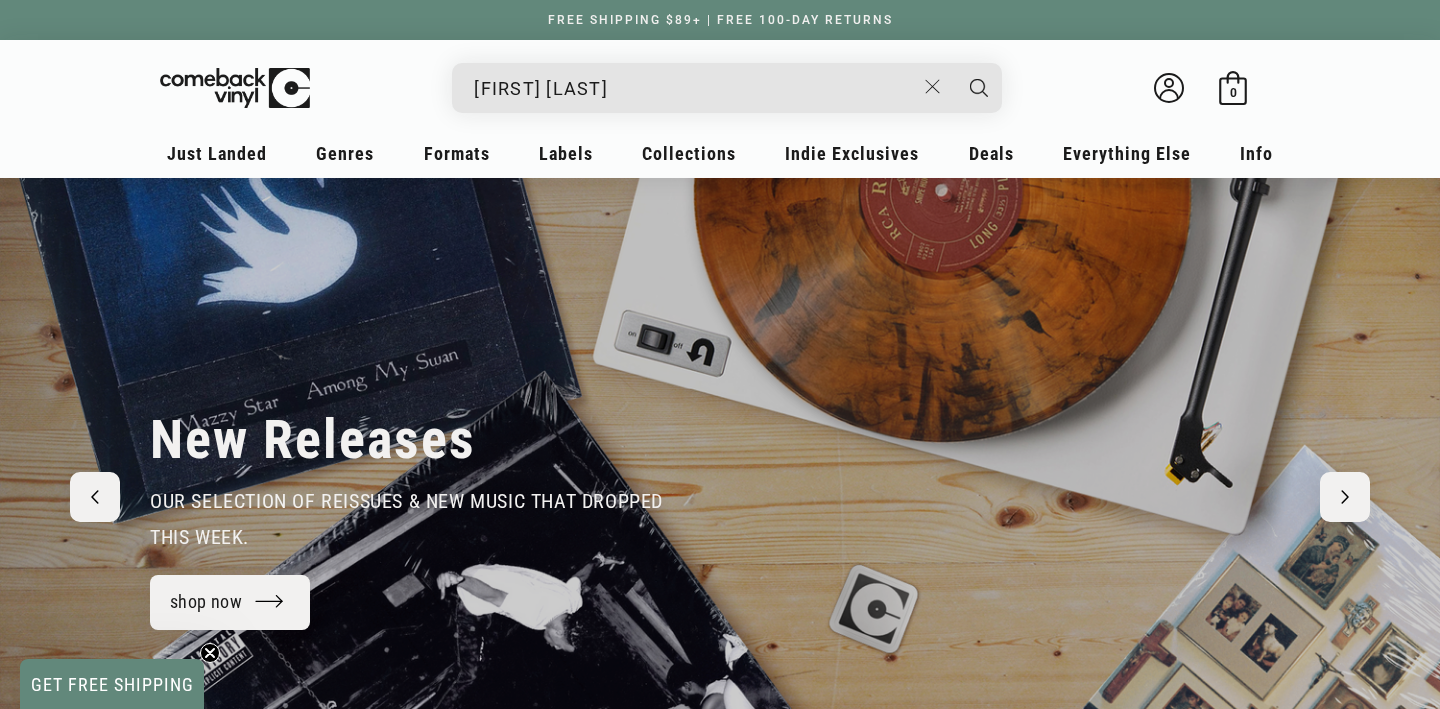 type on "eddie money" 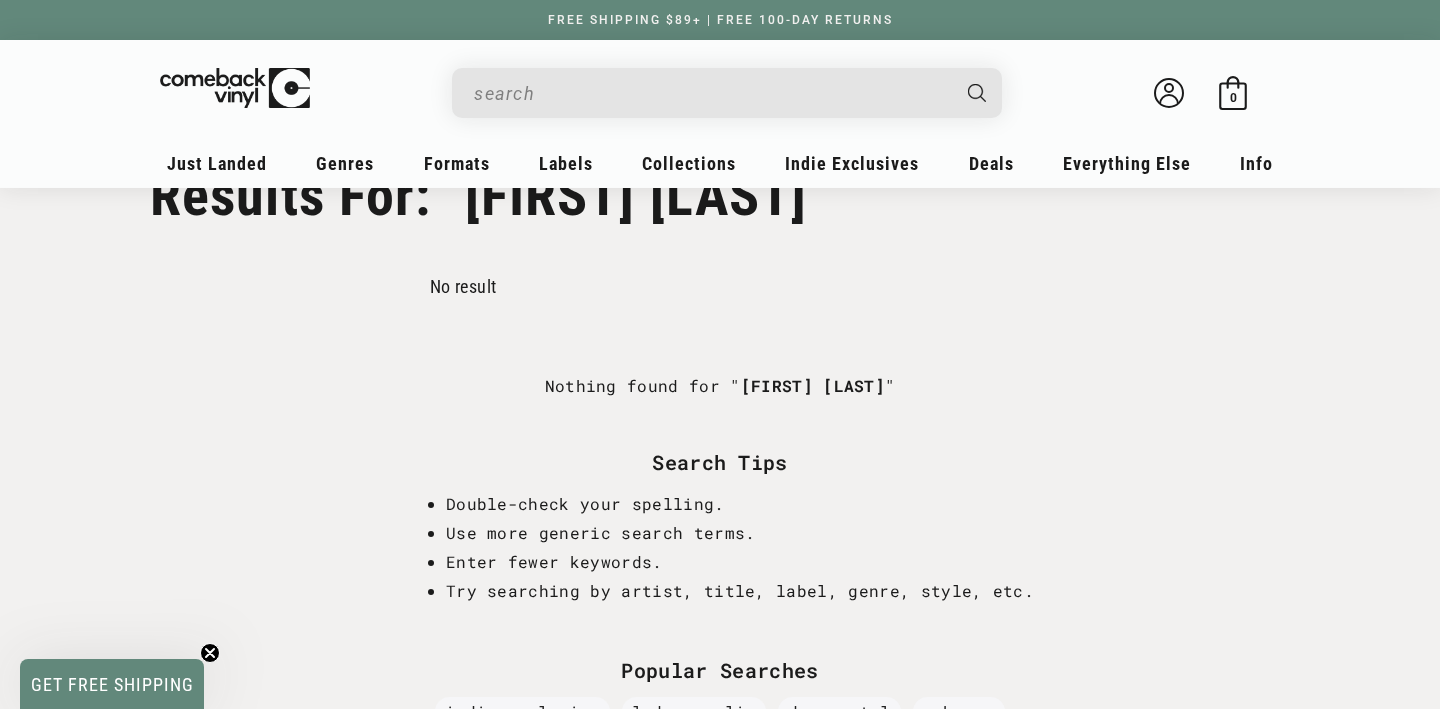 scroll, scrollTop: 0, scrollLeft: 0, axis: both 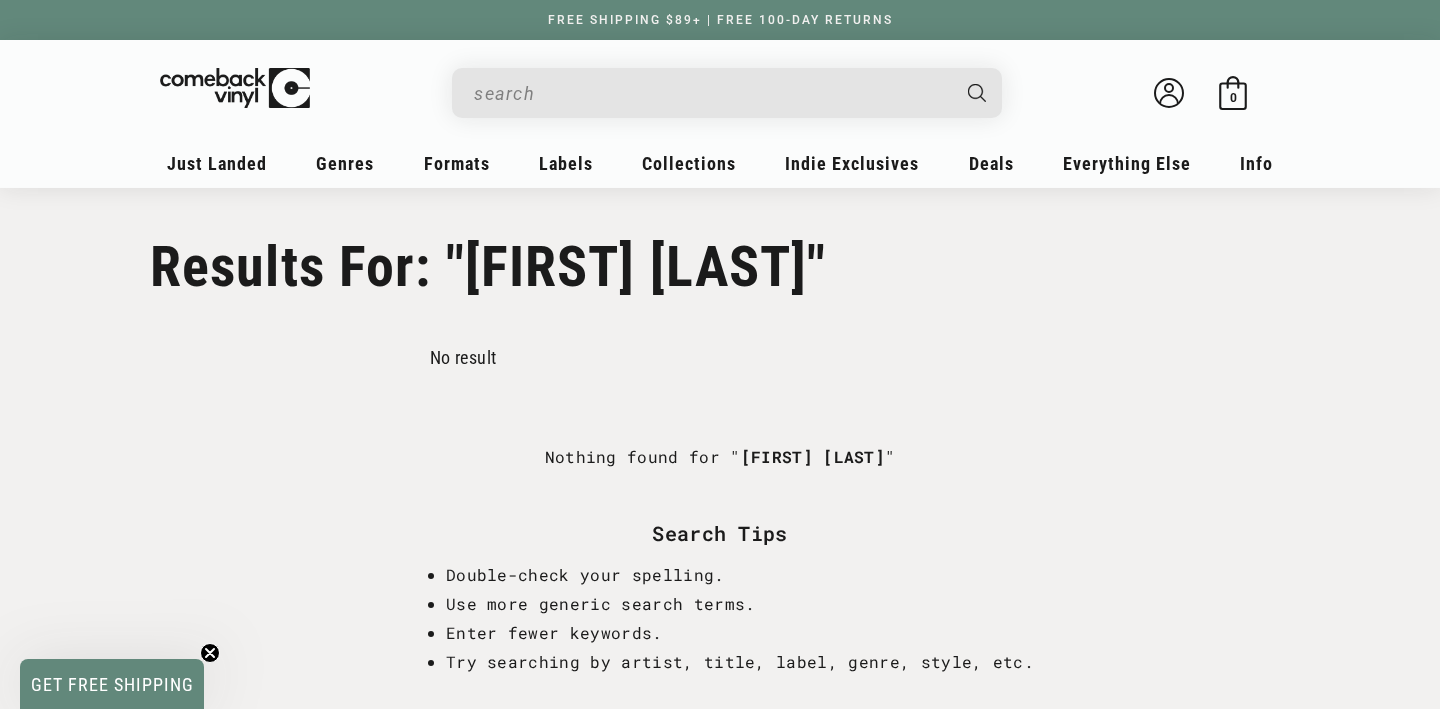 click at bounding box center [711, 93] 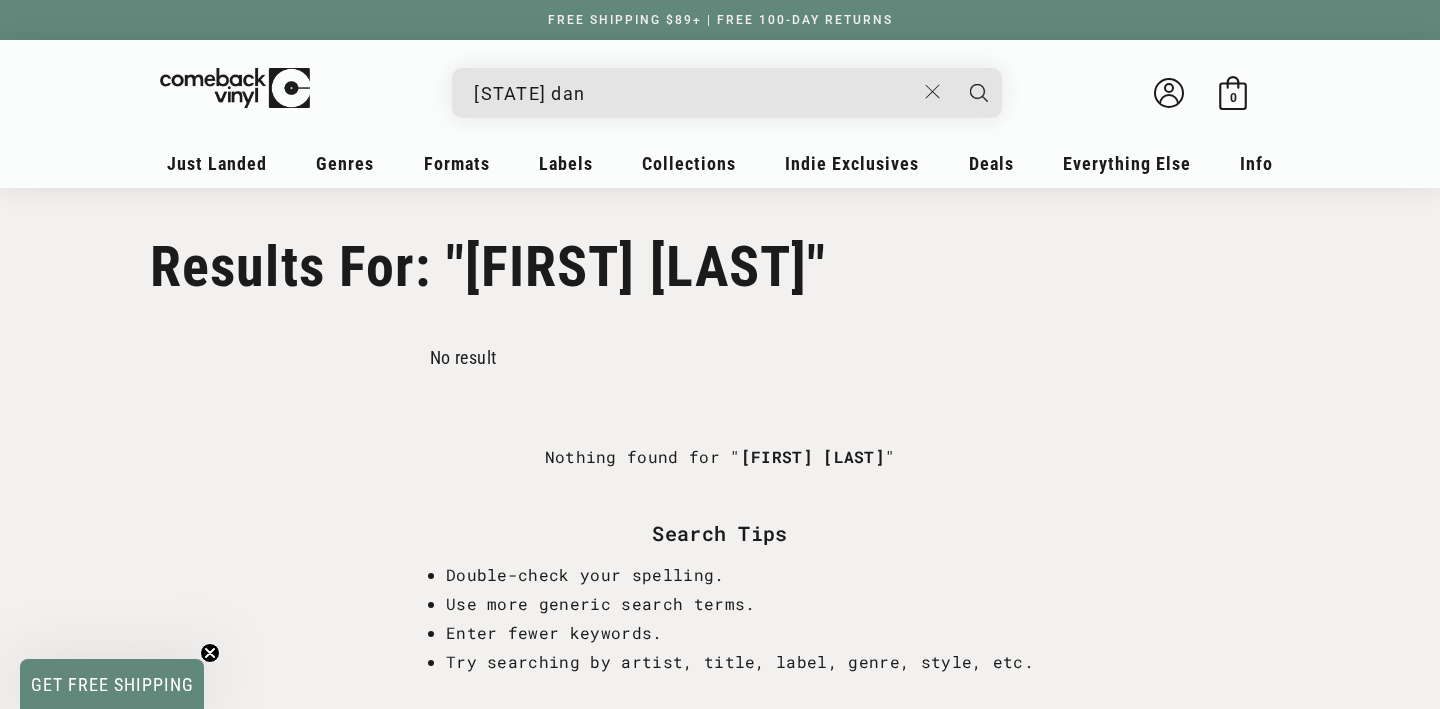 type on "england dan" 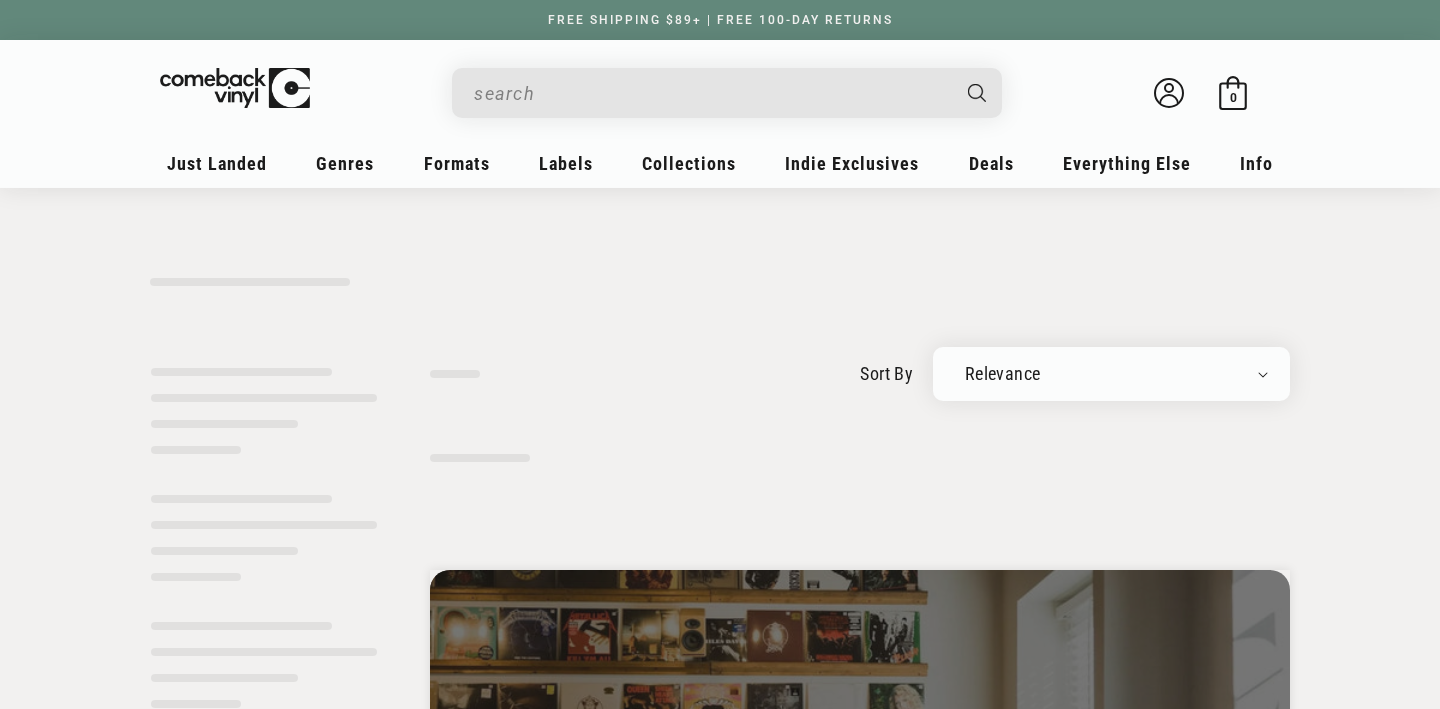 scroll, scrollTop: 0, scrollLeft: 0, axis: both 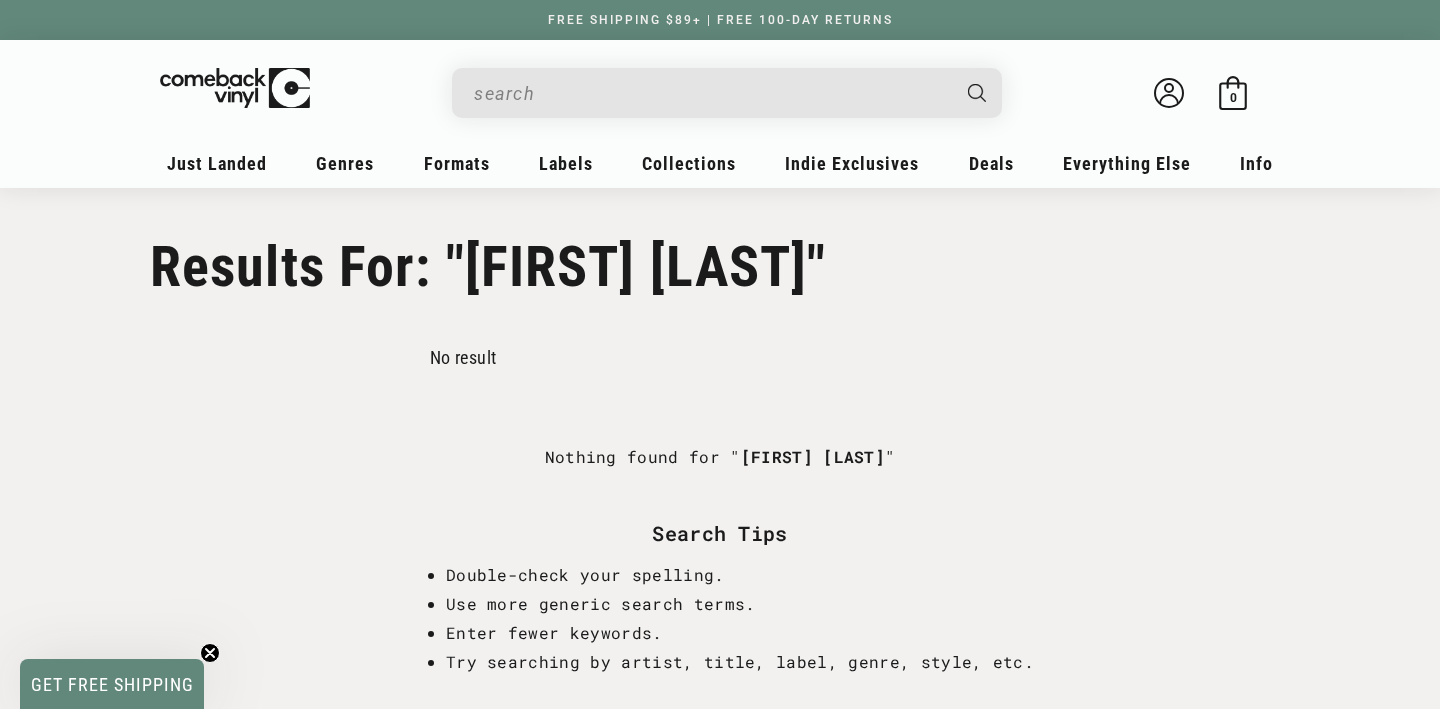 type on "england dan" 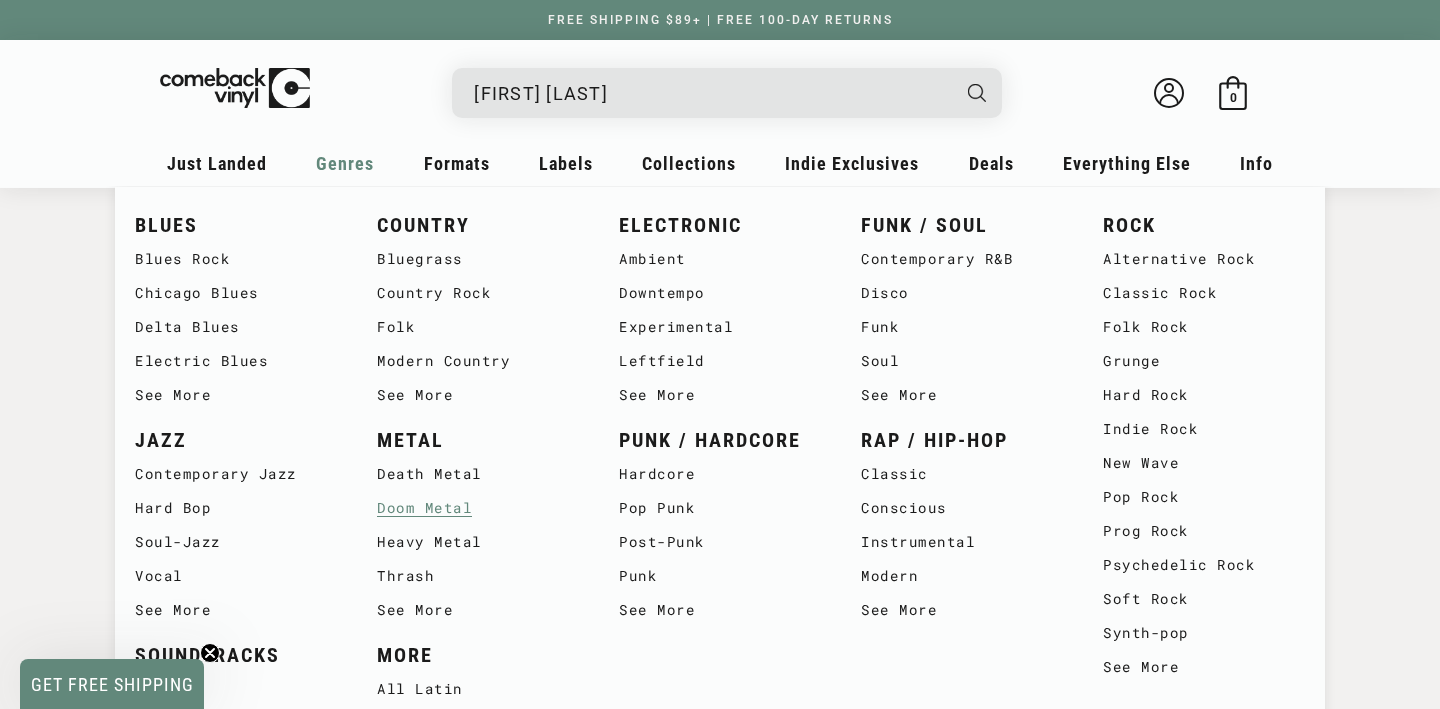 scroll, scrollTop: 96, scrollLeft: 0, axis: vertical 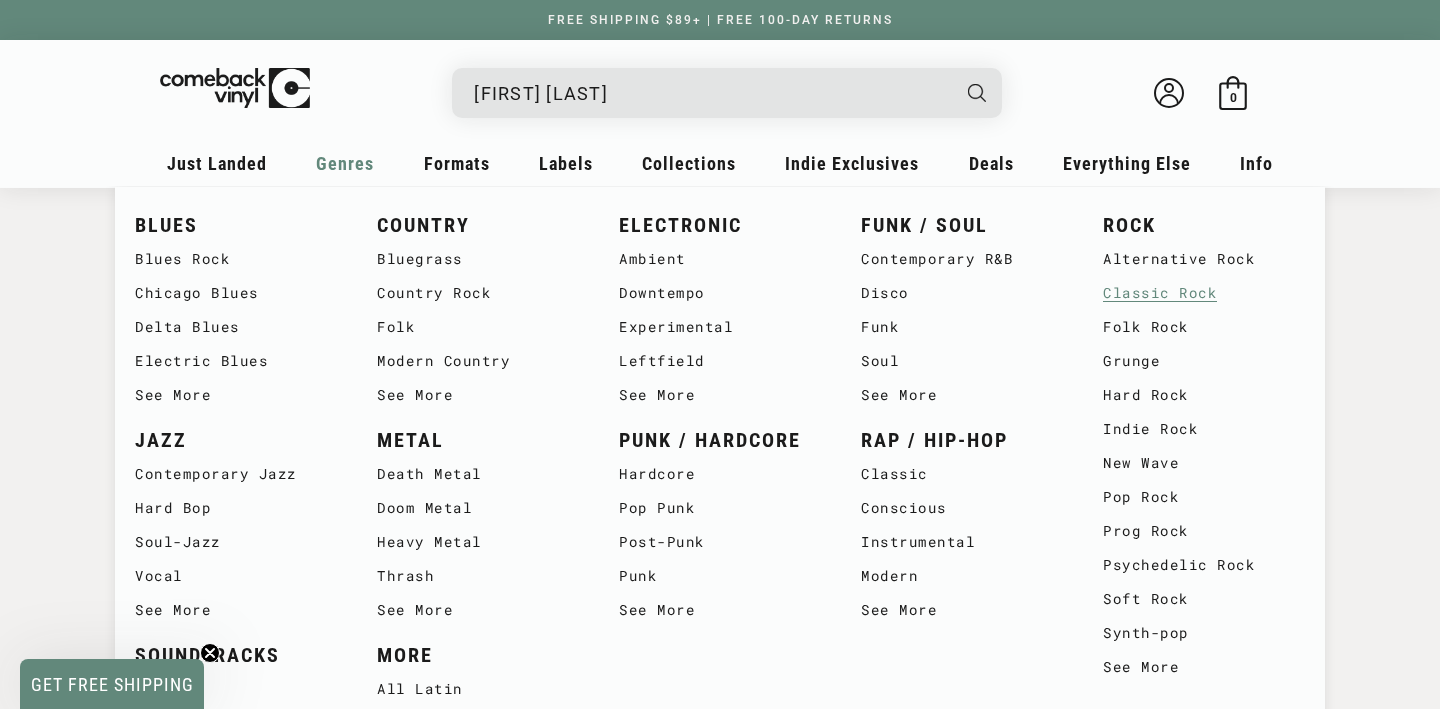 click on "Classic Rock" at bounding box center [1204, 293] 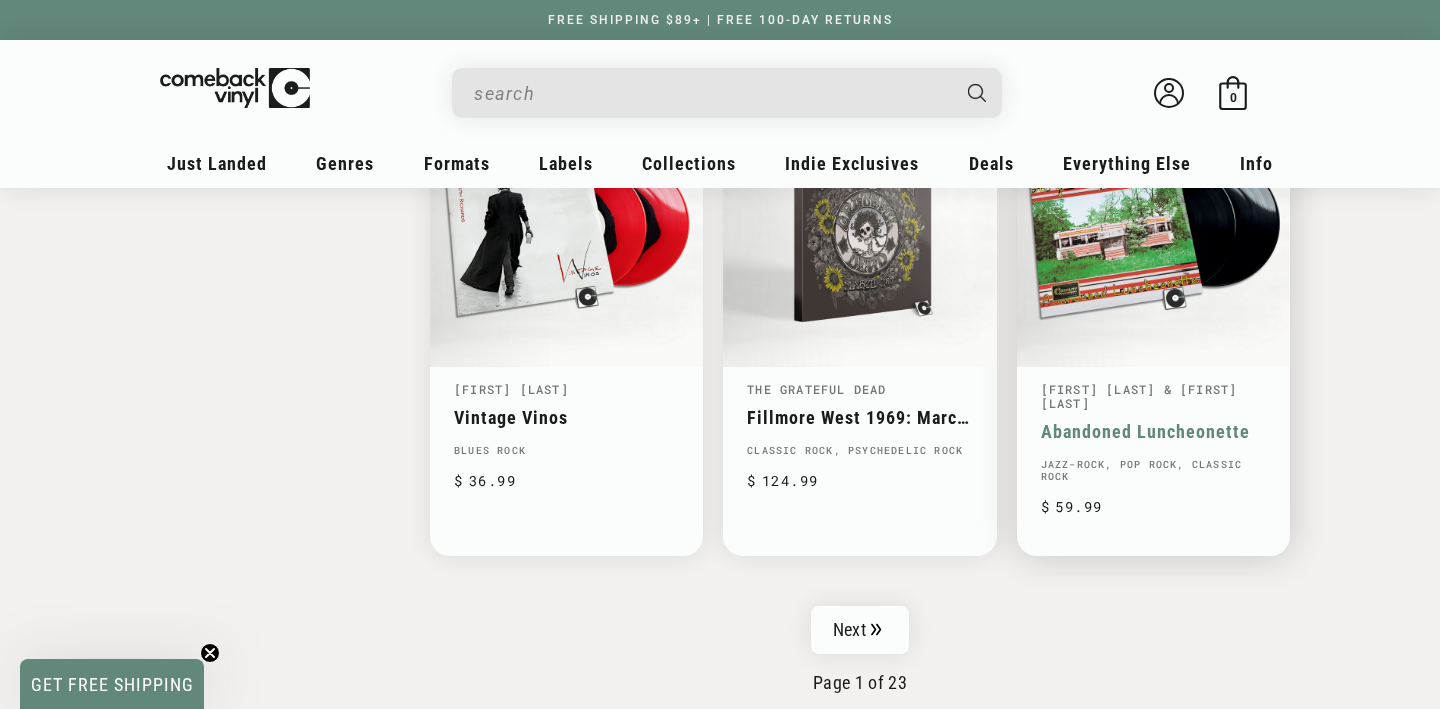 scroll, scrollTop: 3188, scrollLeft: 0, axis: vertical 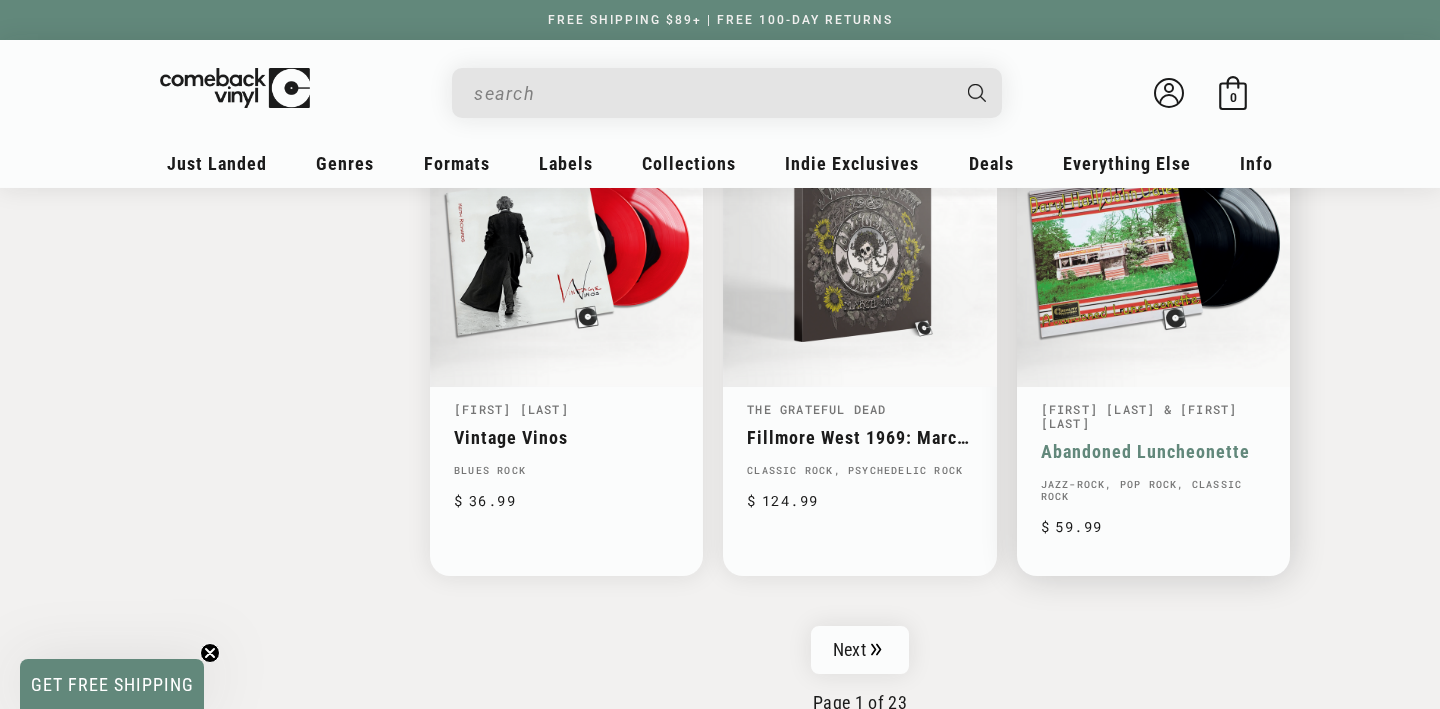 click on "Abandoned Luncheonette" at bounding box center (1153, 451) 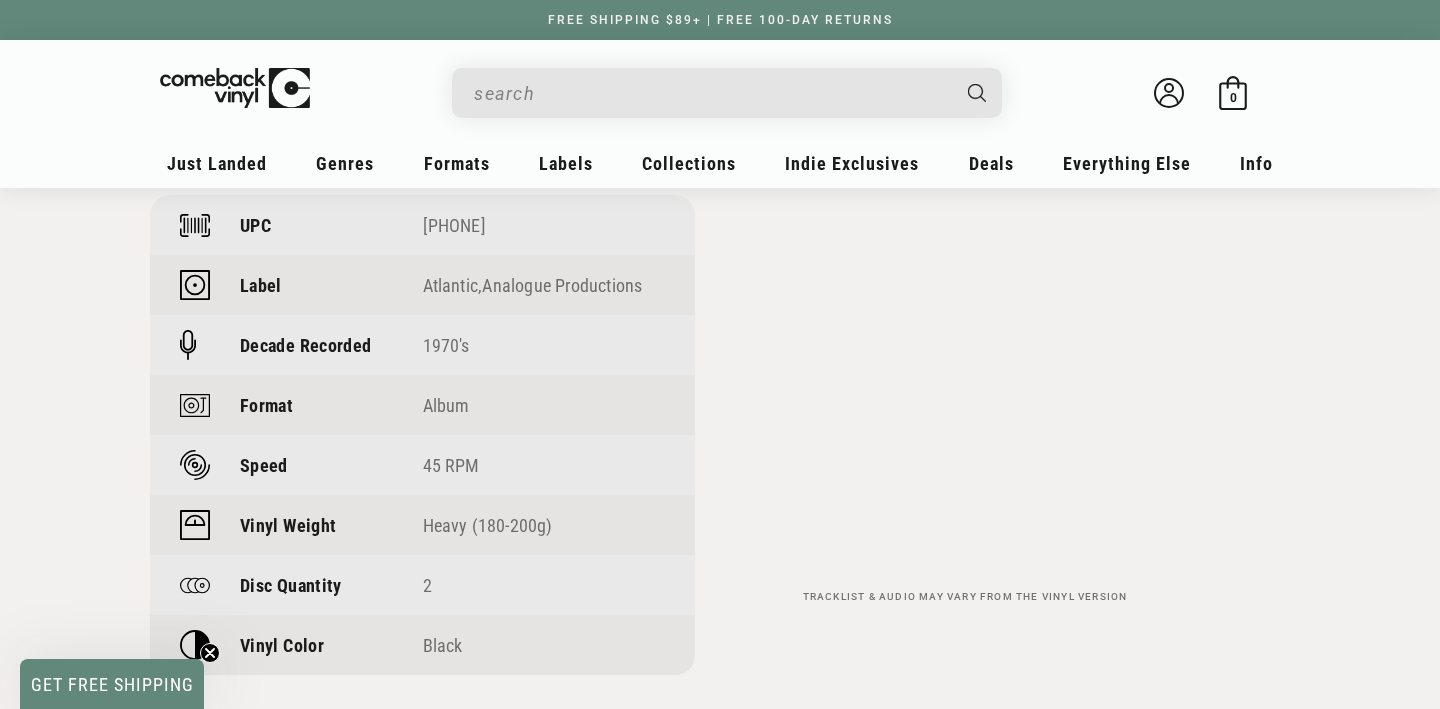 scroll, scrollTop: 1447, scrollLeft: 0, axis: vertical 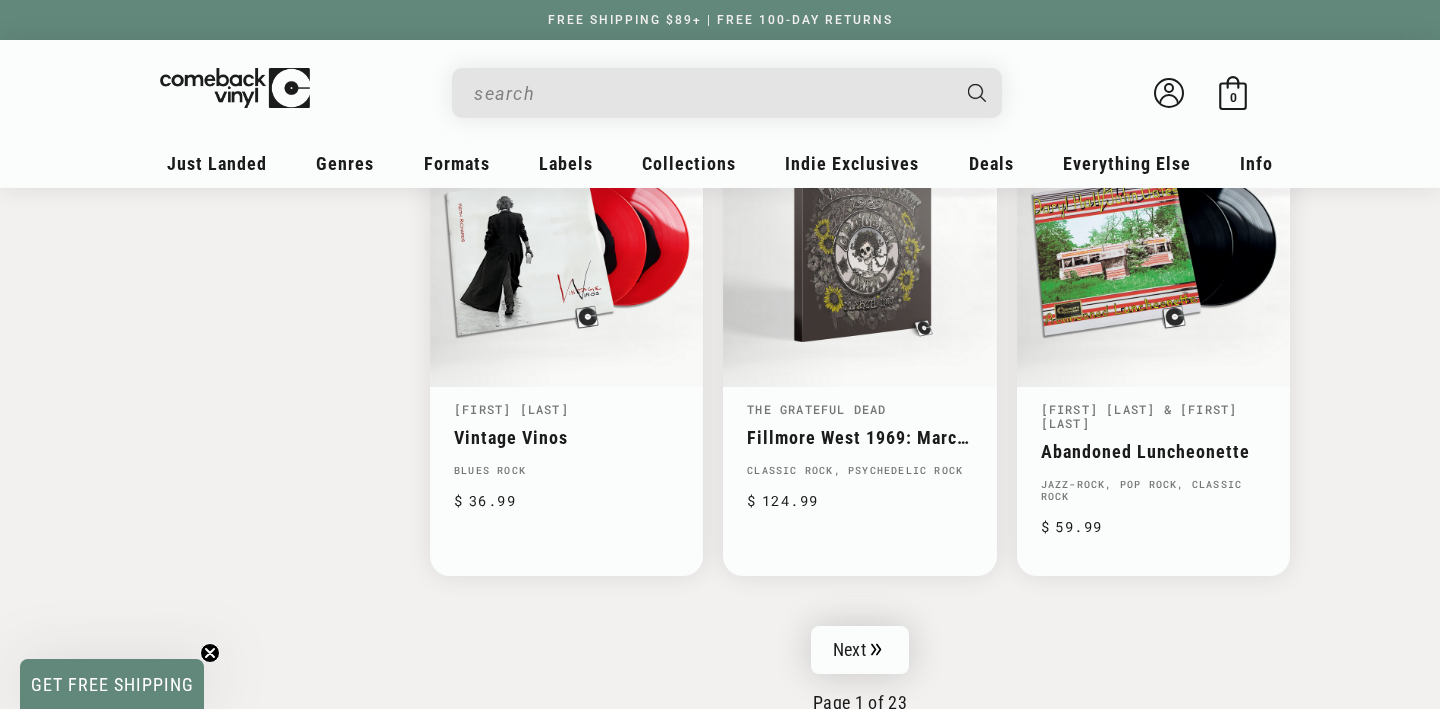 click on "Next" at bounding box center (860, 650) 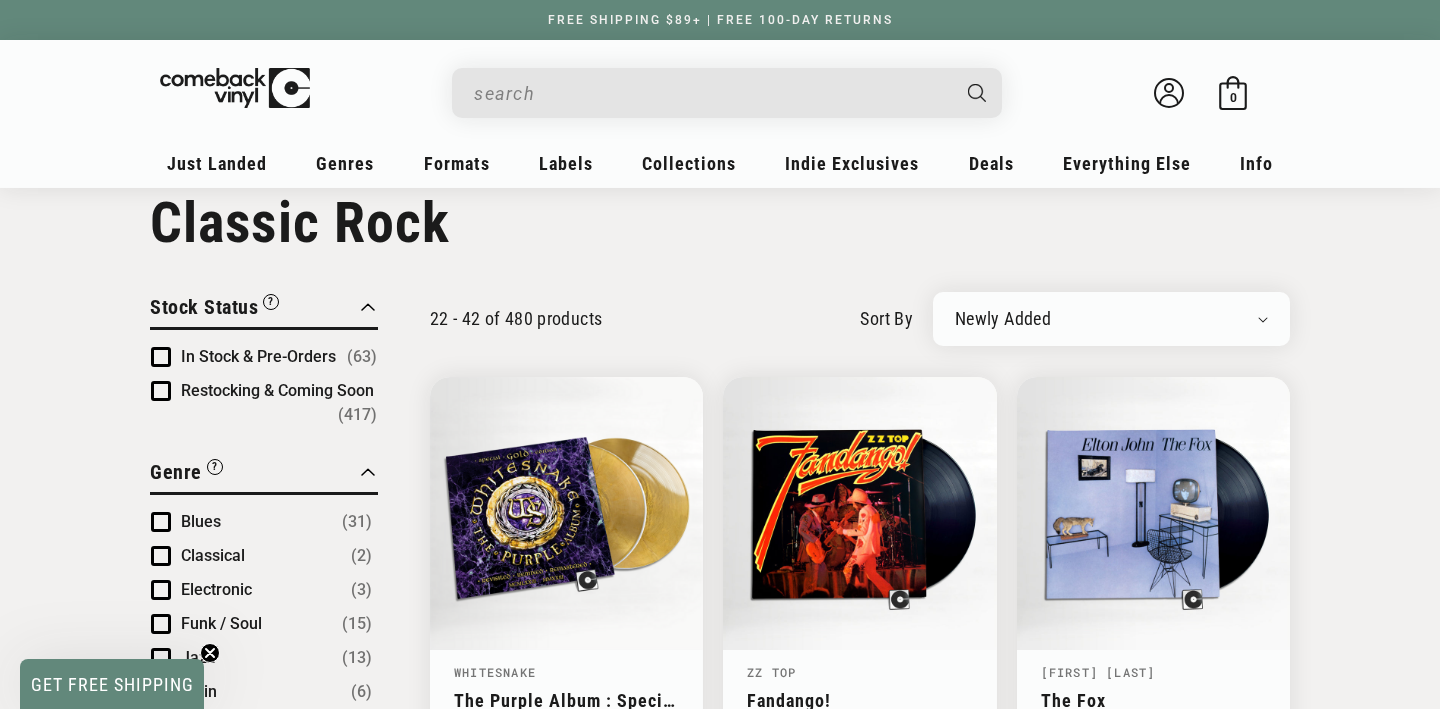 scroll, scrollTop: 0, scrollLeft: 0, axis: both 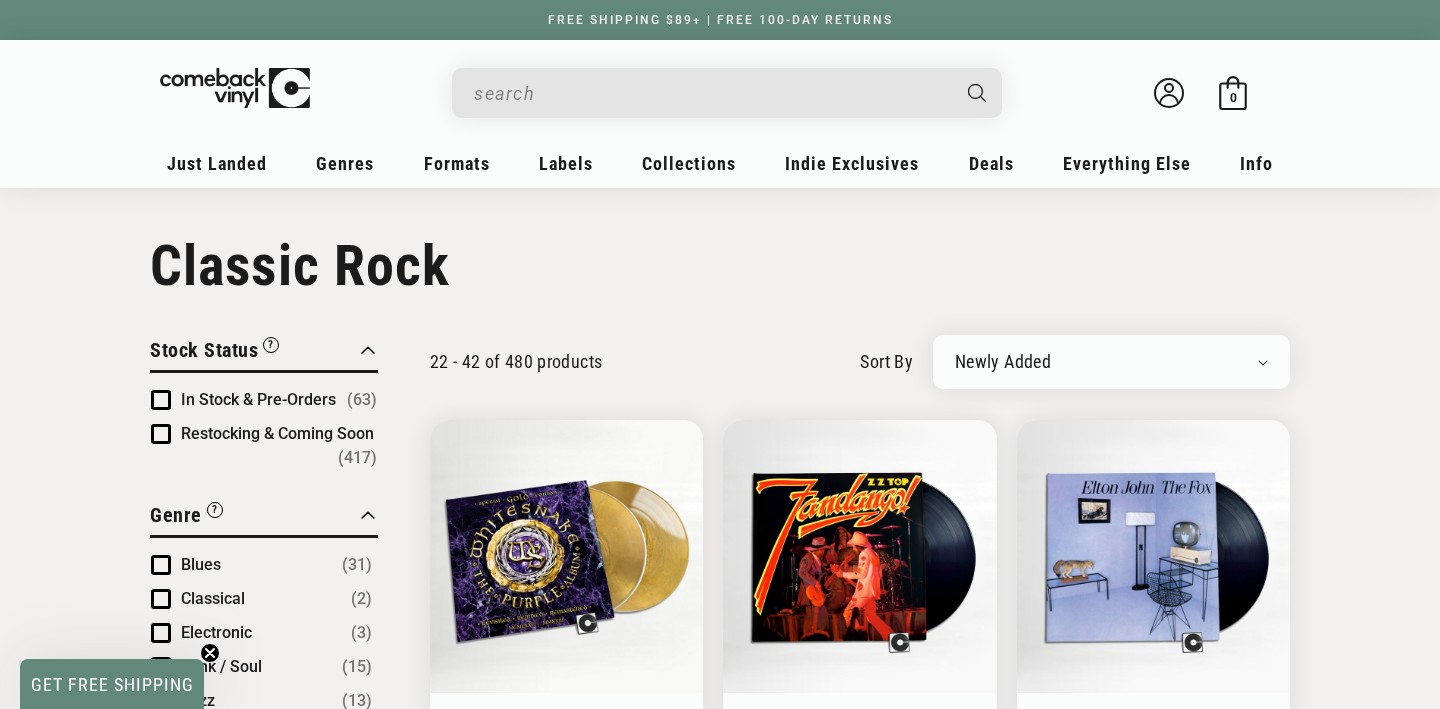 click at bounding box center (161, 400) 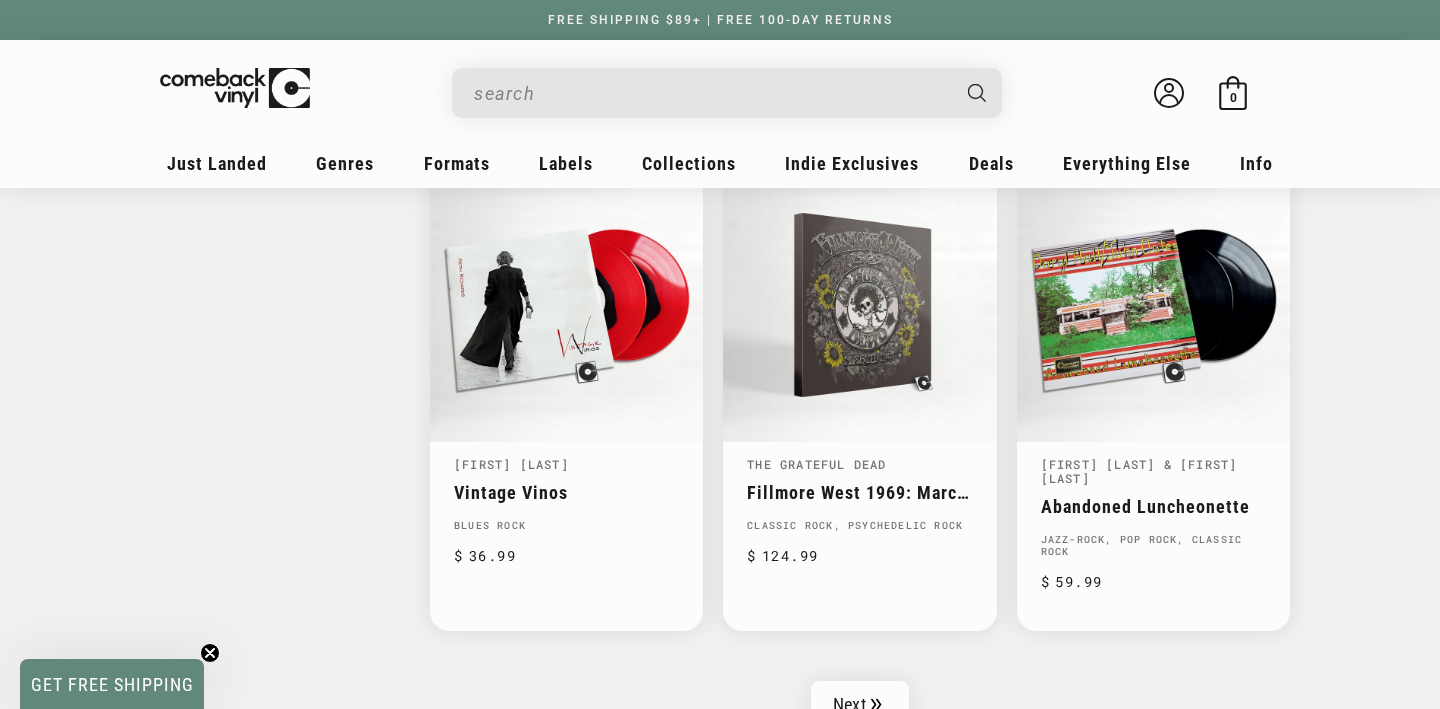 scroll, scrollTop: 3134, scrollLeft: 0, axis: vertical 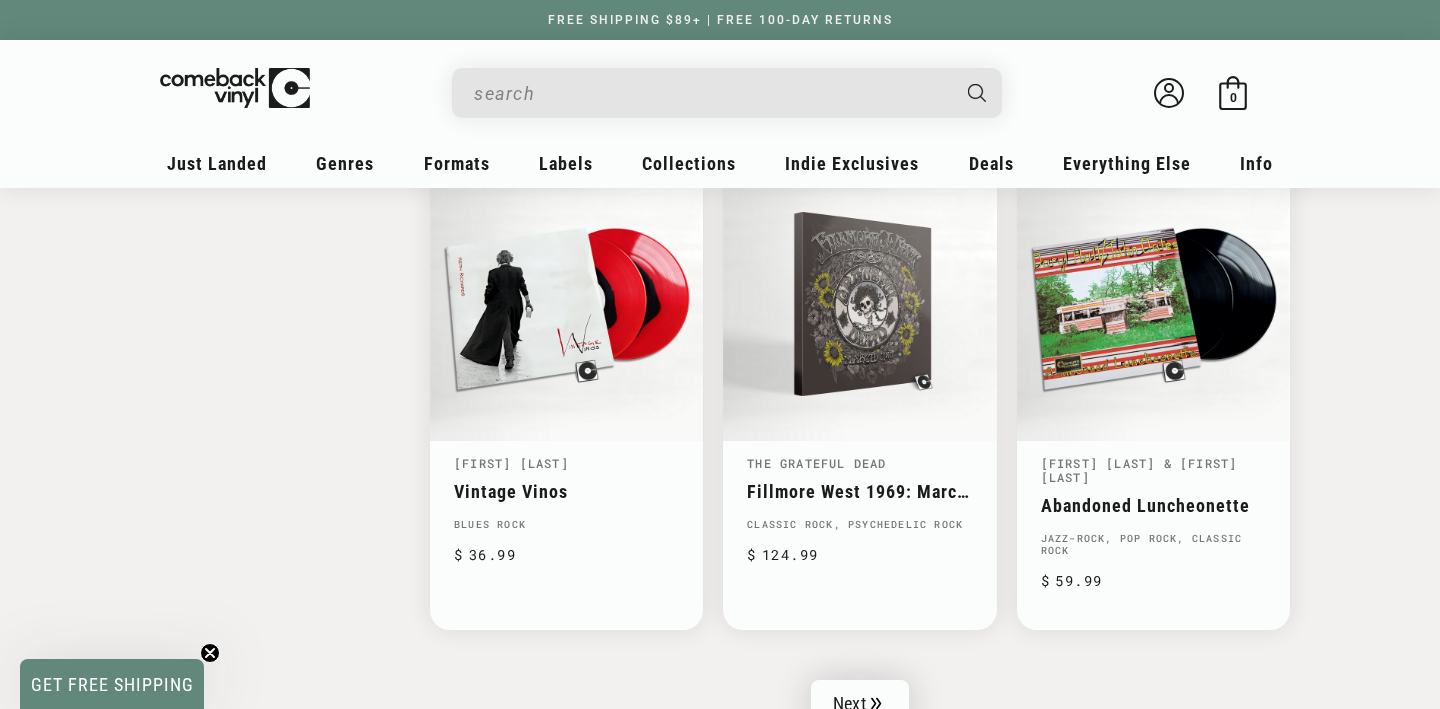 click on "Next" at bounding box center [860, 704] 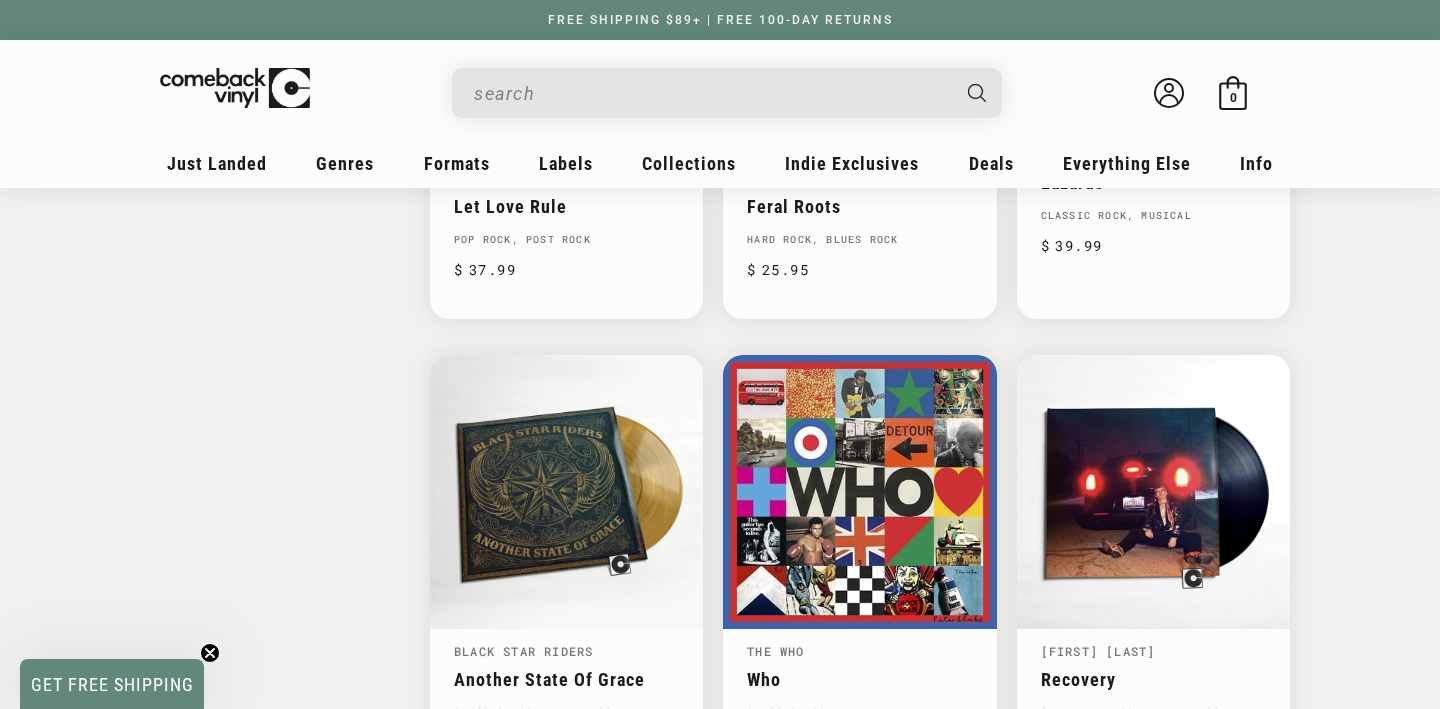 scroll, scrollTop: 3120, scrollLeft: 0, axis: vertical 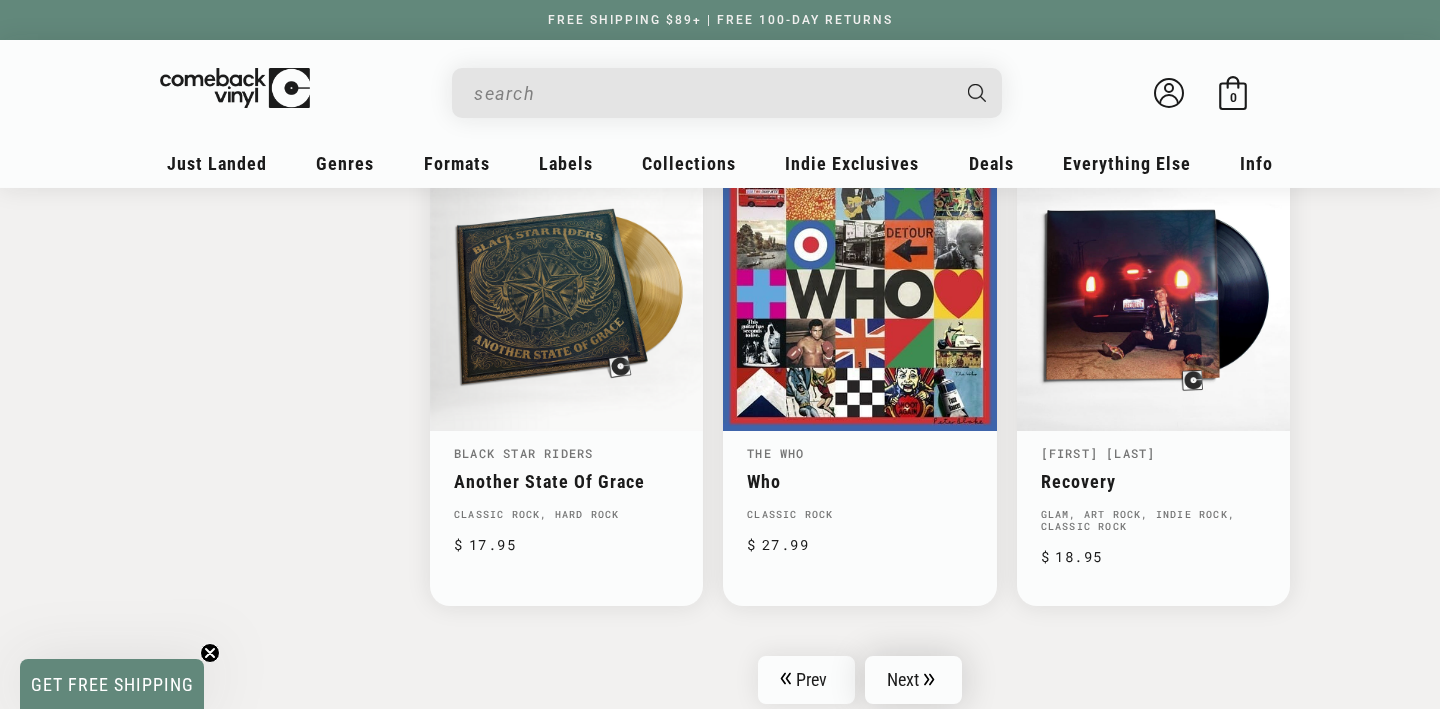 click on "Next" at bounding box center (914, 680) 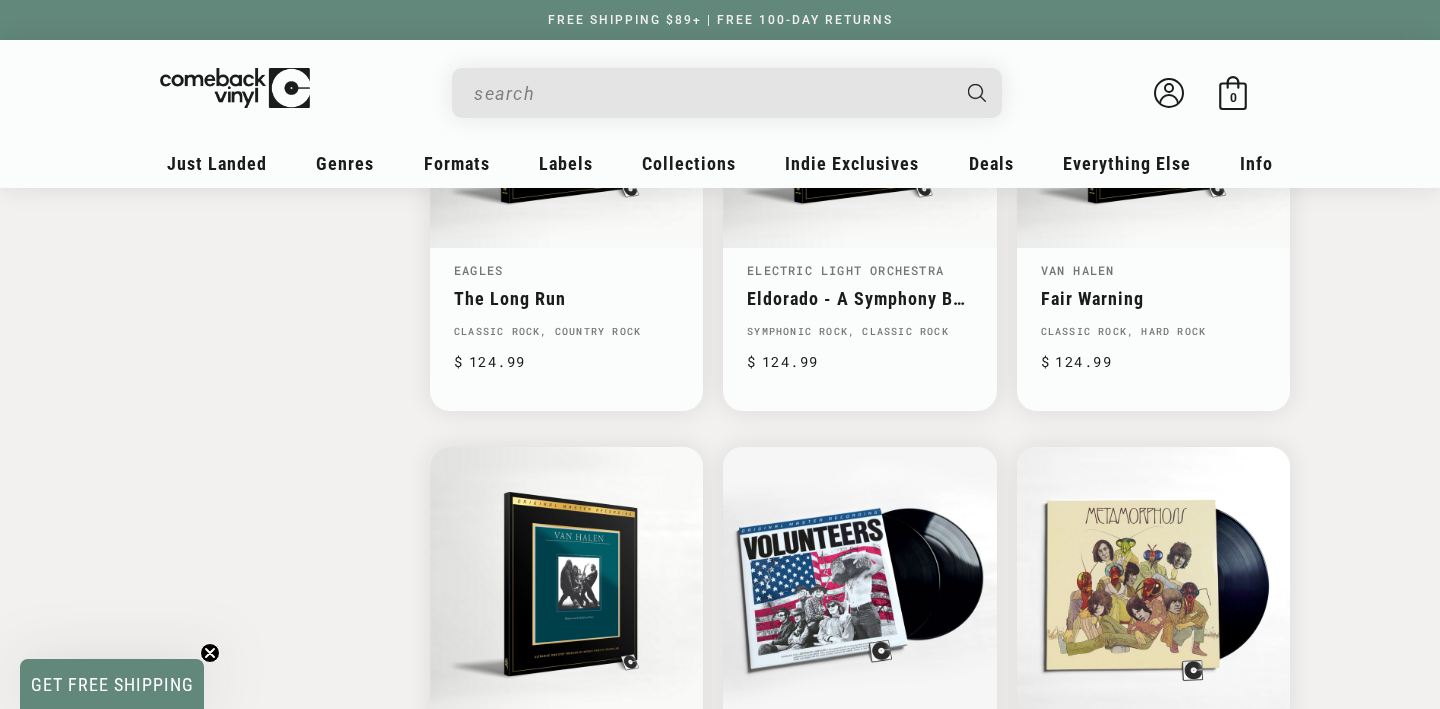 scroll, scrollTop: 2684, scrollLeft: 0, axis: vertical 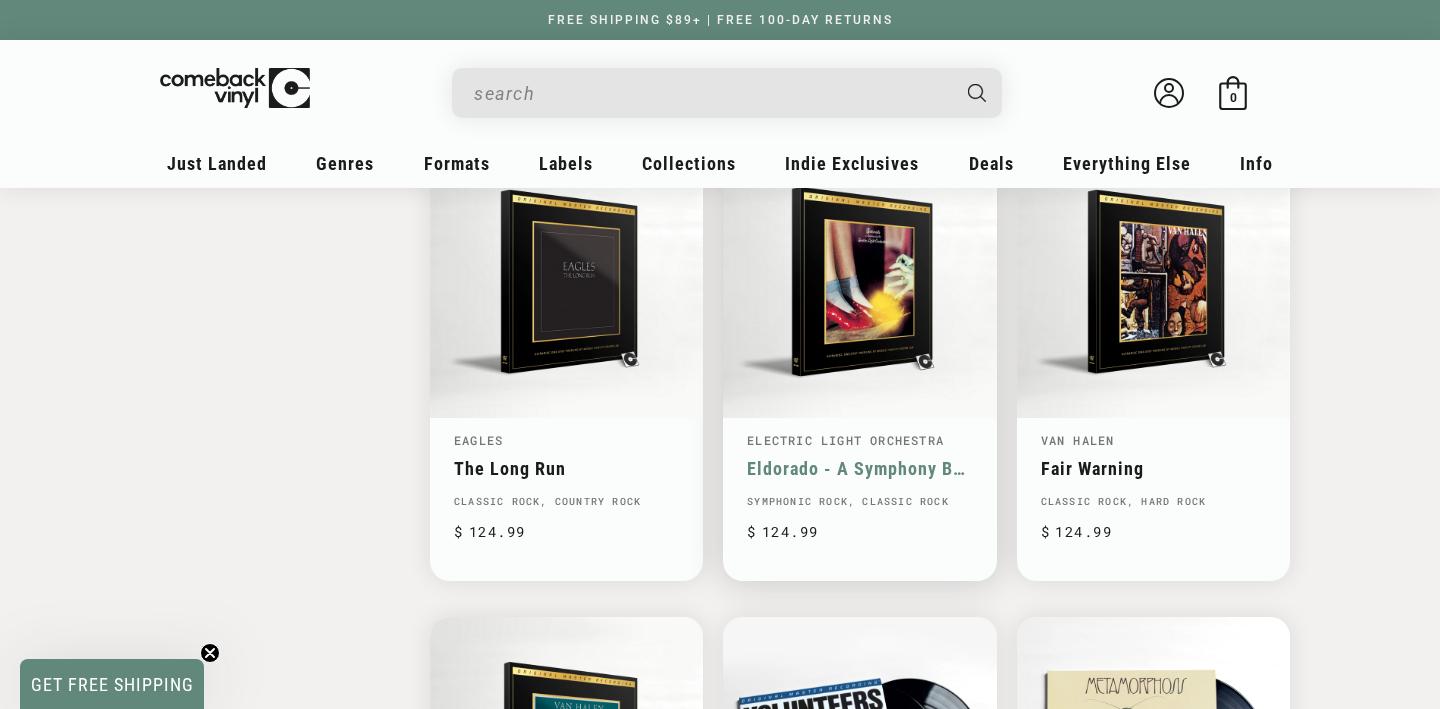 click on "Eldorado - A Symphony By The Electric Light Orchestra" at bounding box center (859, 468) 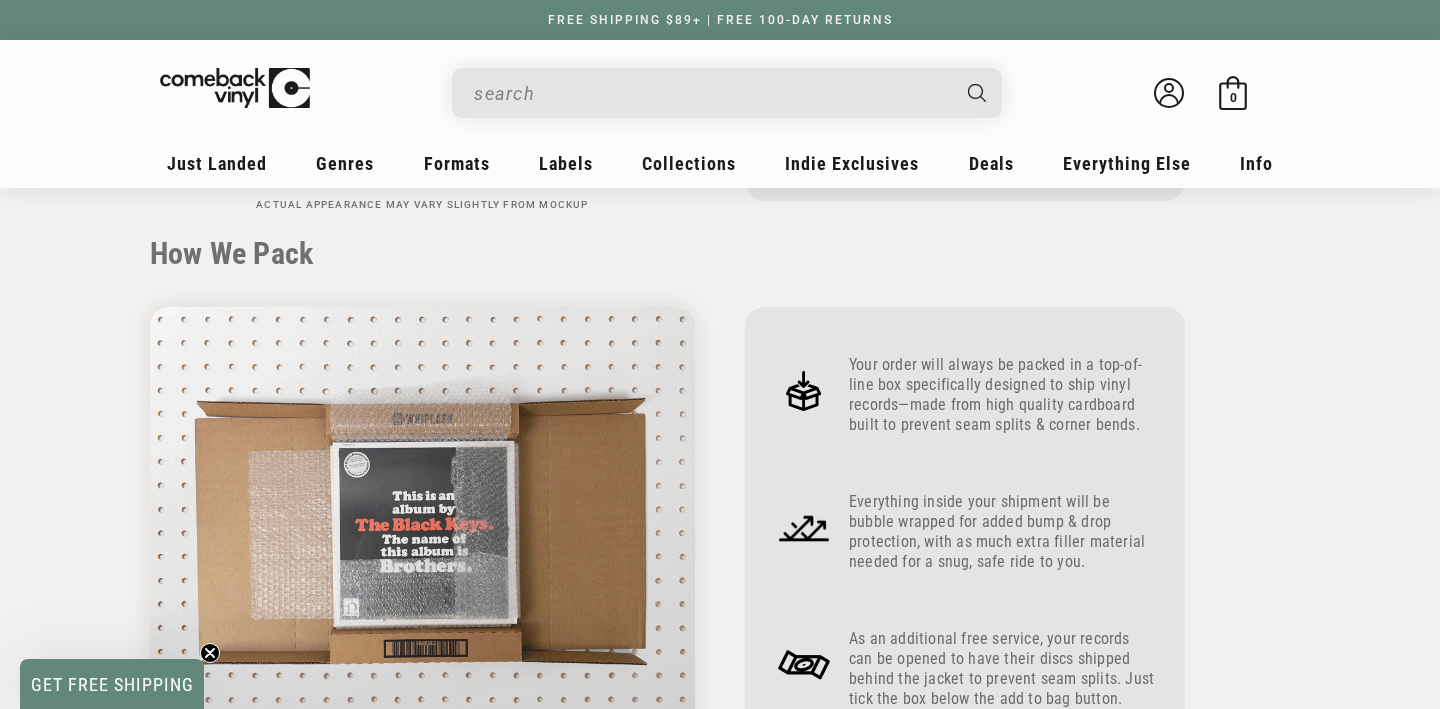 scroll, scrollTop: 0, scrollLeft: 0, axis: both 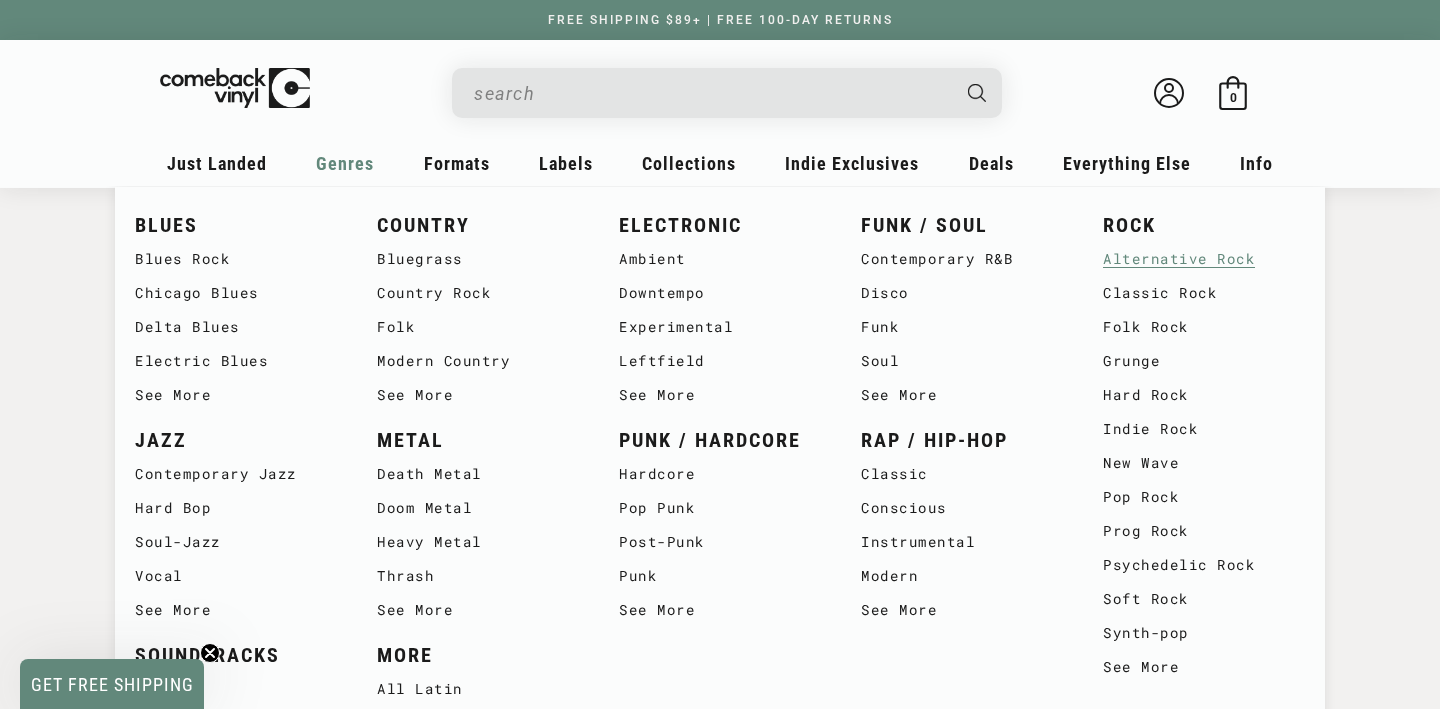 click on "Alternative Rock" at bounding box center [1204, 259] 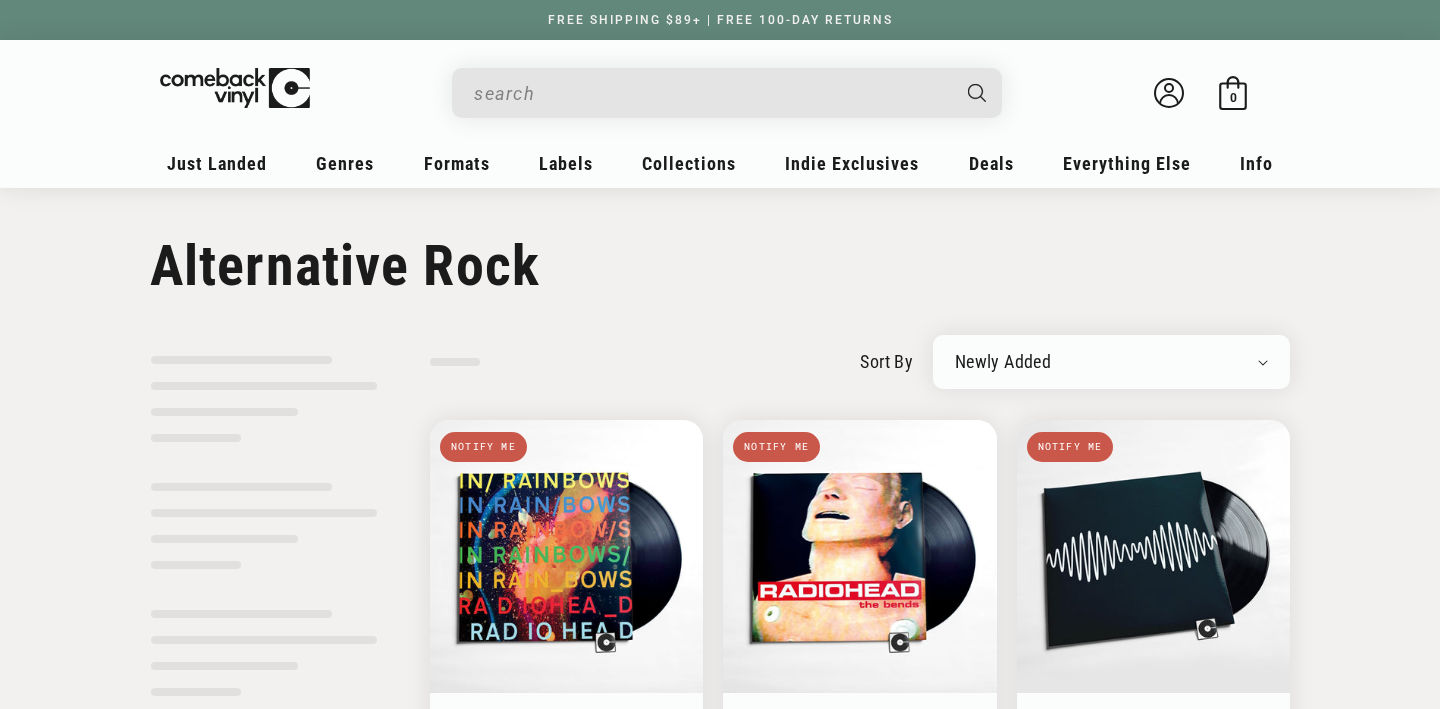 scroll, scrollTop: 0, scrollLeft: 0, axis: both 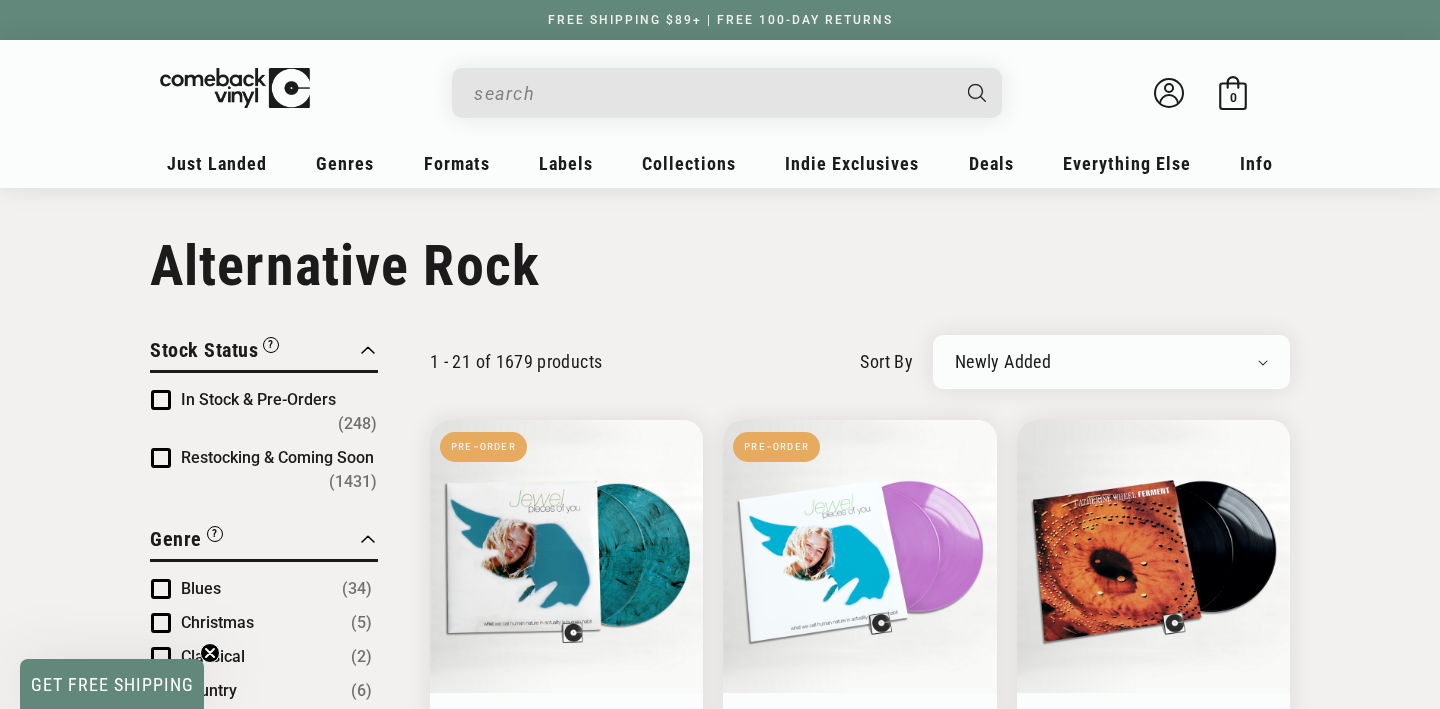 click on "In Stock & Pre-Orders" at bounding box center (258, 399) 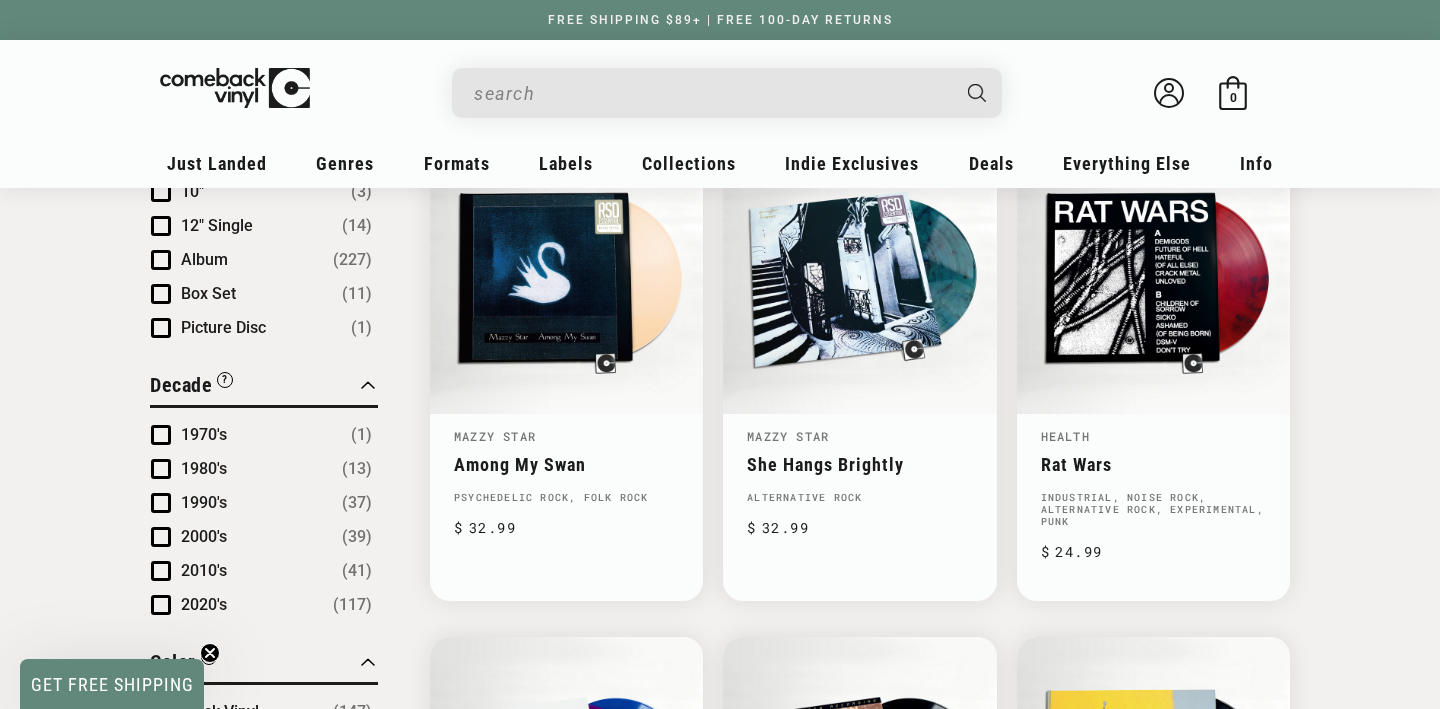 scroll, scrollTop: 1287, scrollLeft: 0, axis: vertical 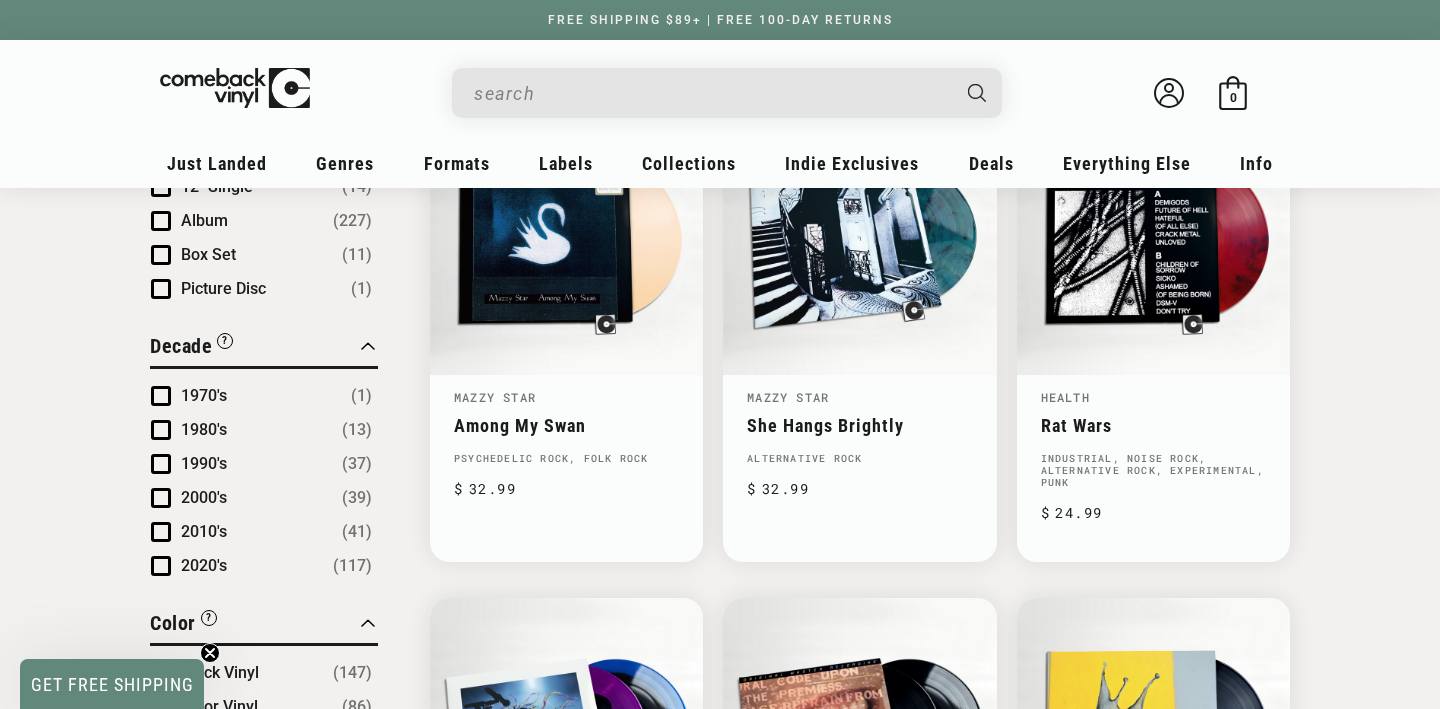 click at bounding box center [161, 396] 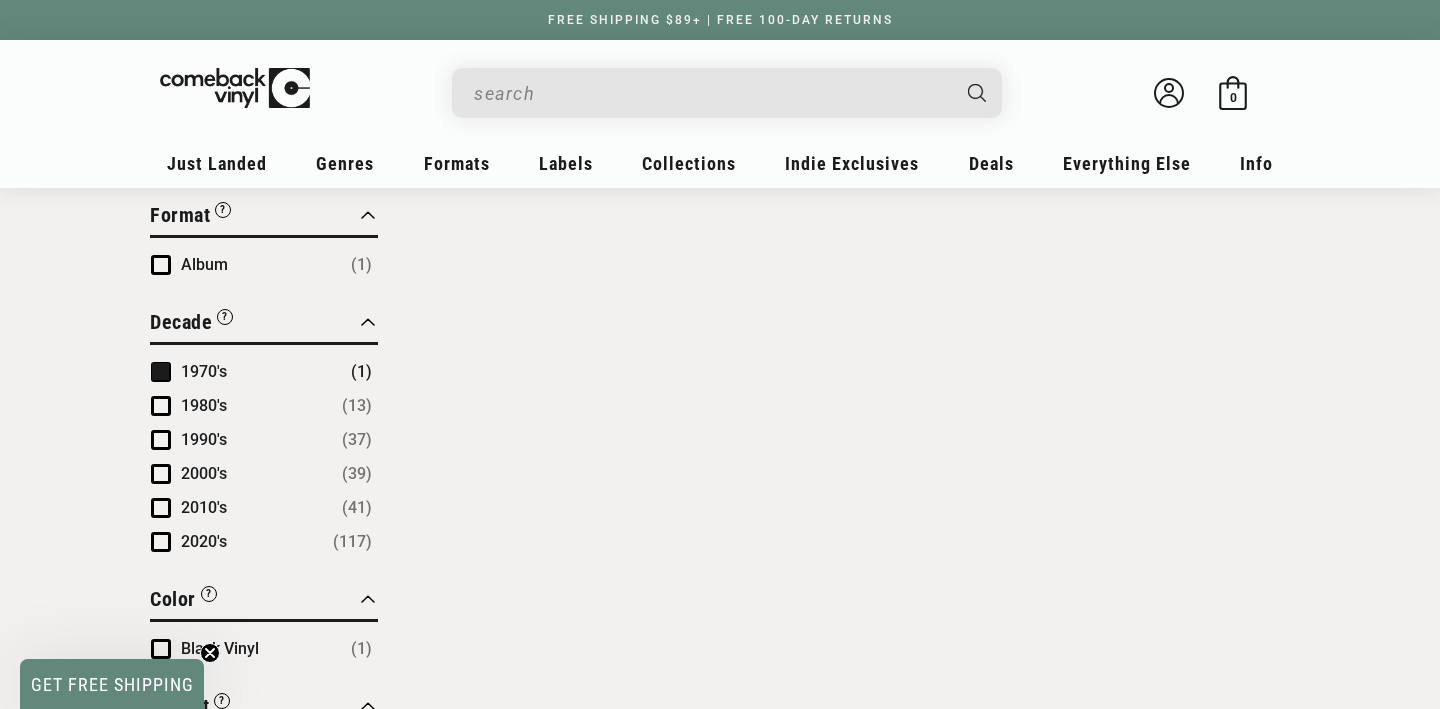 click at bounding box center (161, 406) 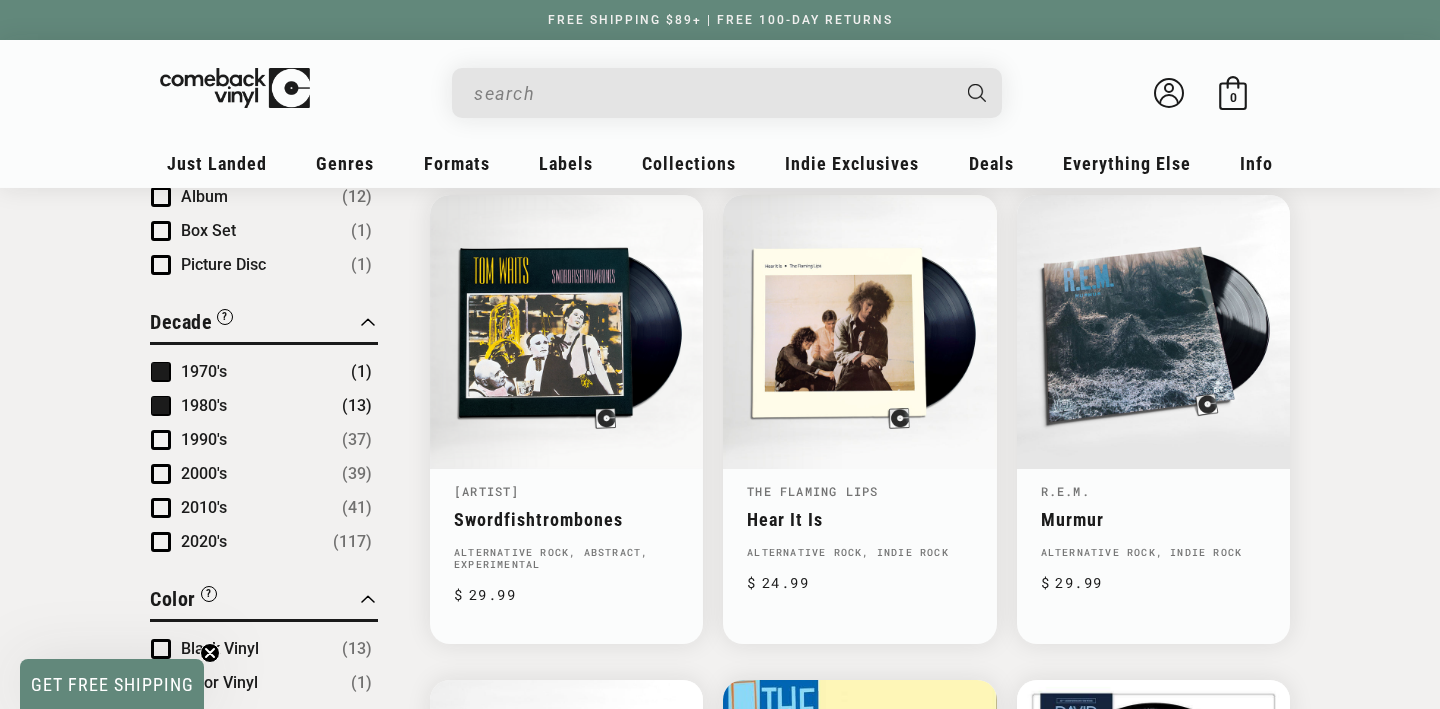 click at bounding box center (161, 440) 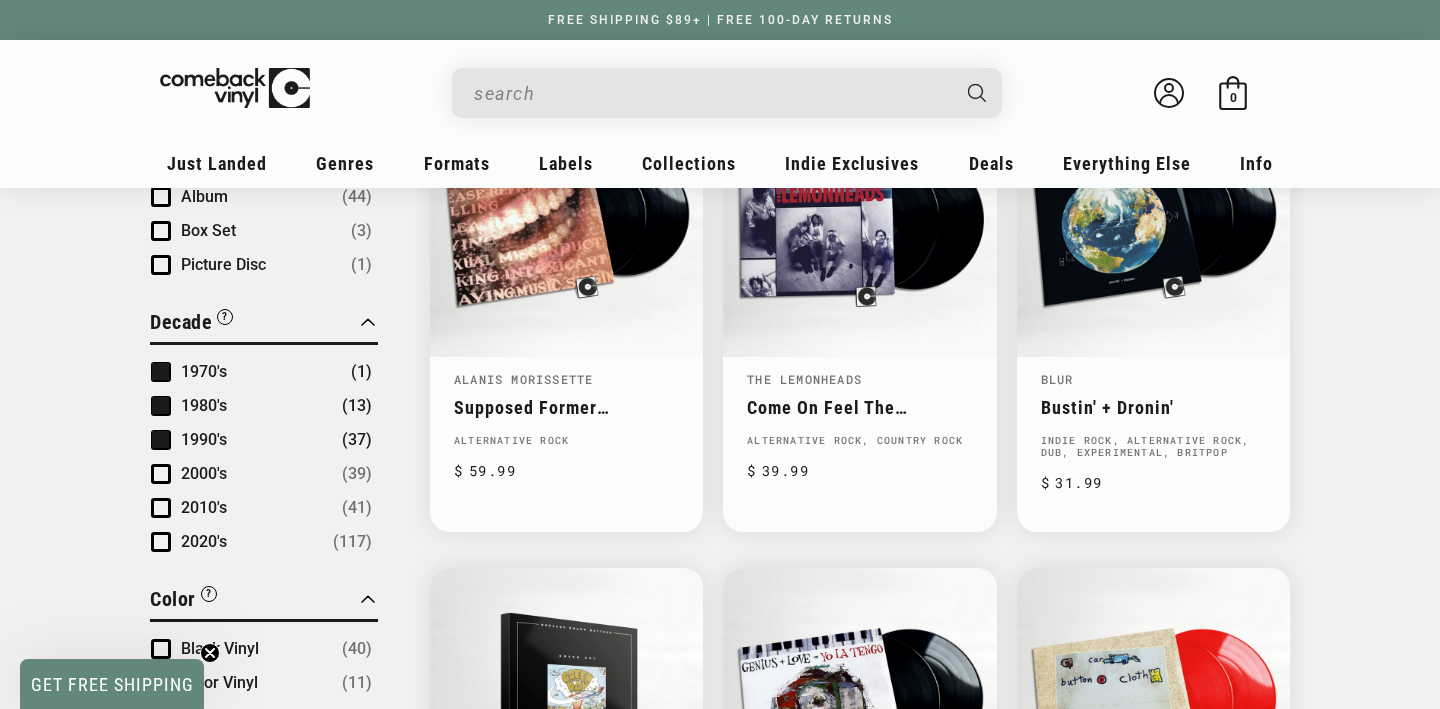 click at bounding box center [161, 474] 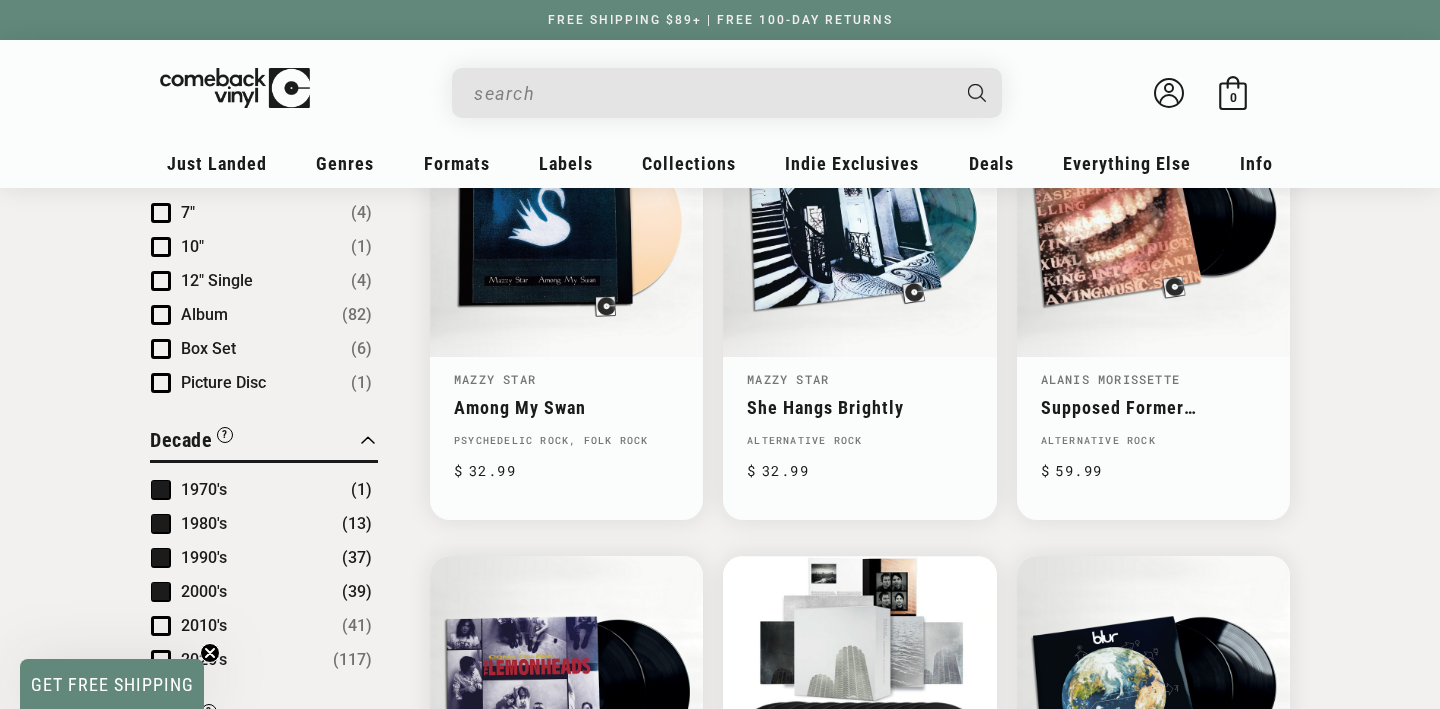 scroll, scrollTop: 1423, scrollLeft: 0, axis: vertical 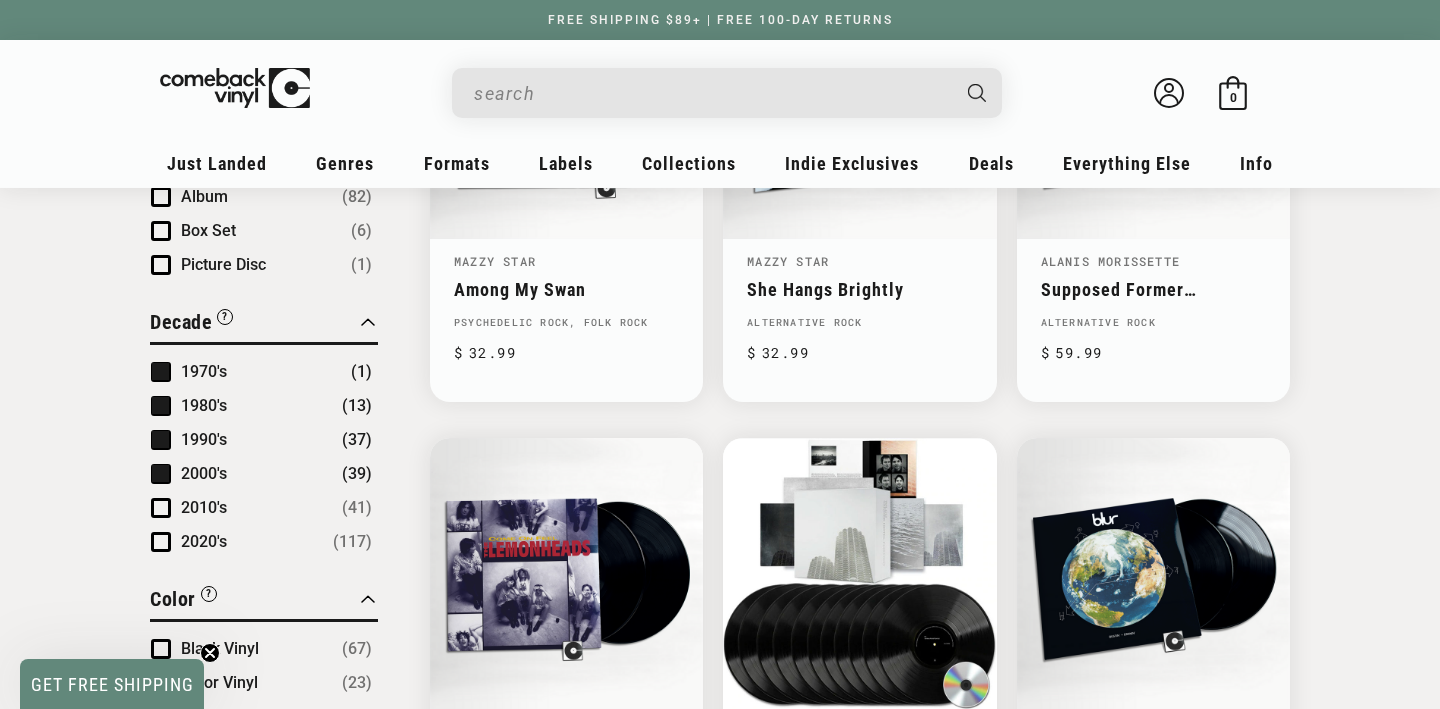 click at bounding box center (161, 508) 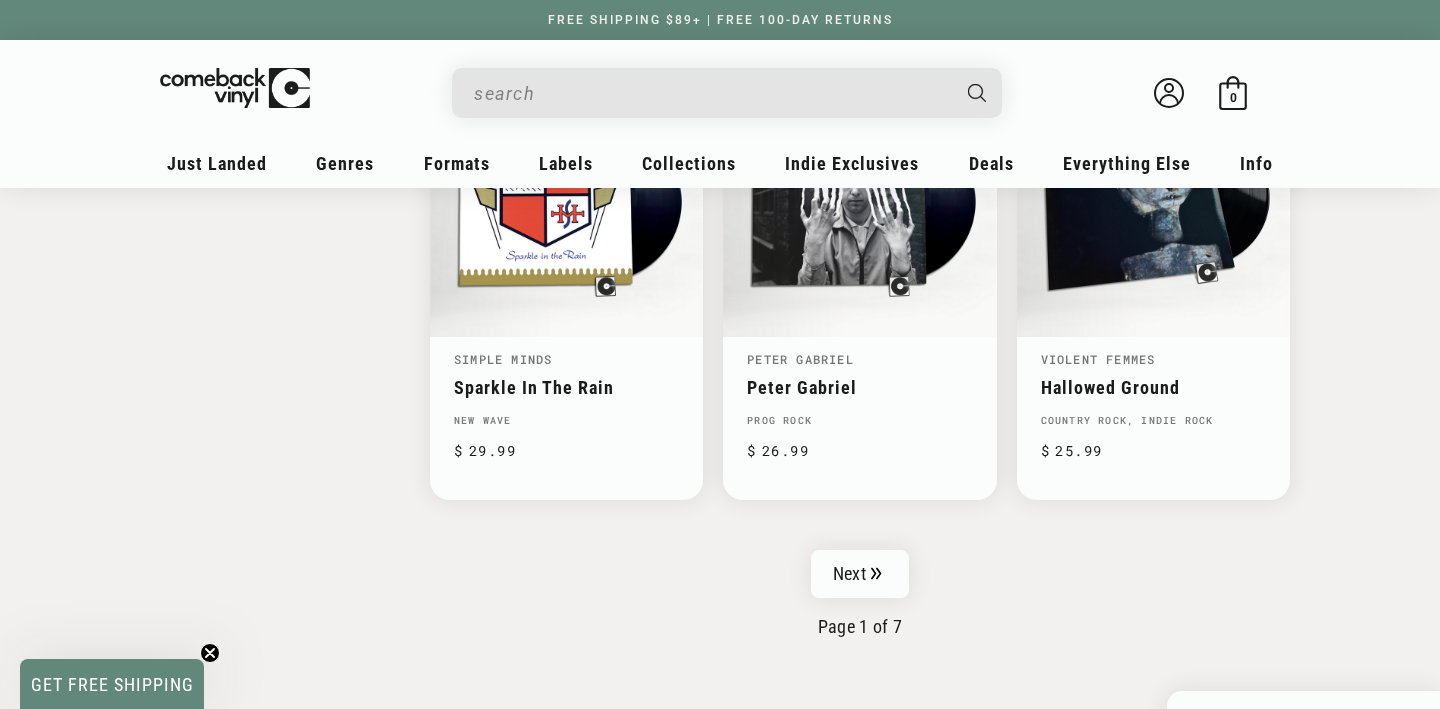 scroll, scrollTop: 3361, scrollLeft: 0, axis: vertical 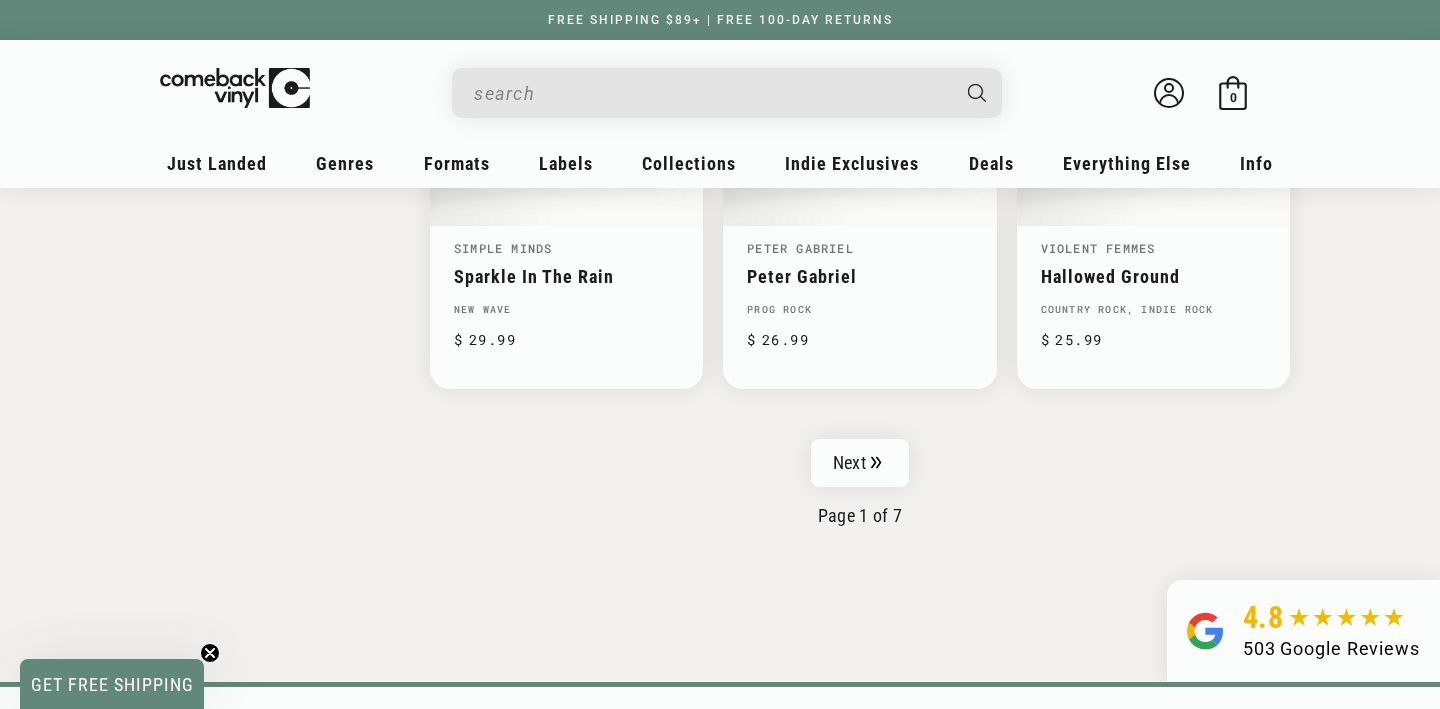 click on "Next" at bounding box center (860, 463) 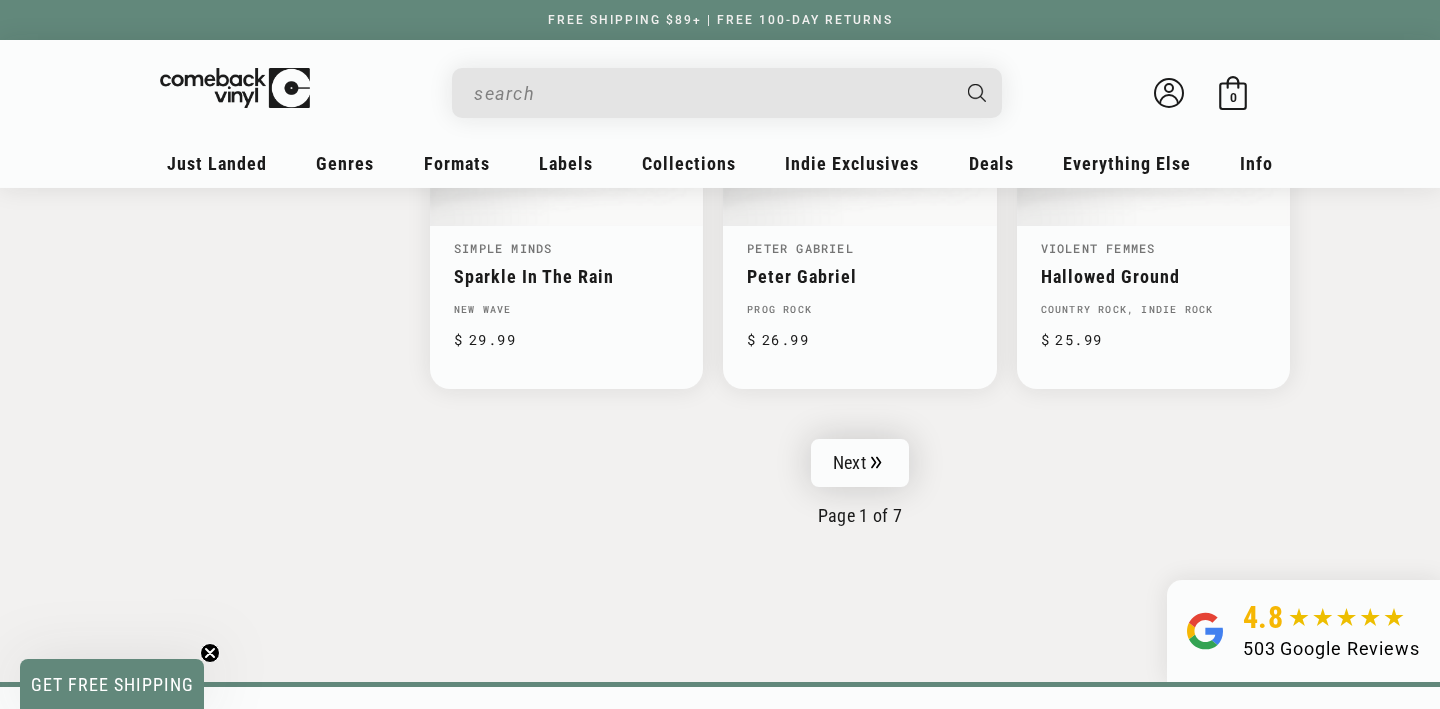 click 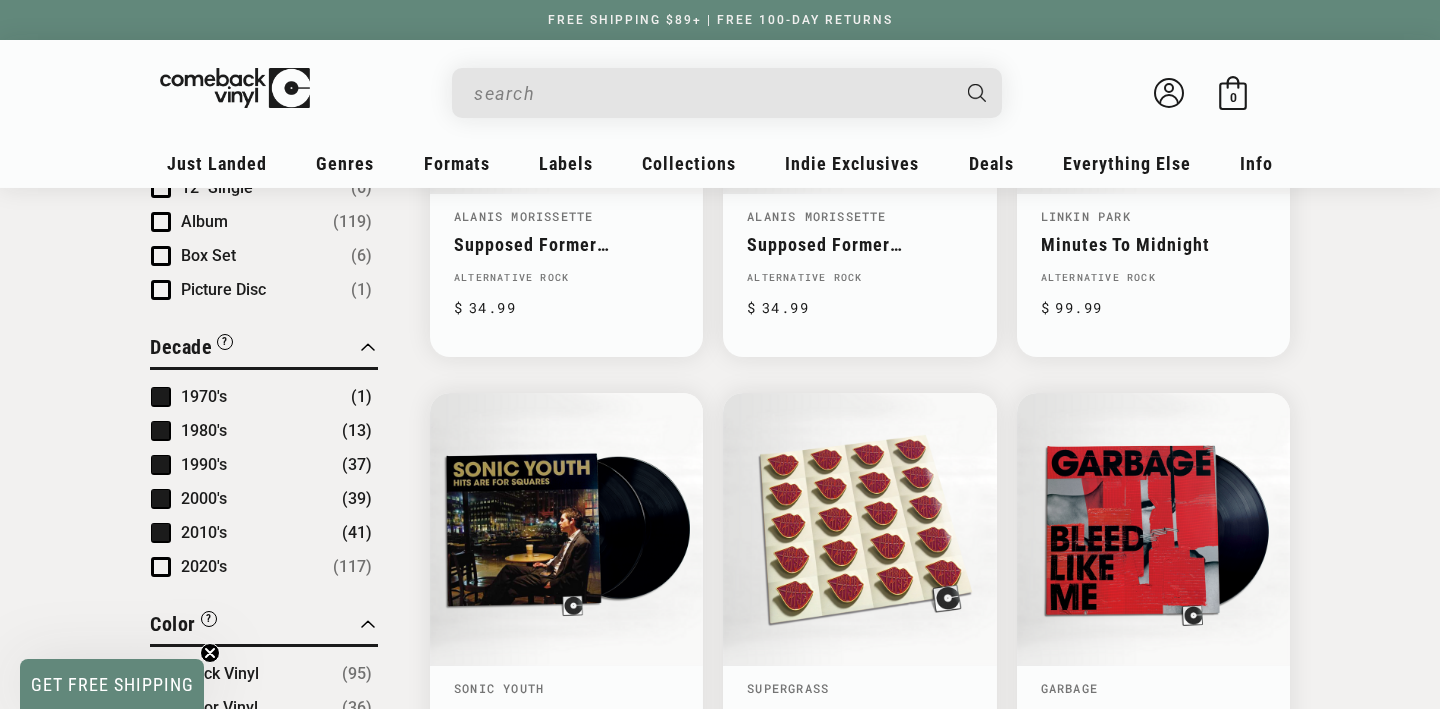 scroll, scrollTop: 1720, scrollLeft: 0, axis: vertical 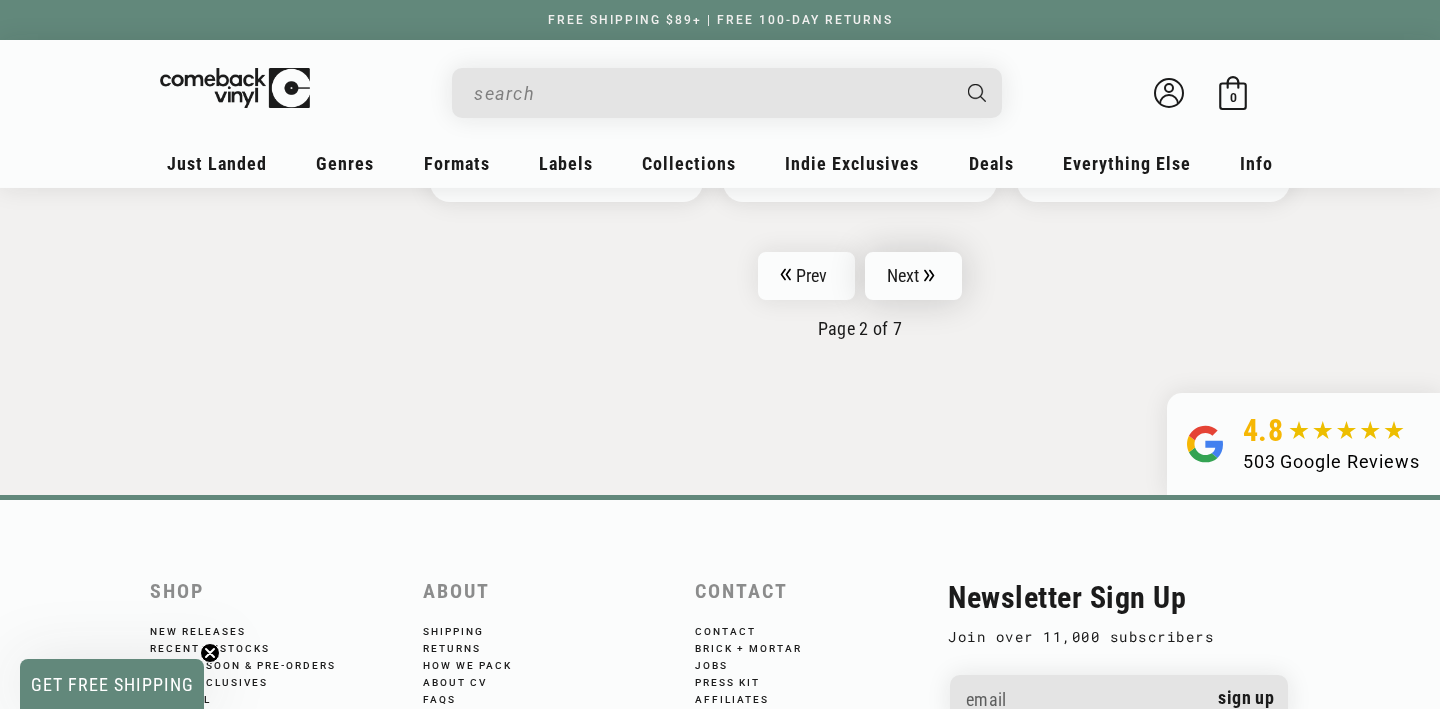 click on "Next" at bounding box center [914, 276] 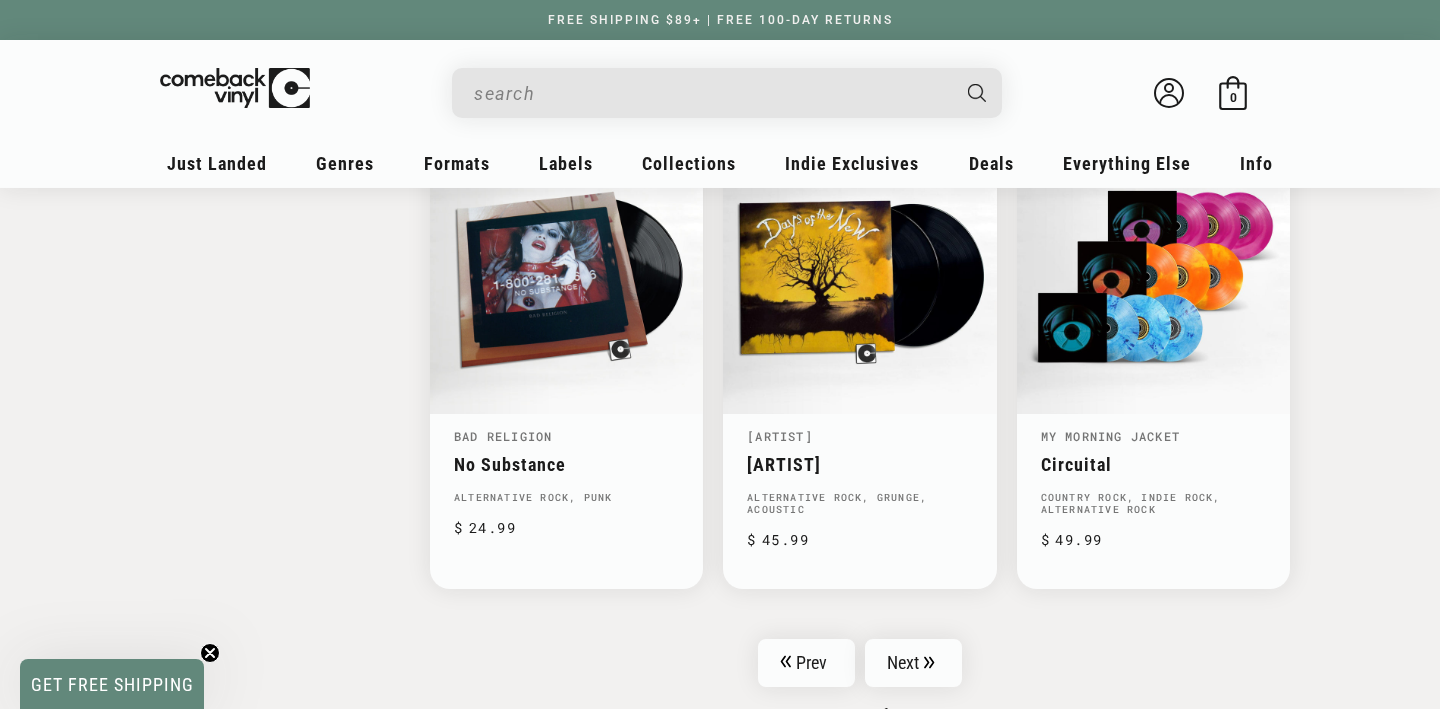 scroll, scrollTop: 3282, scrollLeft: 0, axis: vertical 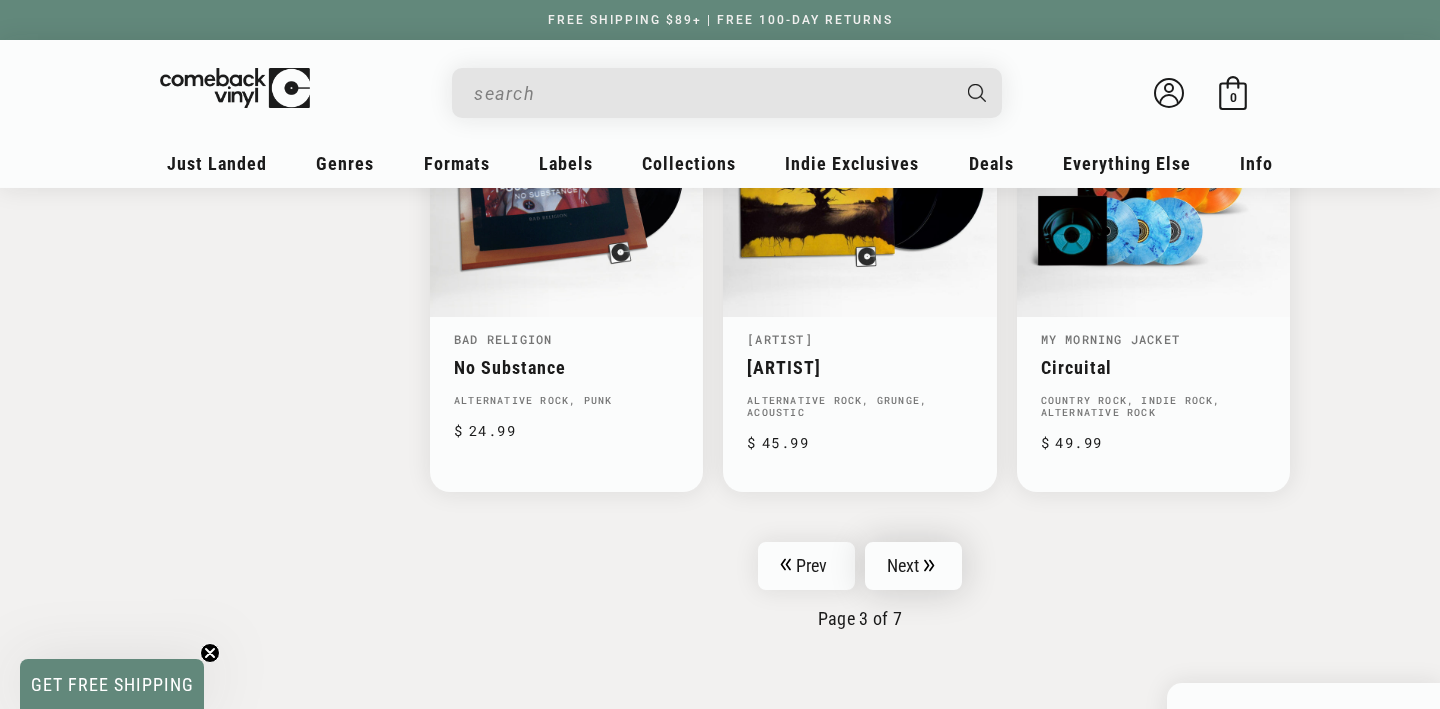 click on "Next" at bounding box center [914, 566] 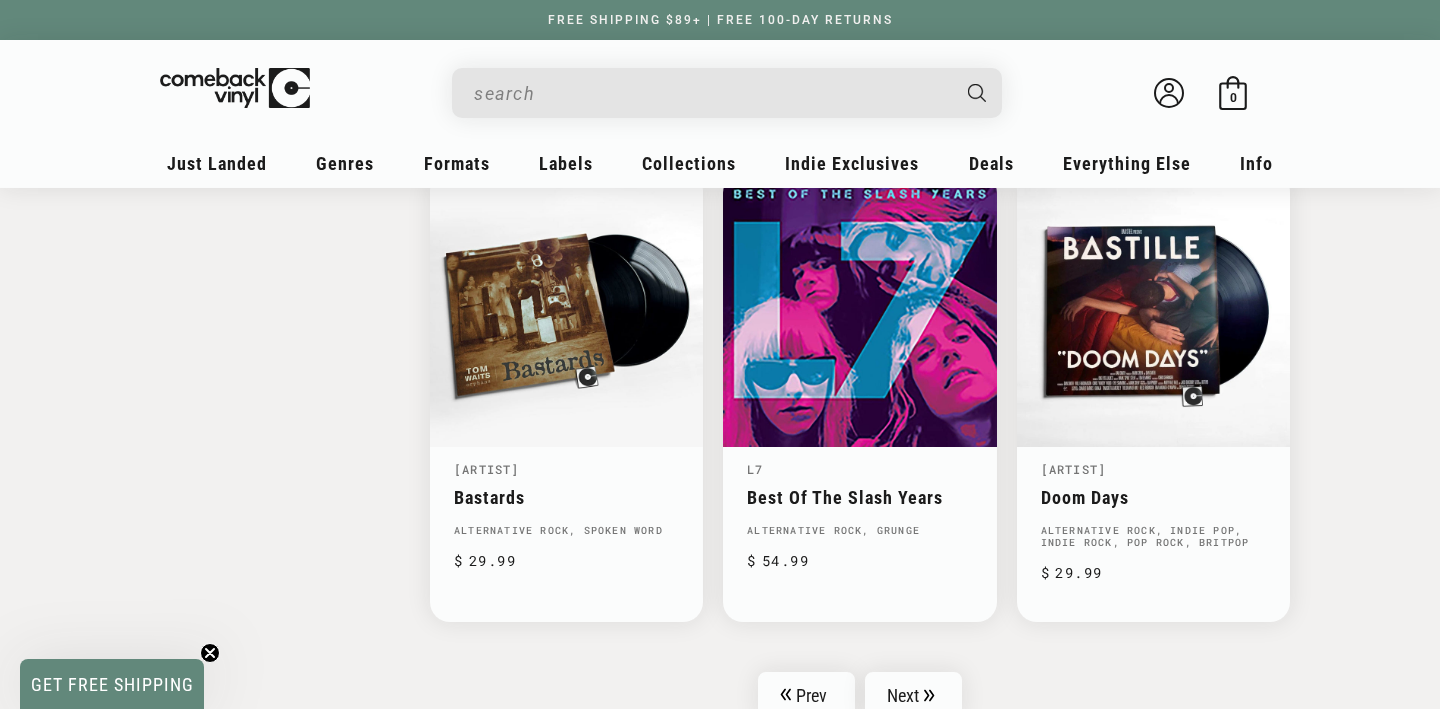 scroll, scrollTop: 3609, scrollLeft: 0, axis: vertical 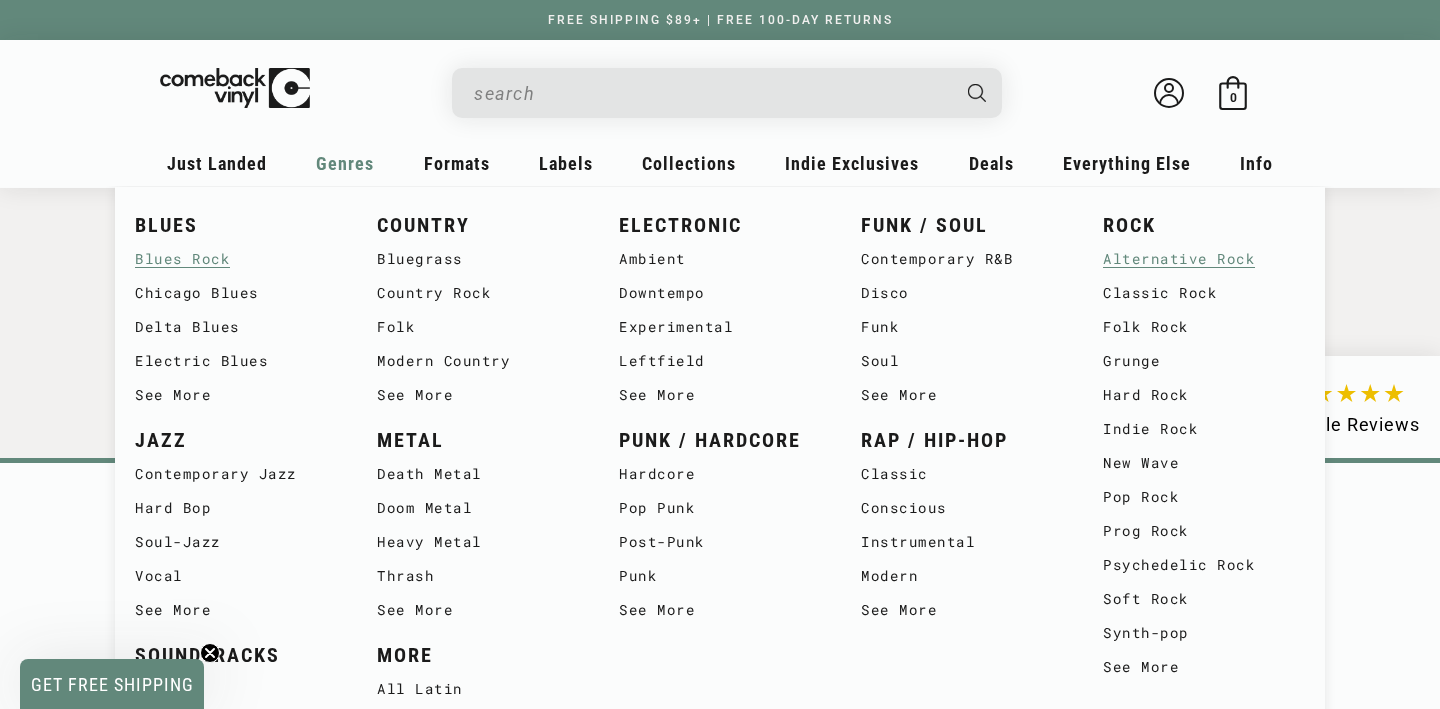 click on "Blues Rock" at bounding box center [236, 259] 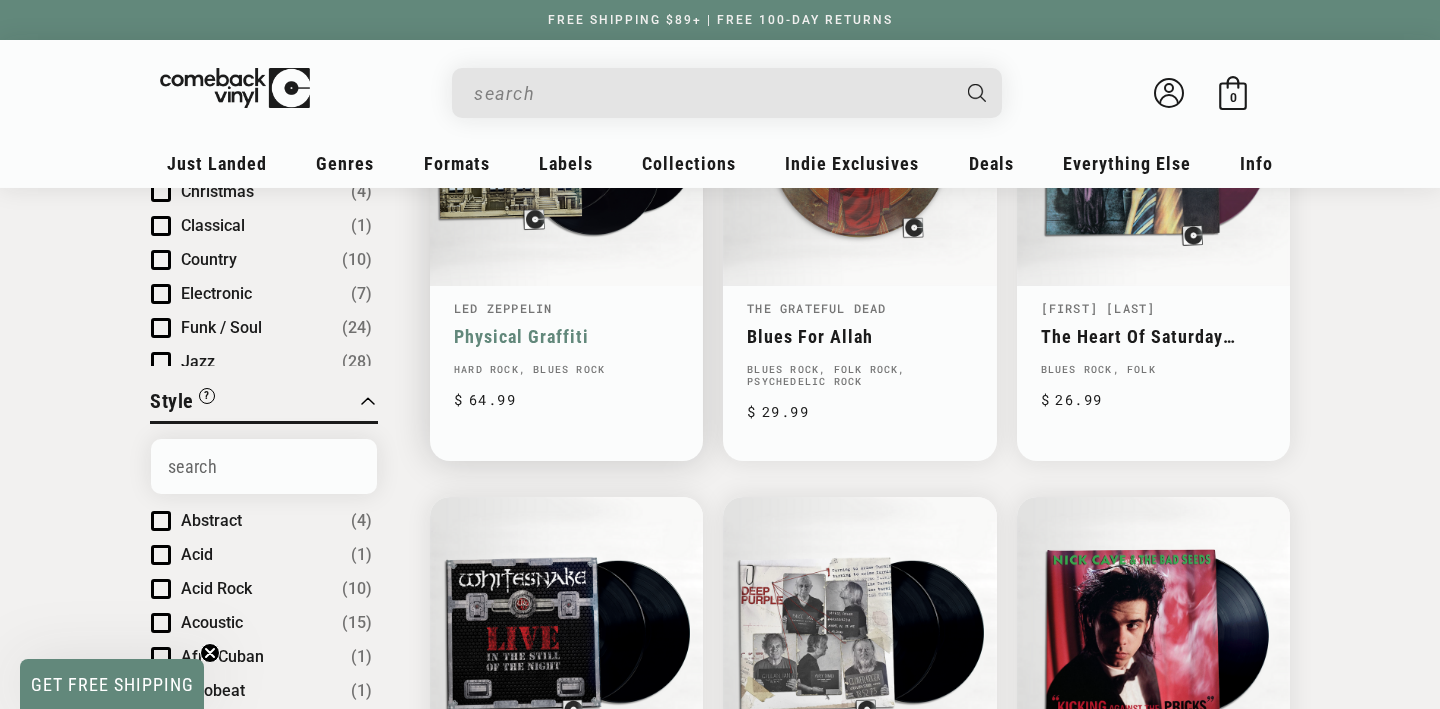 scroll, scrollTop: 336, scrollLeft: 0, axis: vertical 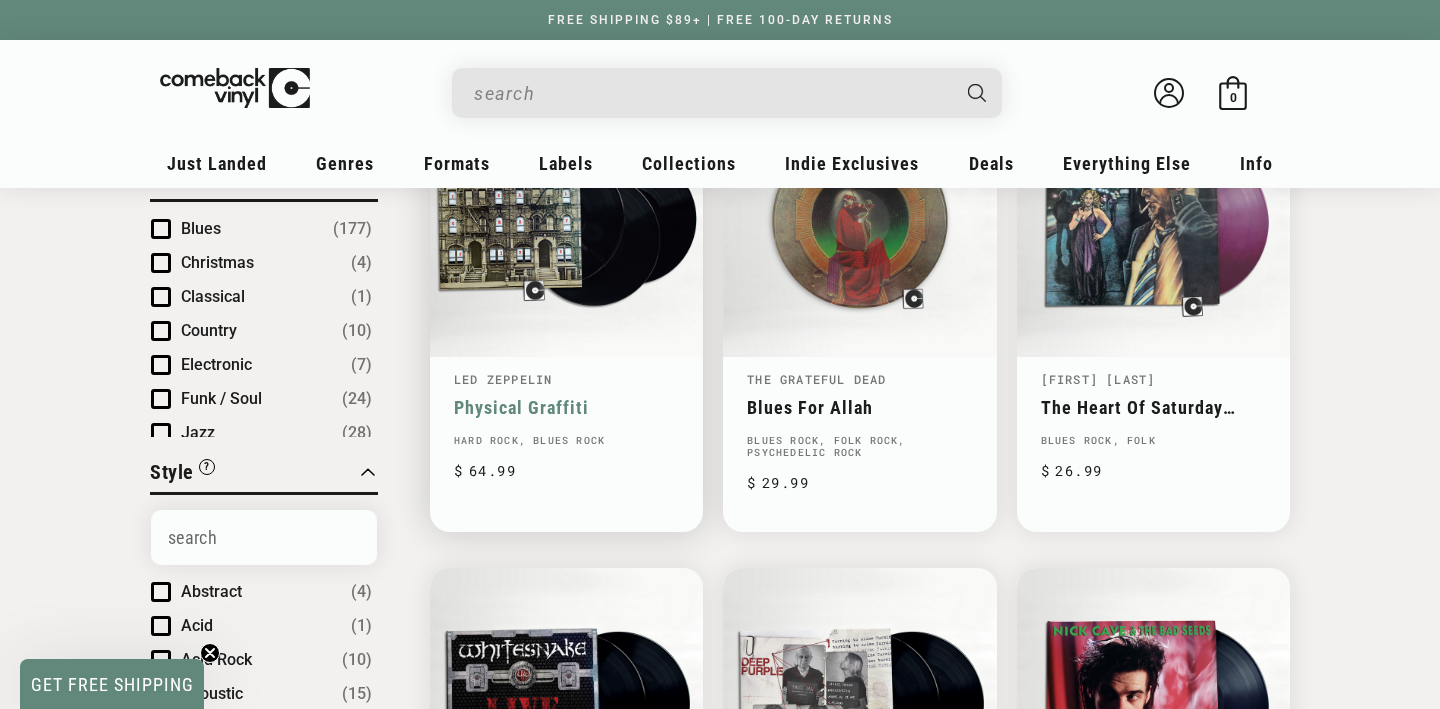 click on "Physical Graffiti" at bounding box center (566, 407) 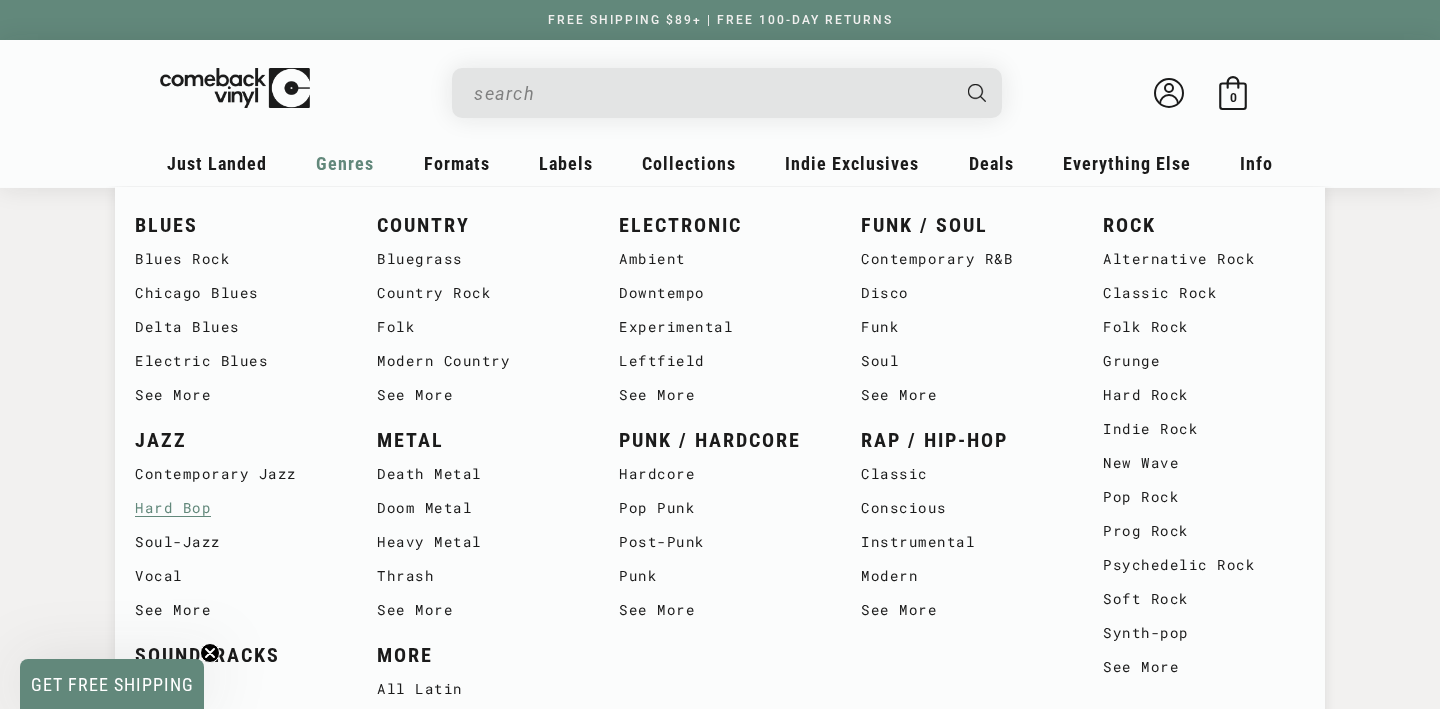 scroll, scrollTop: 1787, scrollLeft: 0, axis: vertical 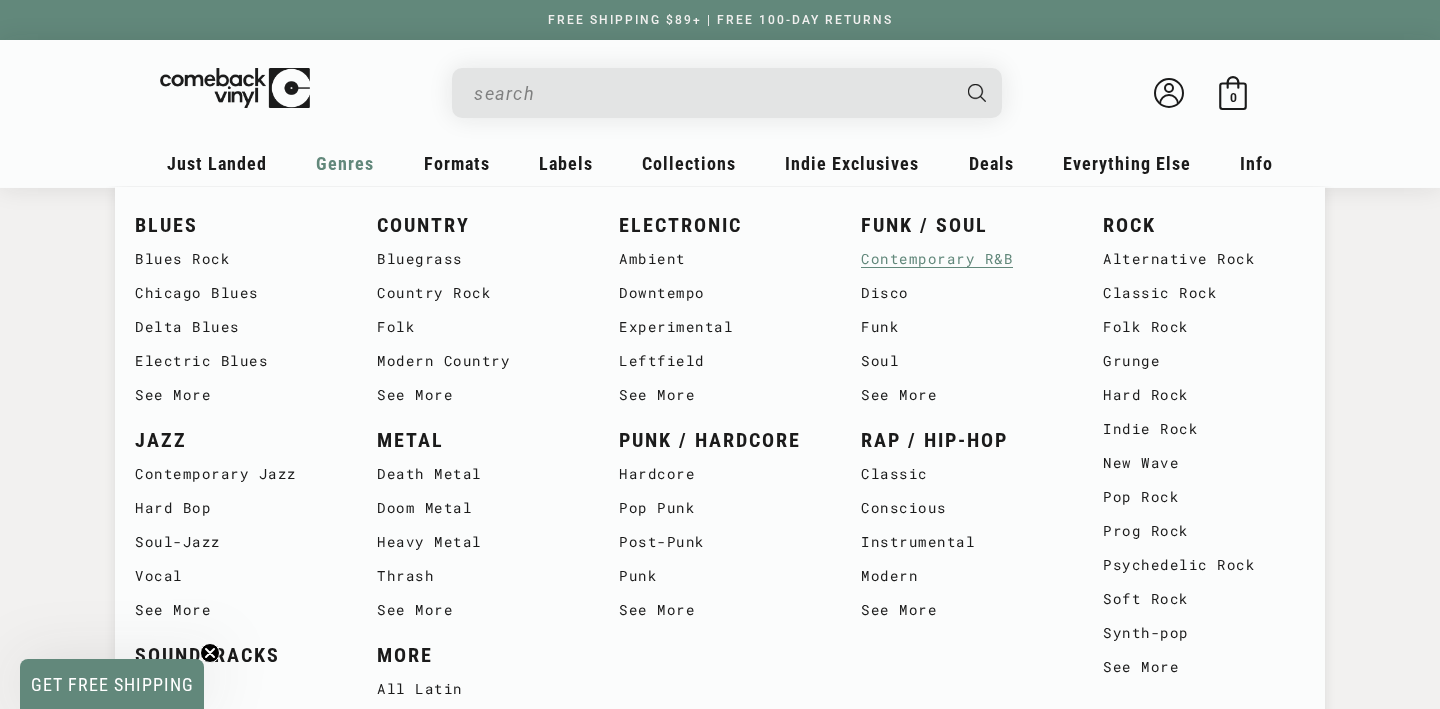 click on "Contemporary R&B" at bounding box center [962, 259] 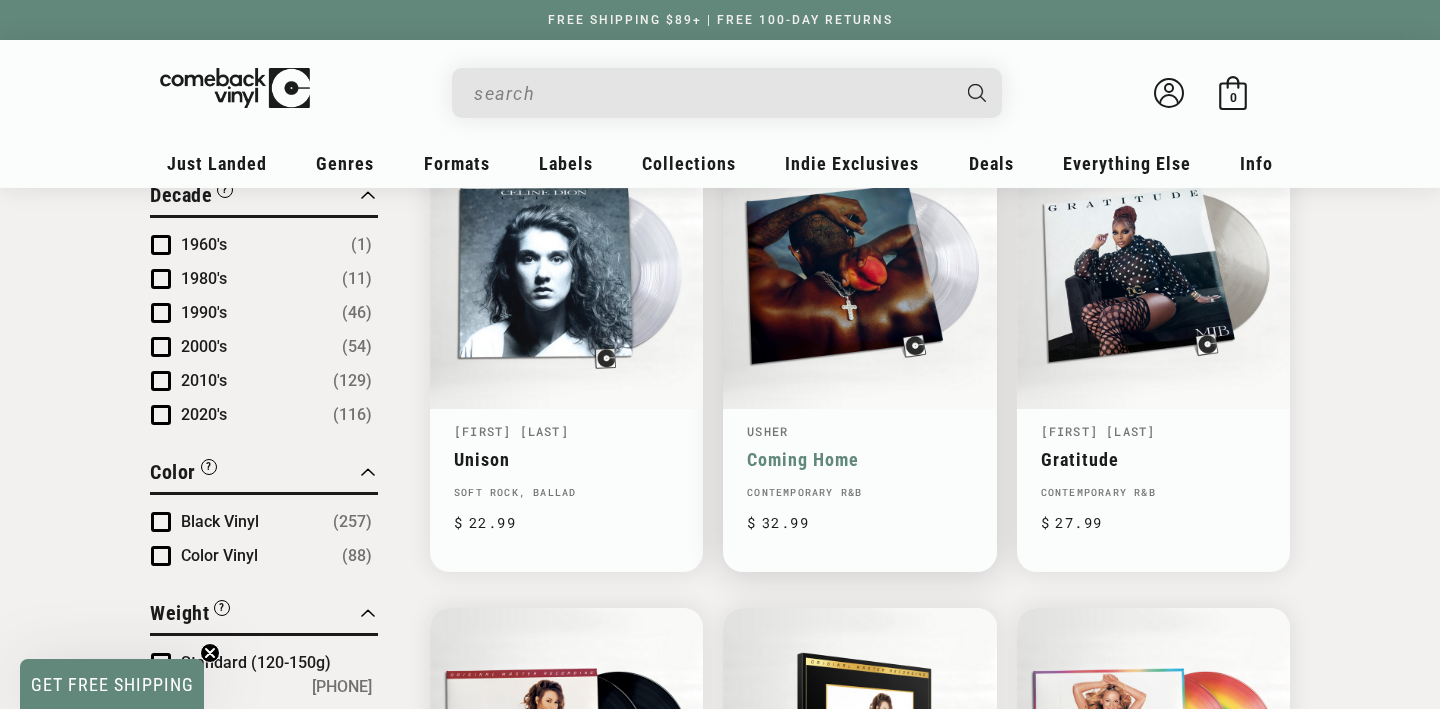 scroll, scrollTop: 1256, scrollLeft: 0, axis: vertical 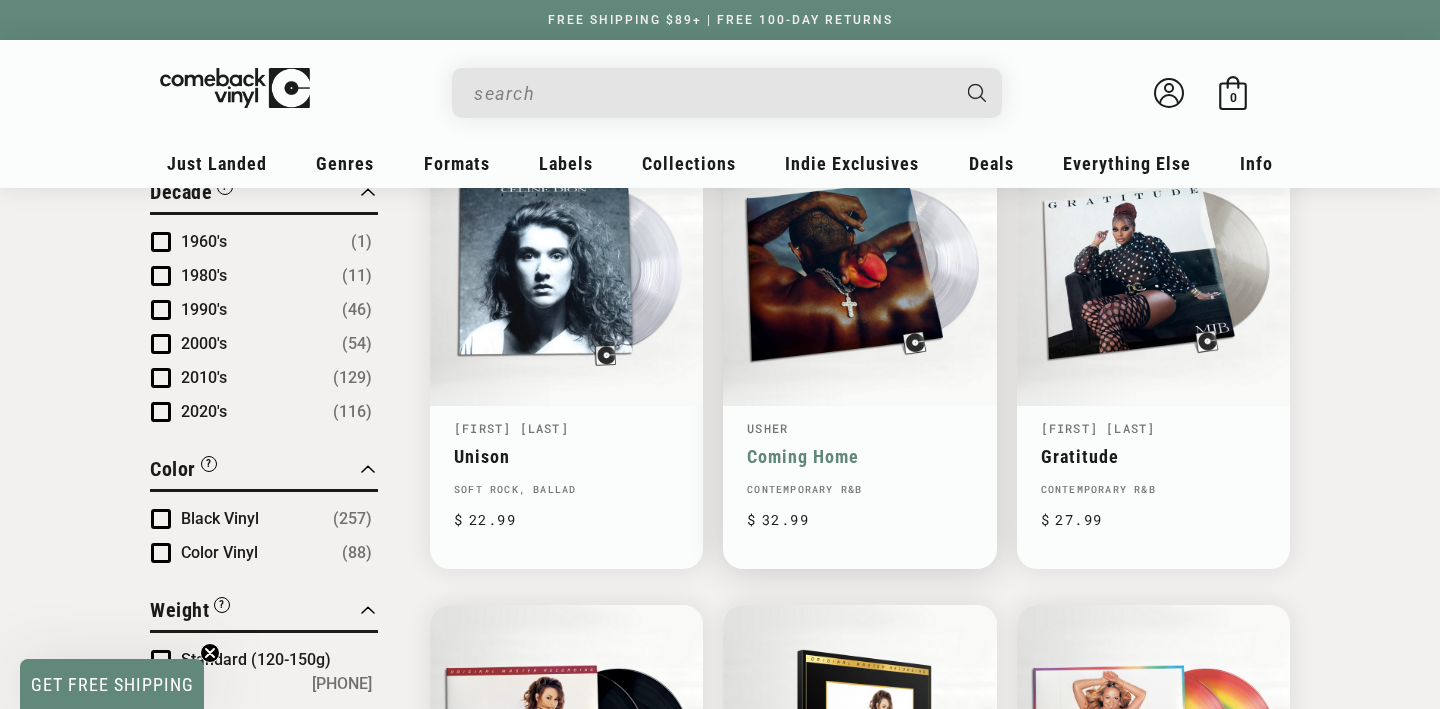 click on "Coming Home" at bounding box center (859, 456) 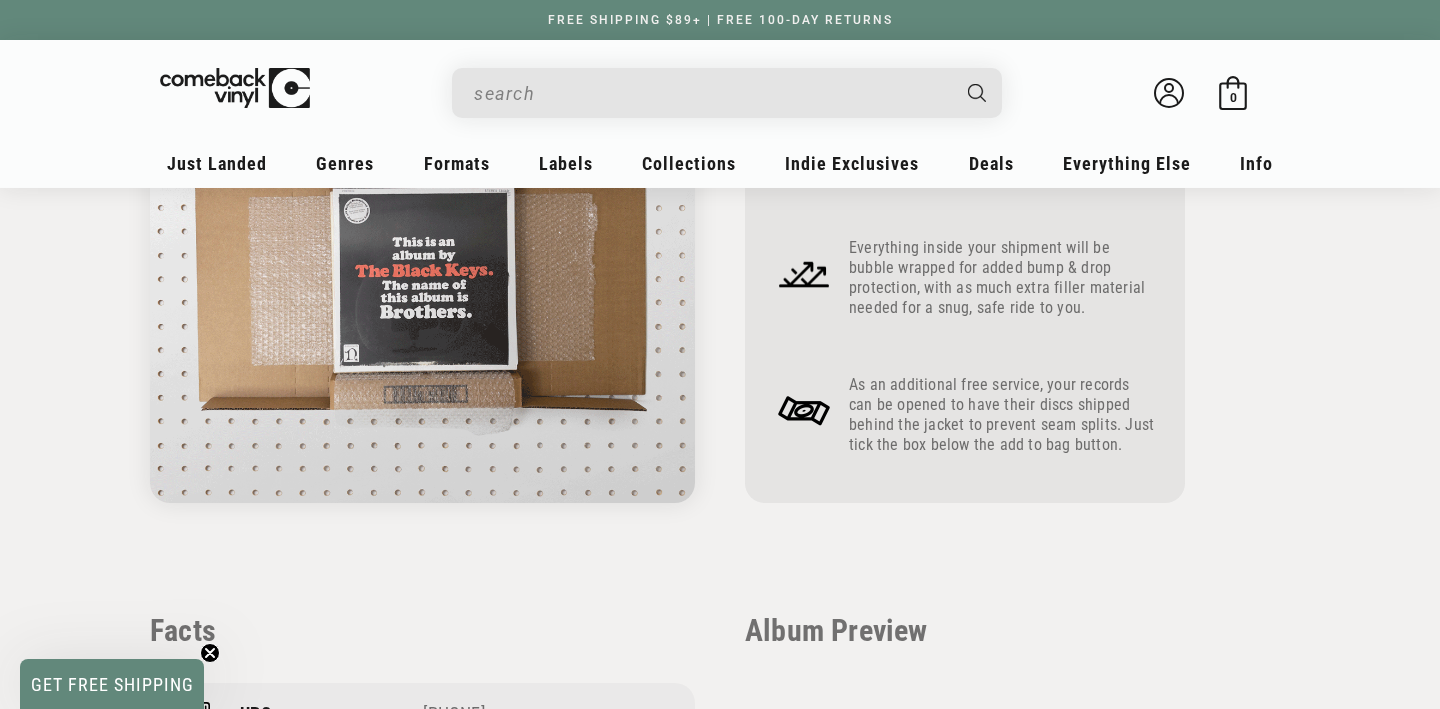 scroll, scrollTop: 1429, scrollLeft: 0, axis: vertical 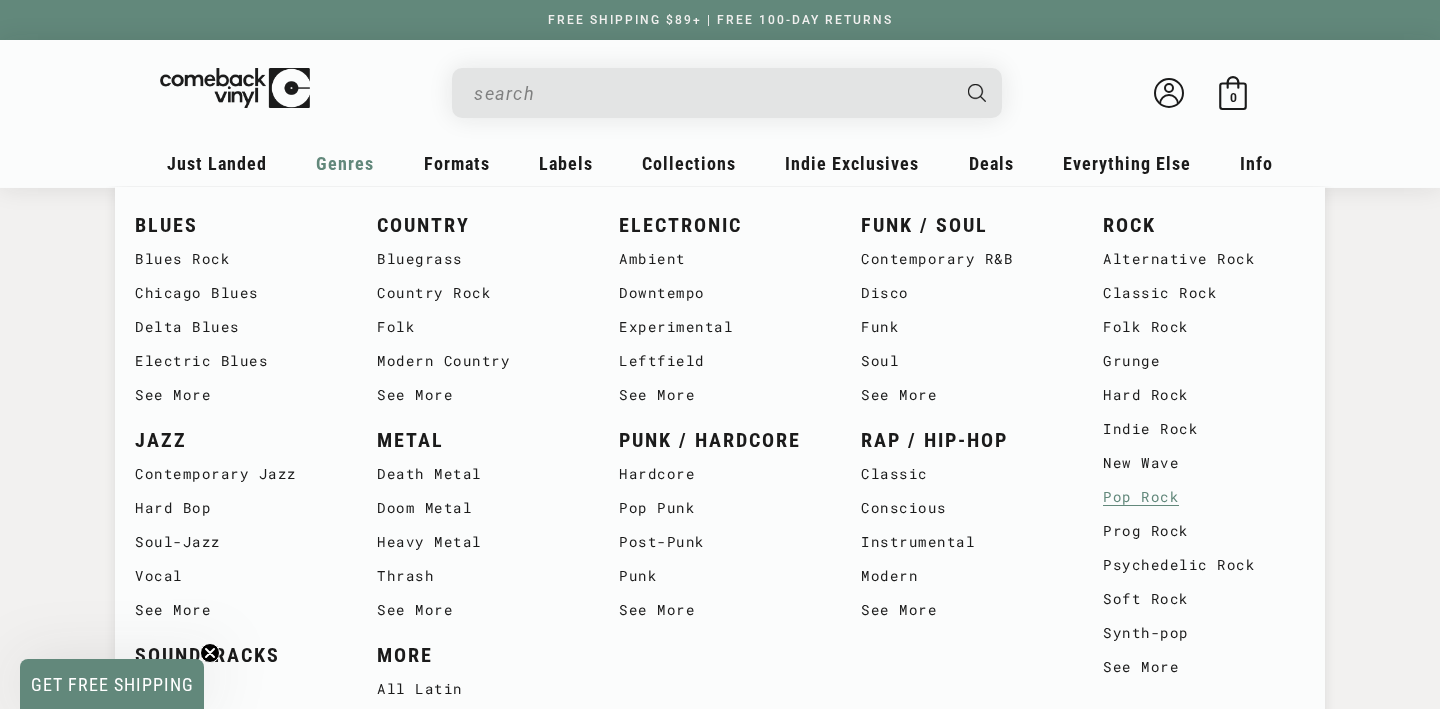click on "Pop Rock" at bounding box center (1204, 497) 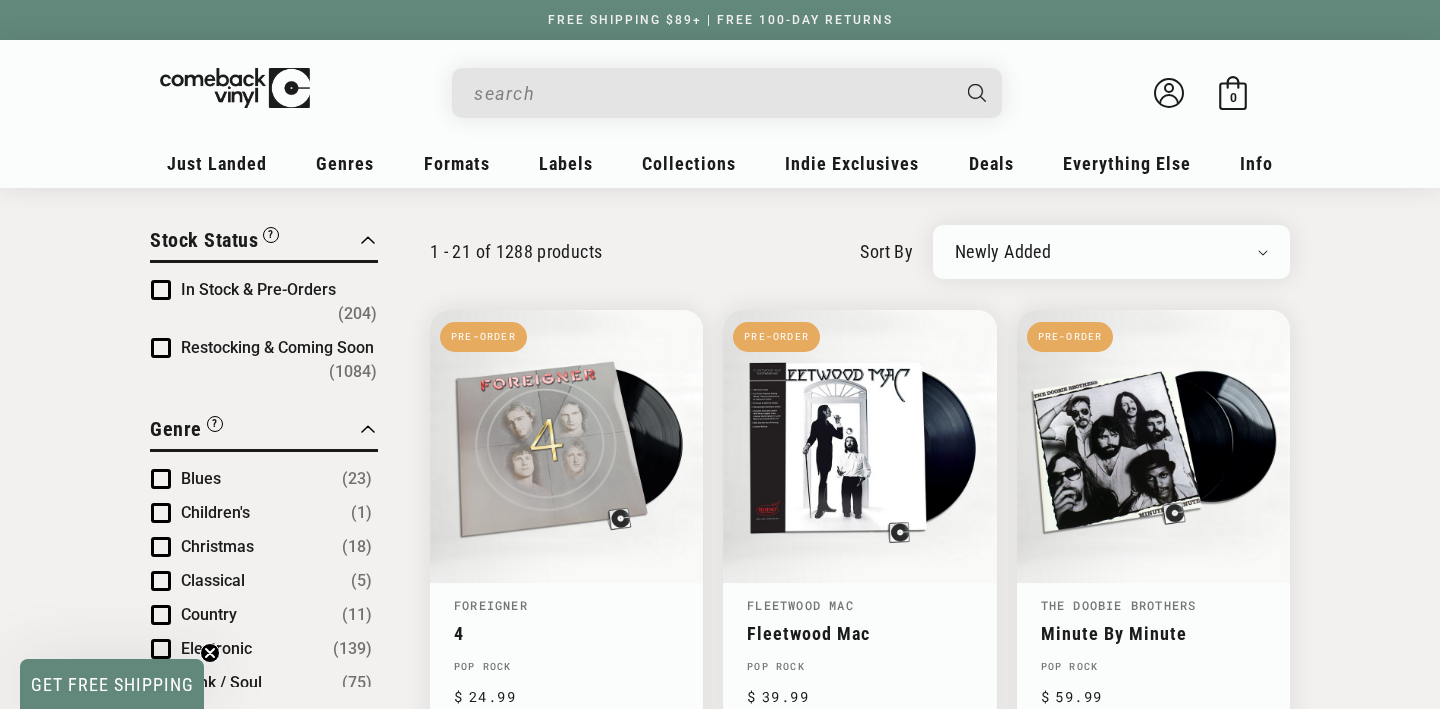 scroll, scrollTop: 161, scrollLeft: 0, axis: vertical 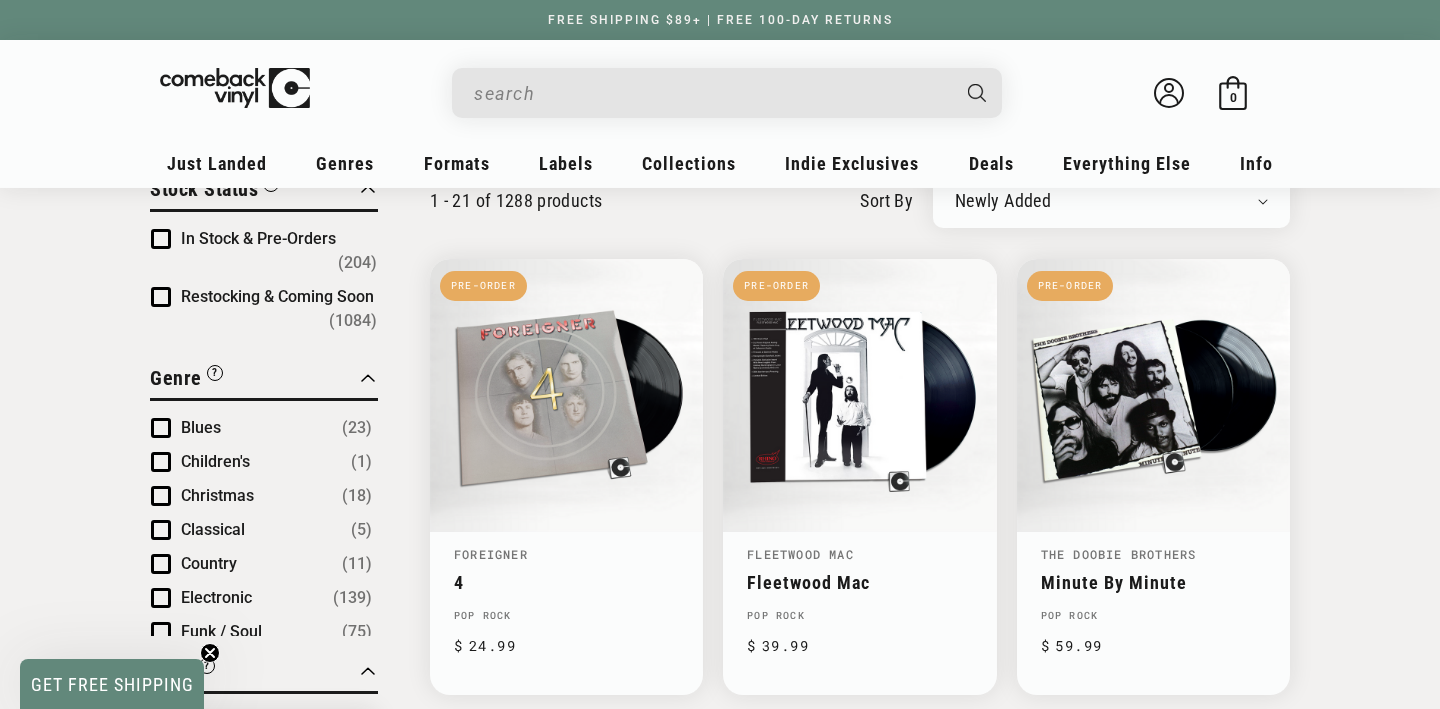 click on "In Stock & Pre-Orders" at bounding box center [258, 238] 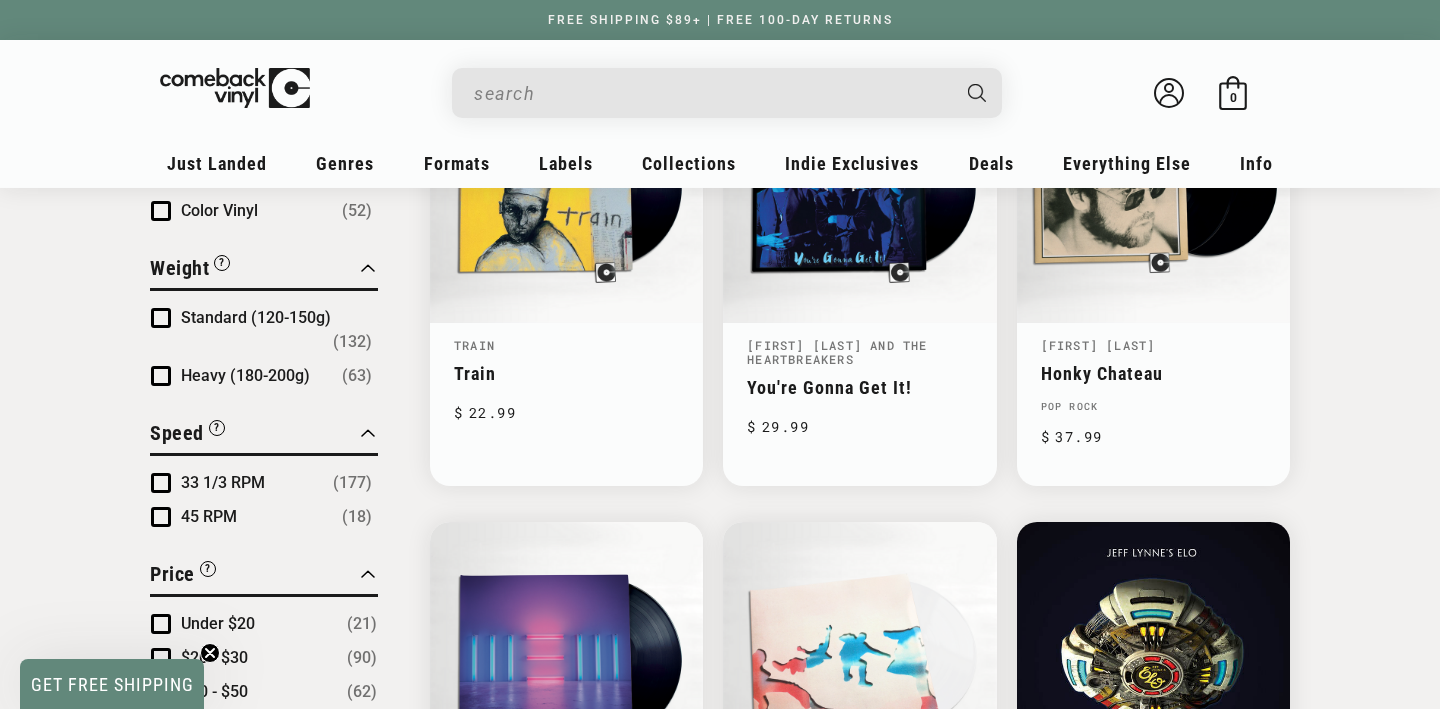 scroll, scrollTop: 1788, scrollLeft: 0, axis: vertical 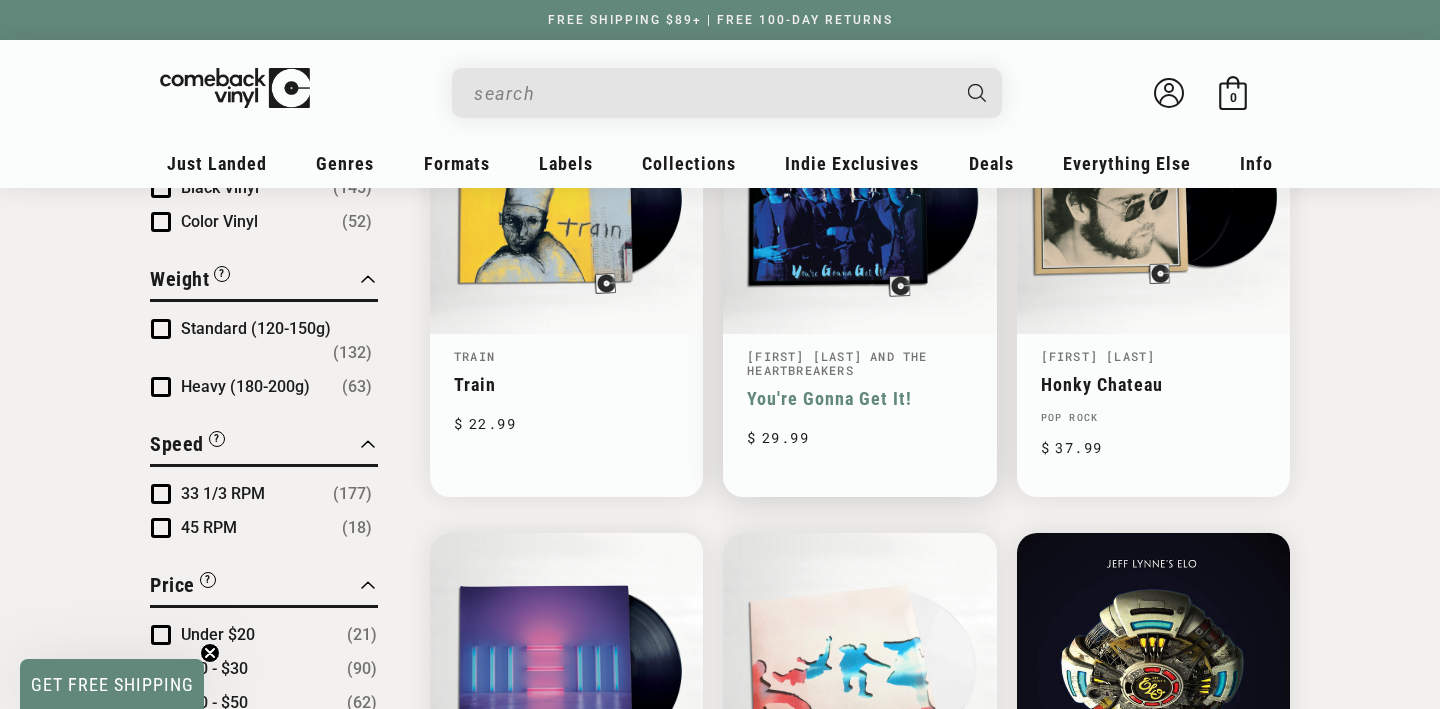 click on "You're Gonna Get It!" at bounding box center (859, 398) 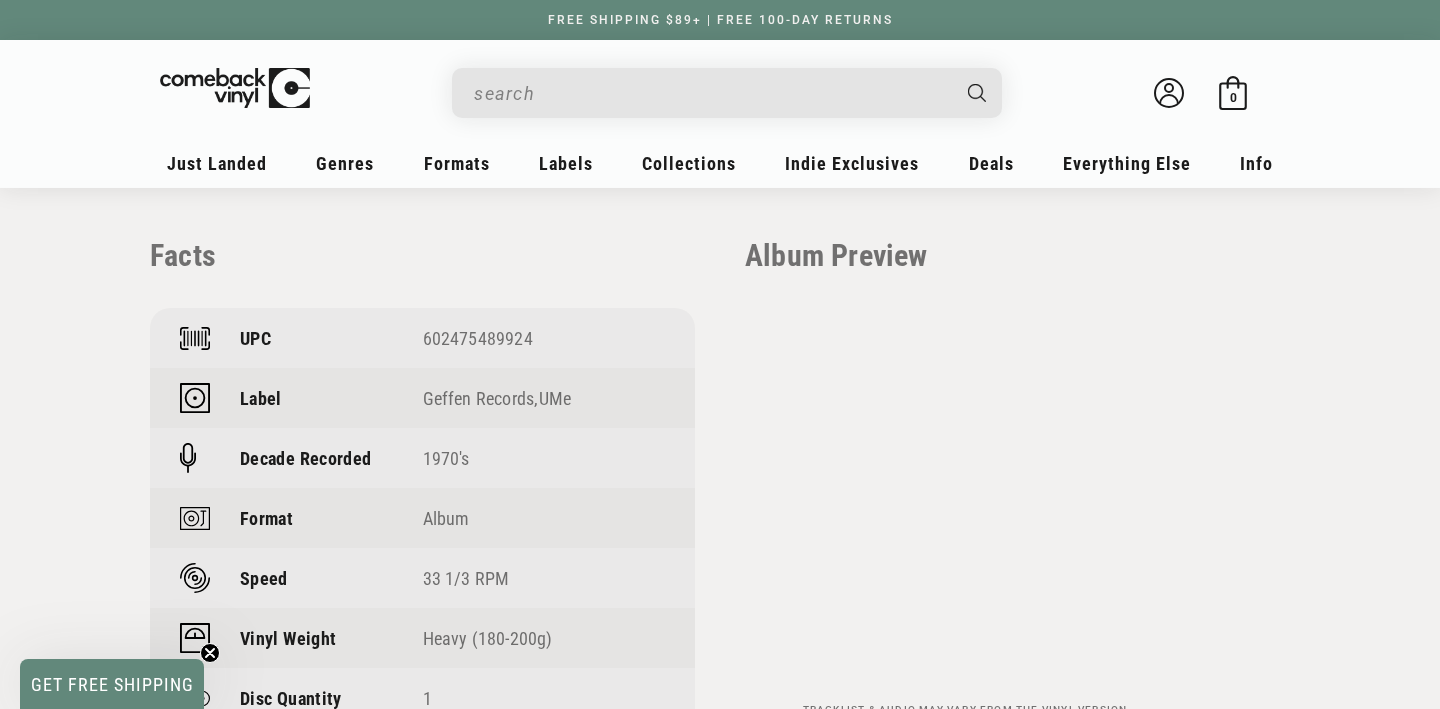 scroll, scrollTop: 1488, scrollLeft: 0, axis: vertical 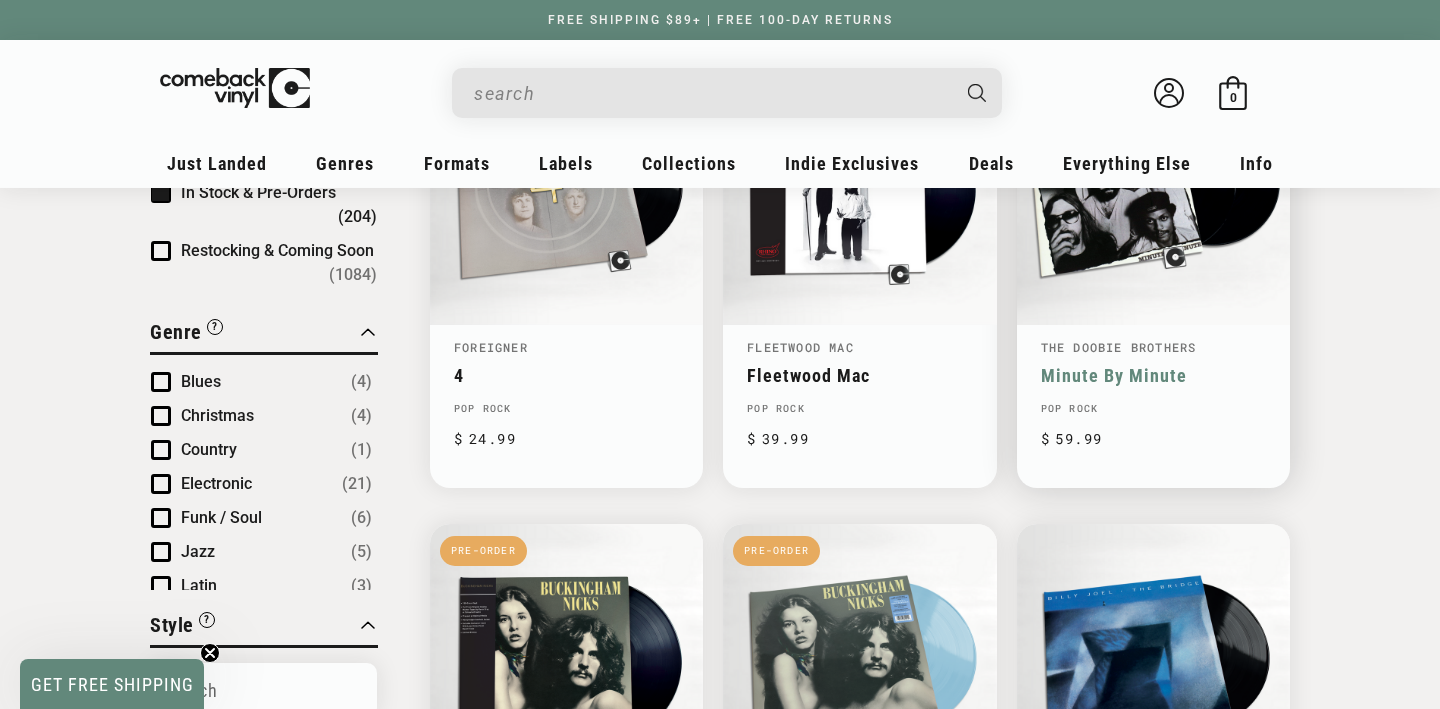 click on "Minute By Minute" at bounding box center [1153, 375] 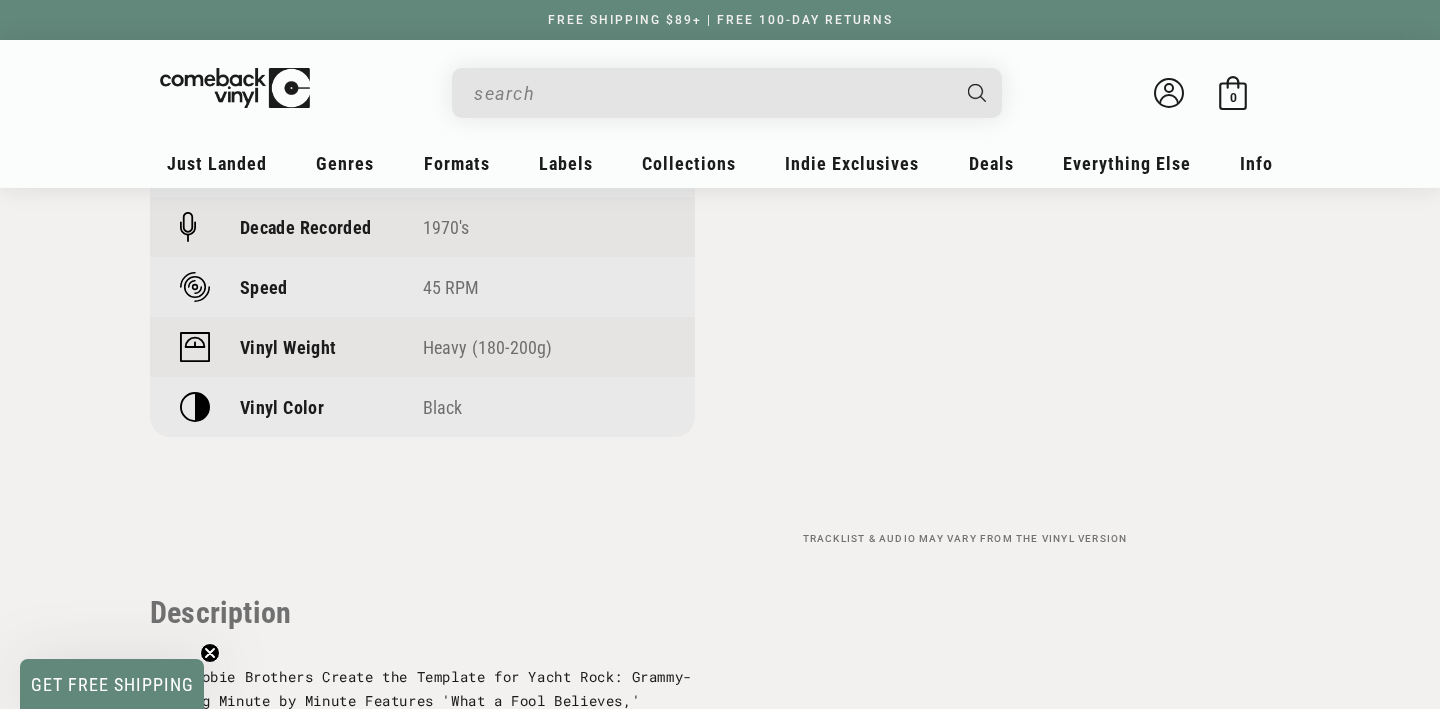 scroll, scrollTop: 1629, scrollLeft: 0, axis: vertical 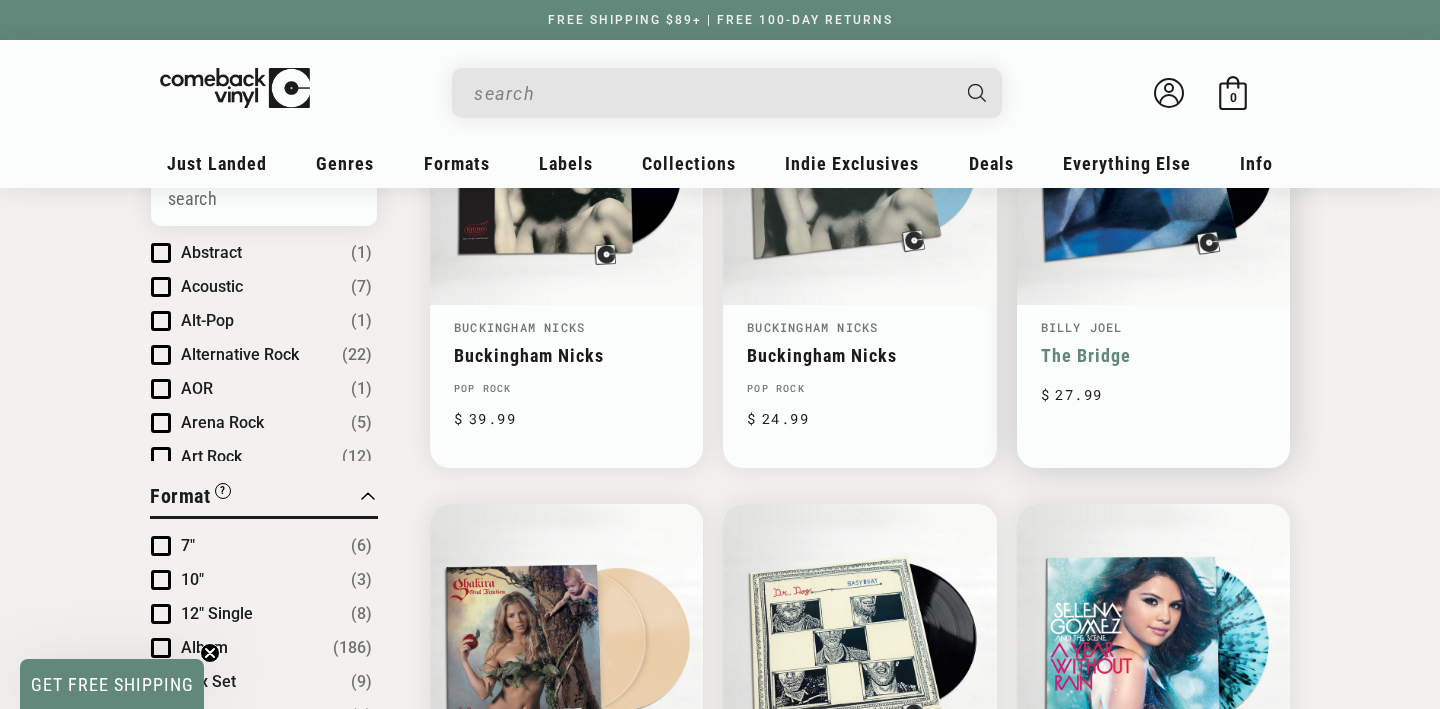 click on "The Bridge" at bounding box center [1153, 355] 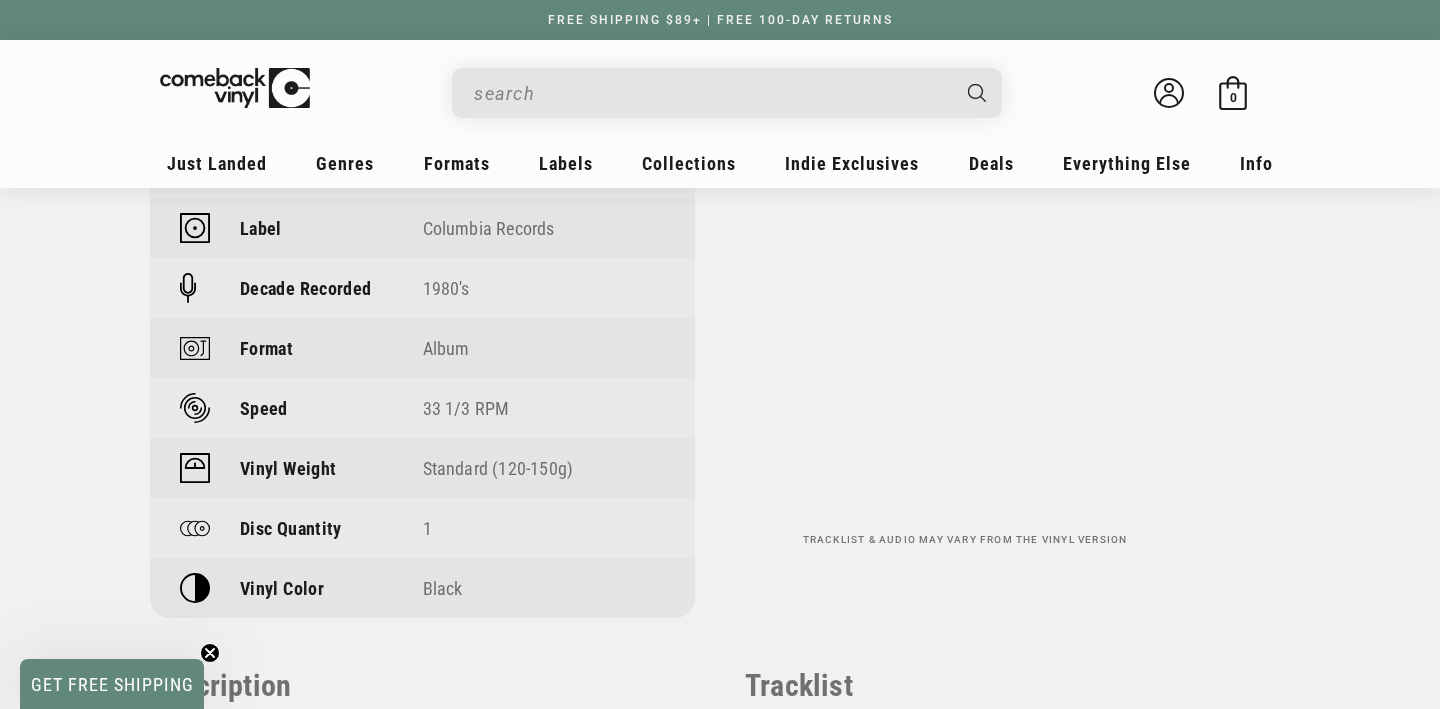 scroll, scrollTop: 1497, scrollLeft: 0, axis: vertical 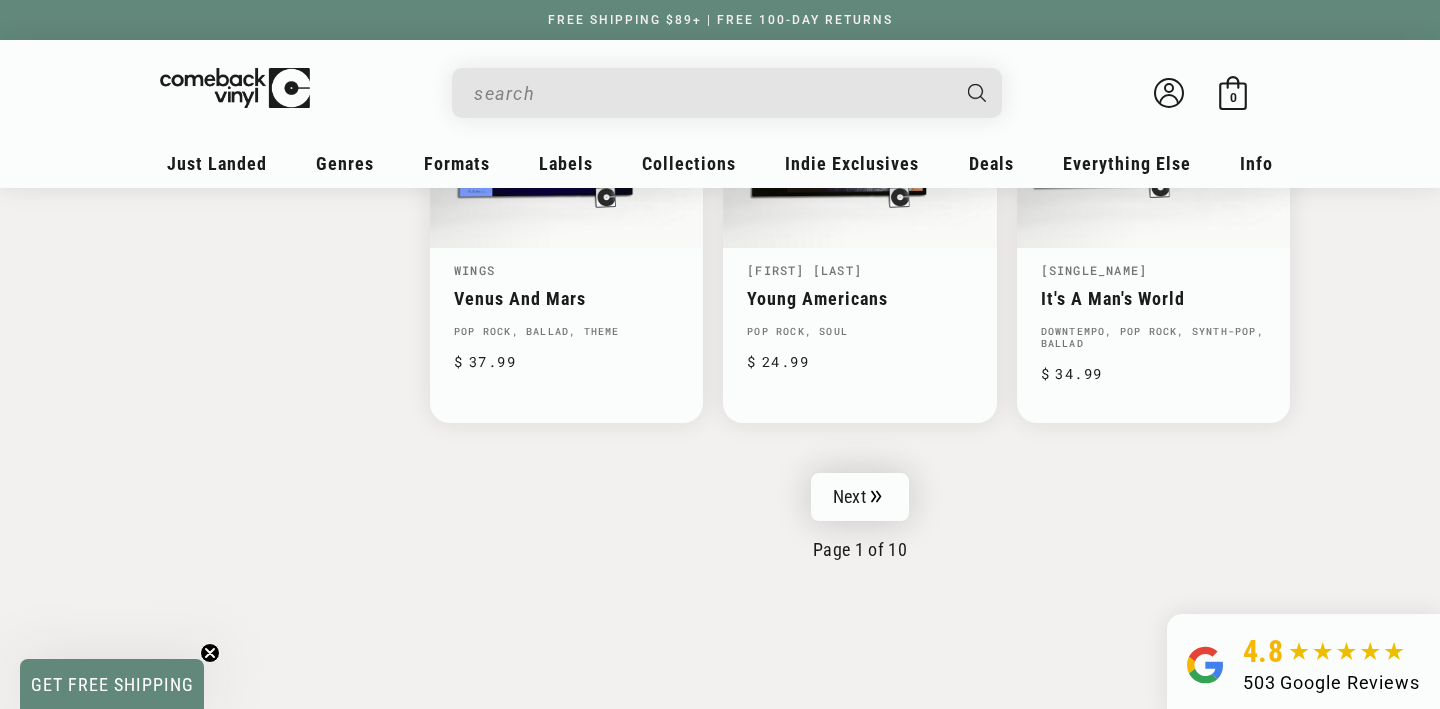 click on "Next" at bounding box center [860, 497] 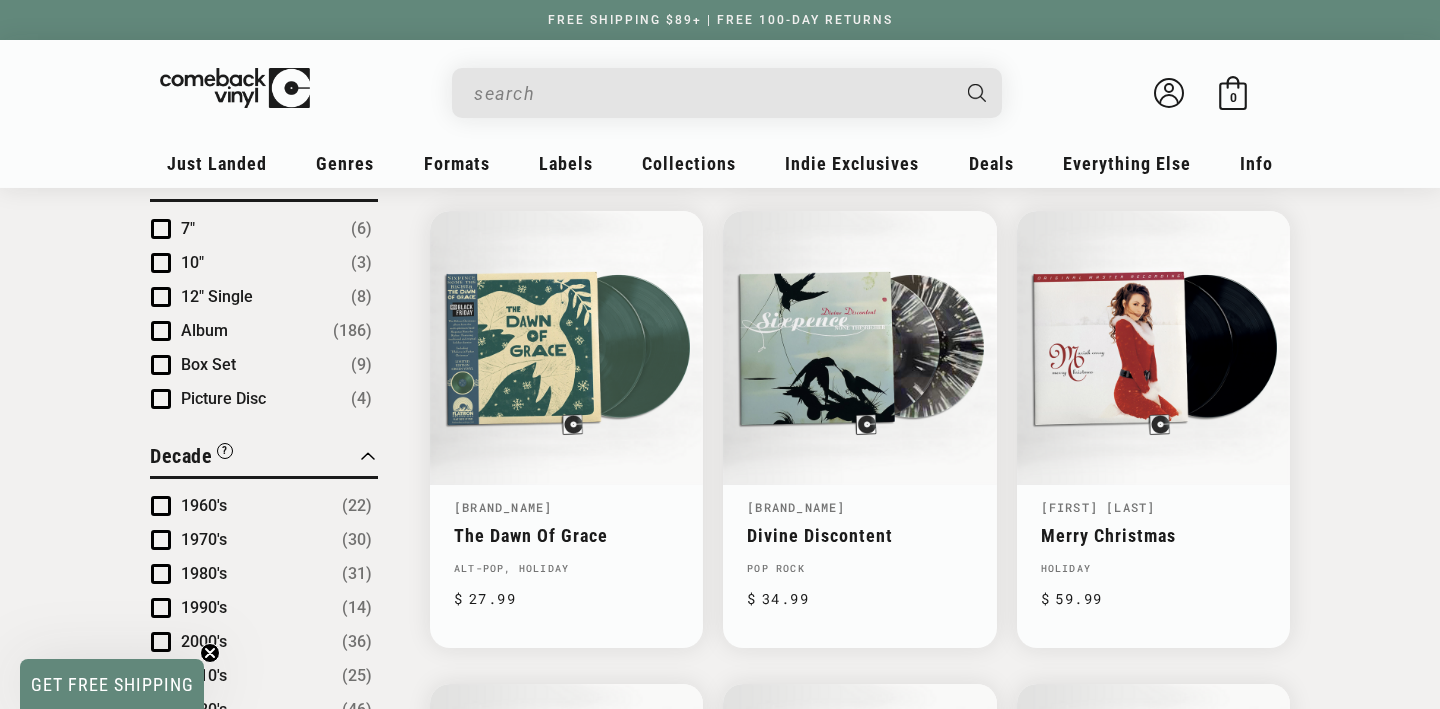 scroll, scrollTop: 1155, scrollLeft: 0, axis: vertical 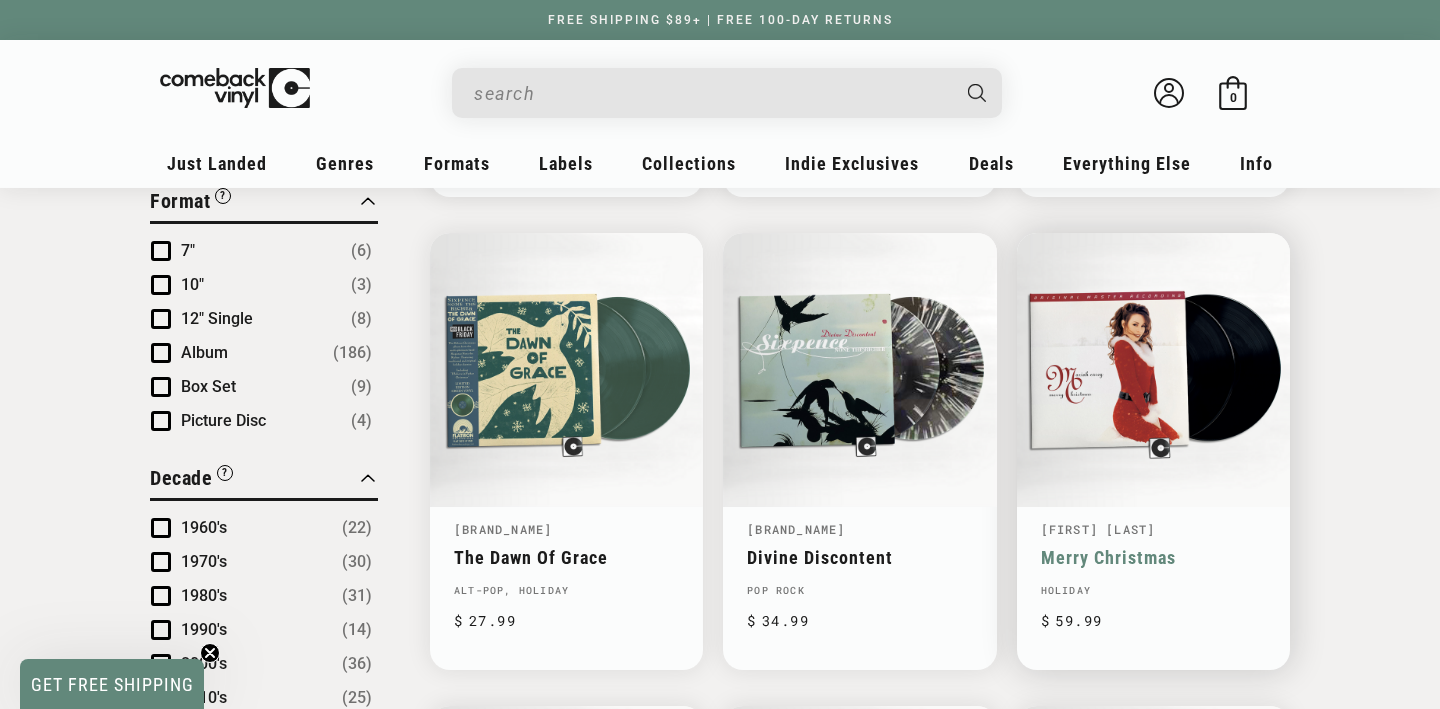 click on "Merry Christmas" at bounding box center [1153, 557] 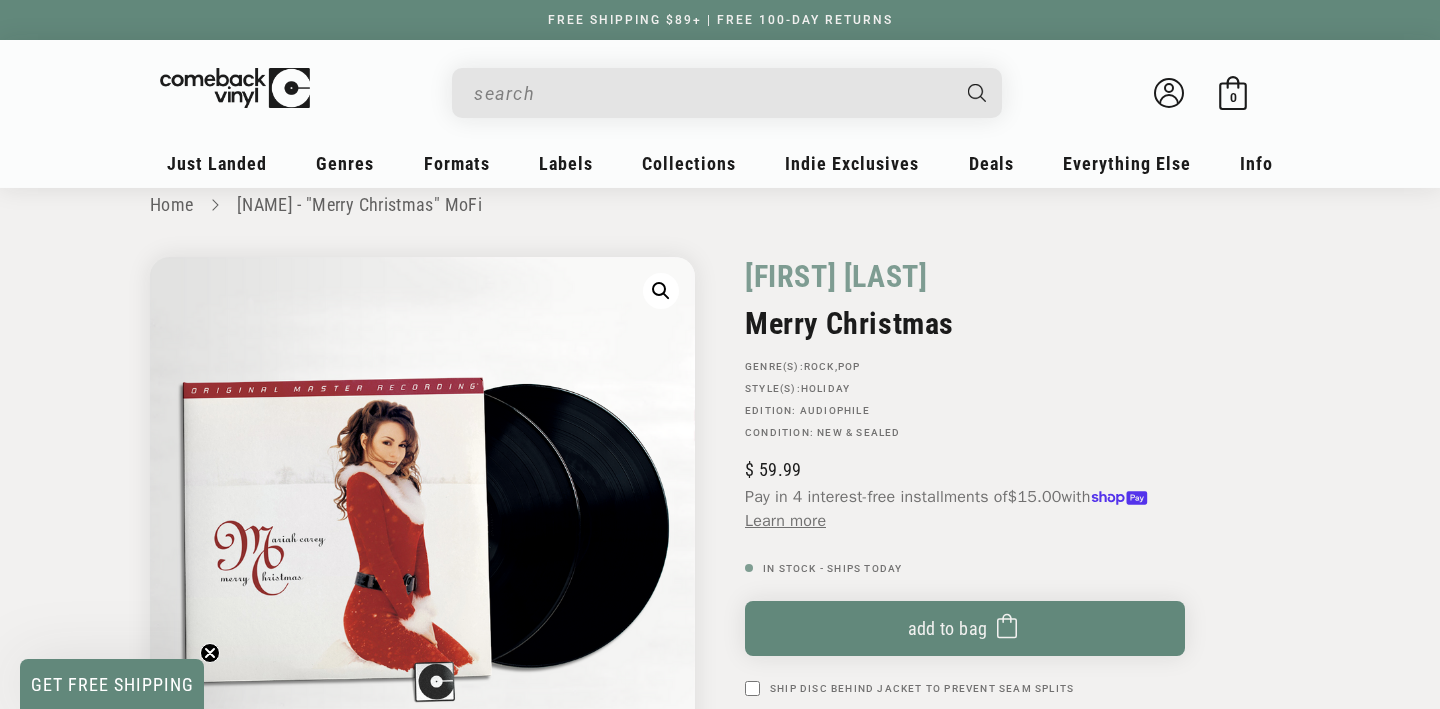 scroll, scrollTop: 0, scrollLeft: 0, axis: both 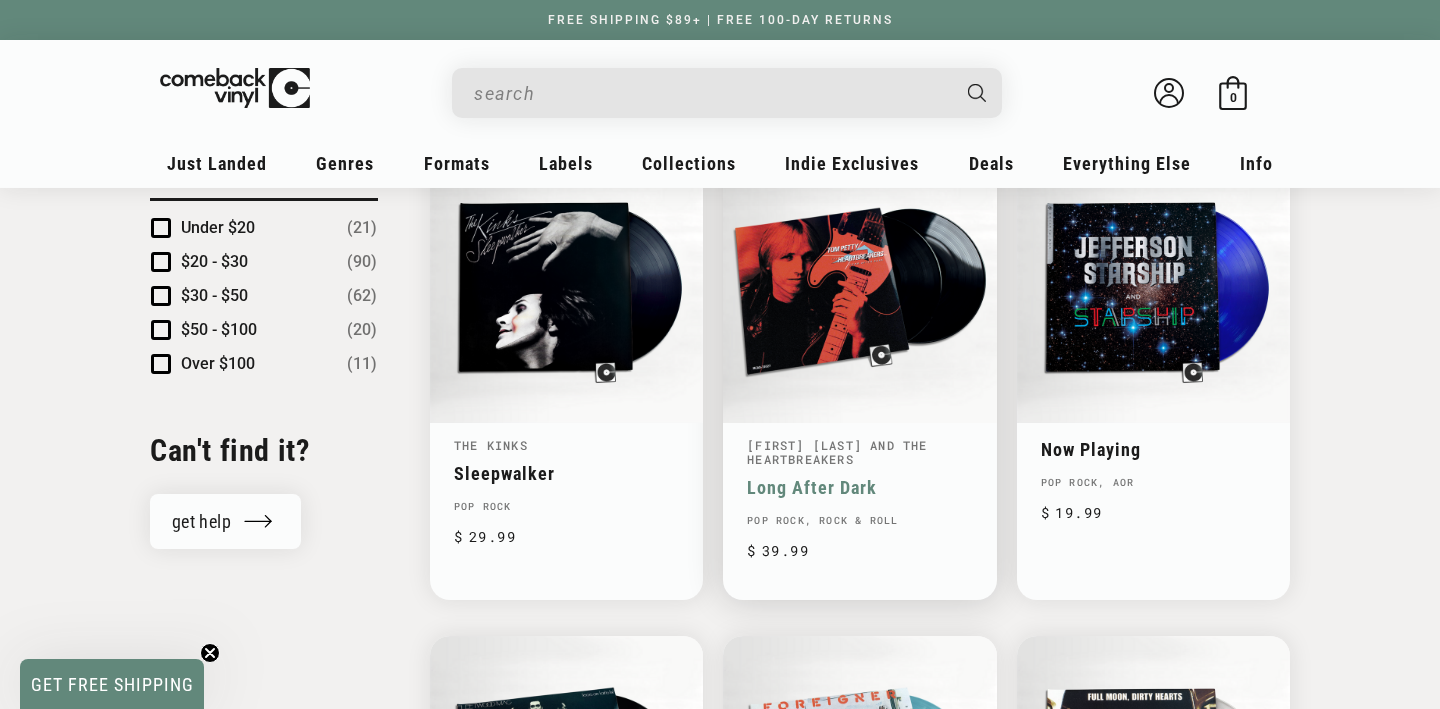 click on "Long After Dark" at bounding box center (859, 487) 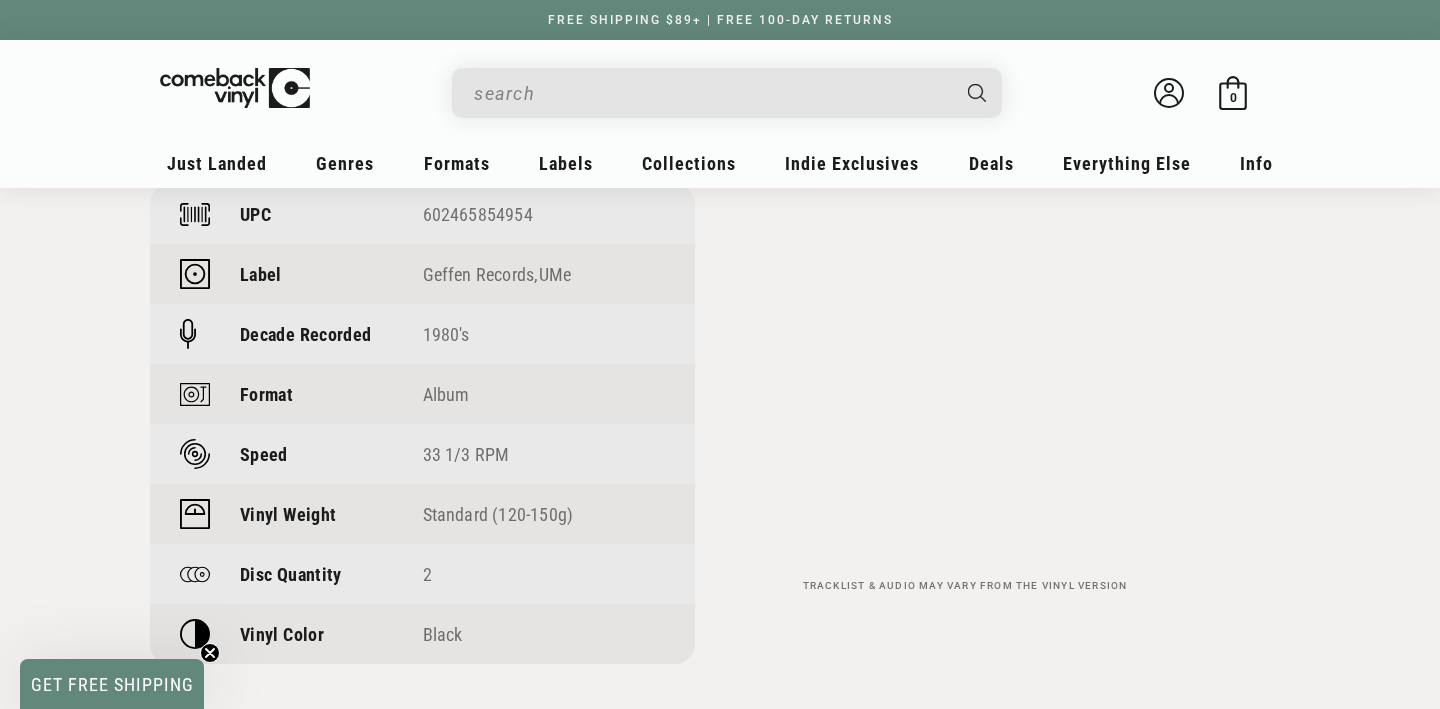 scroll, scrollTop: 1528, scrollLeft: 0, axis: vertical 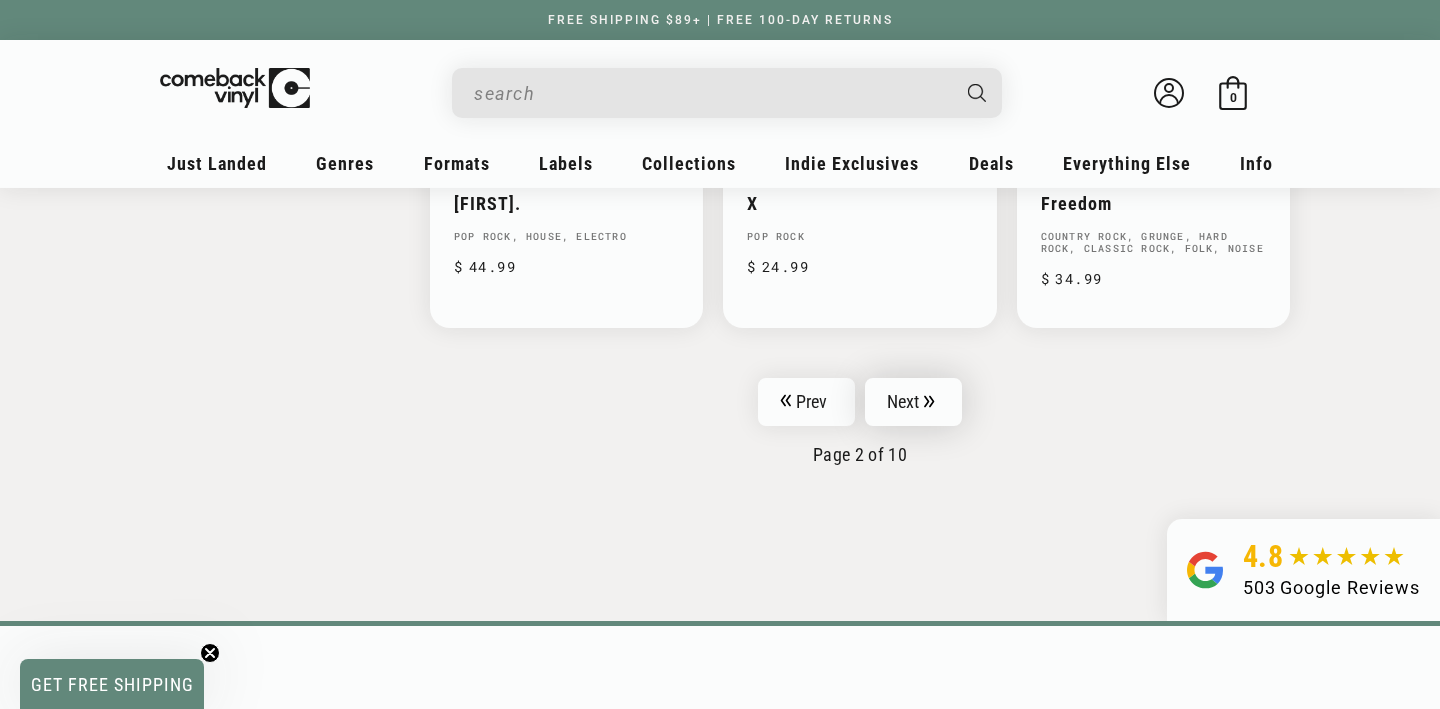 click on "Next" at bounding box center (914, 402) 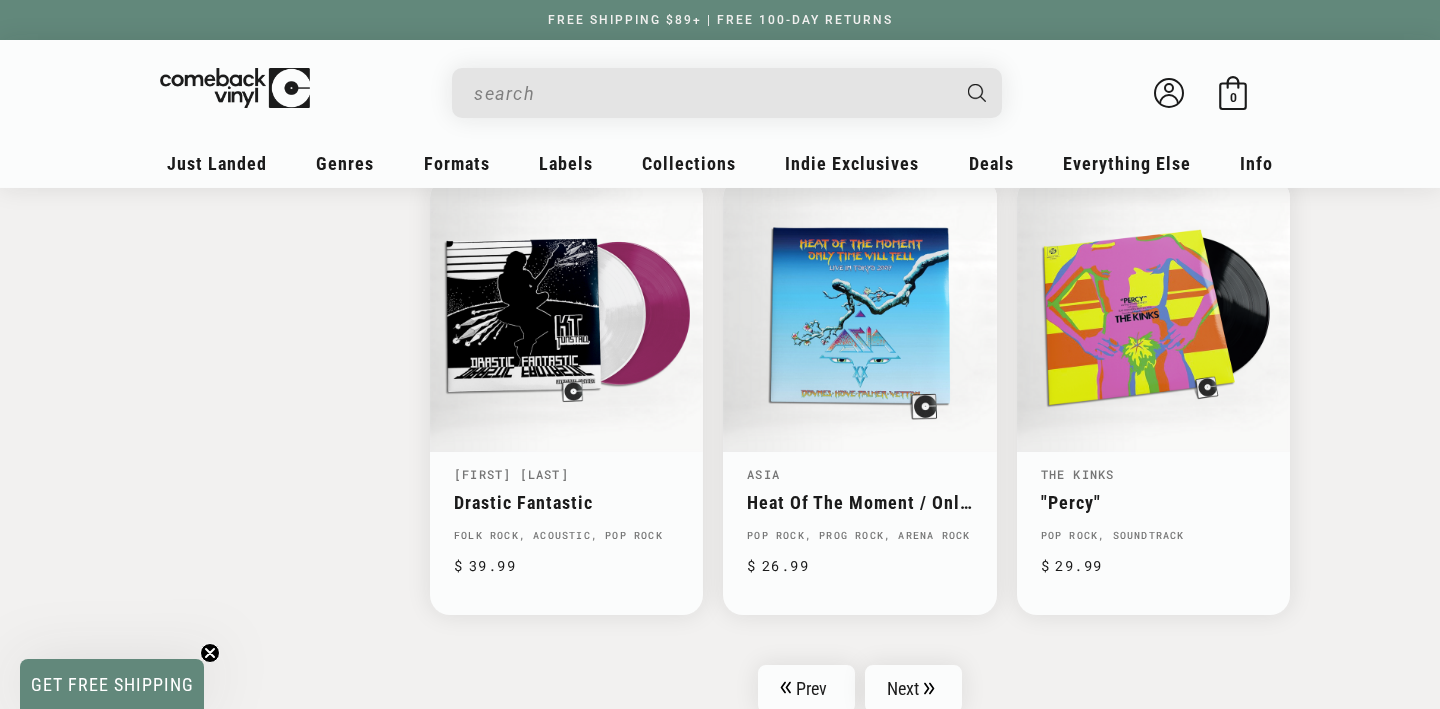scroll, scrollTop: 3085, scrollLeft: 0, axis: vertical 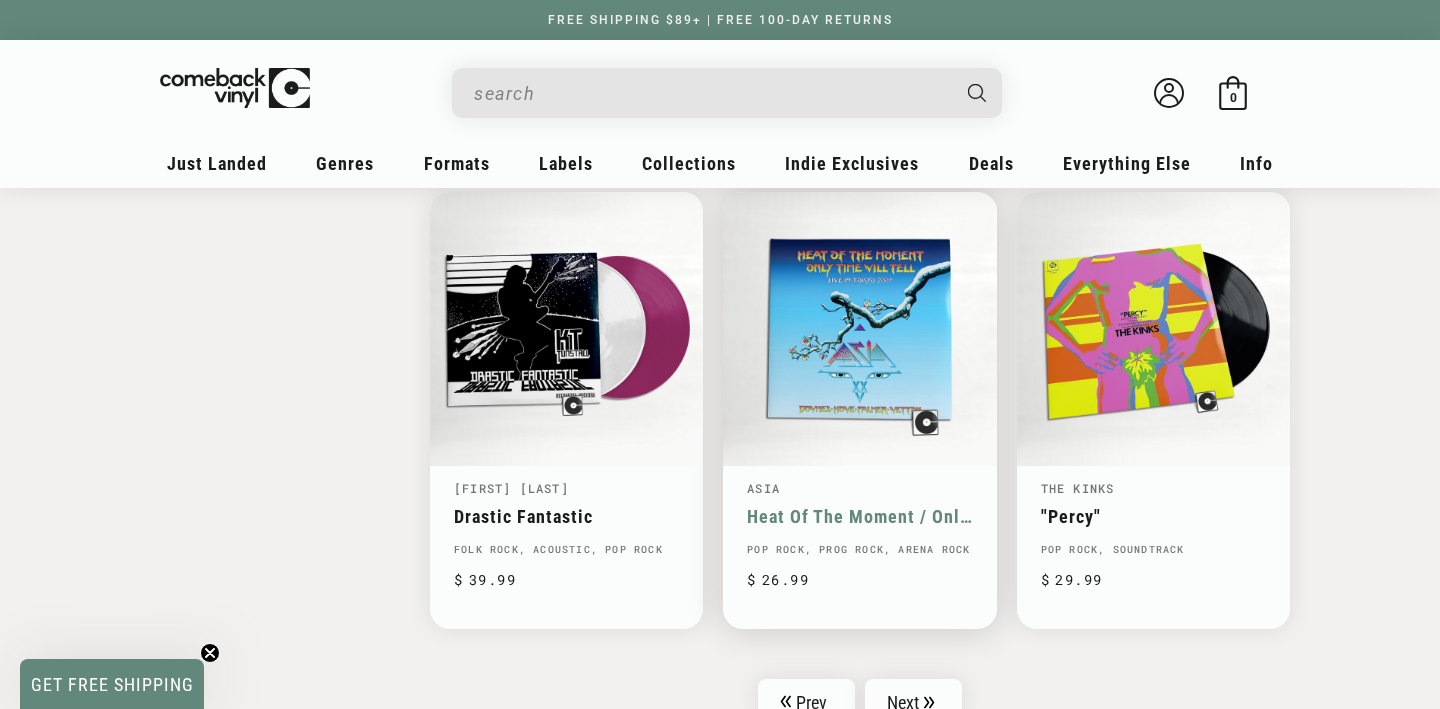 click on "Heat Of The Moment / Only Time Will Tell - Live In Tokyo 2007" at bounding box center (859, 516) 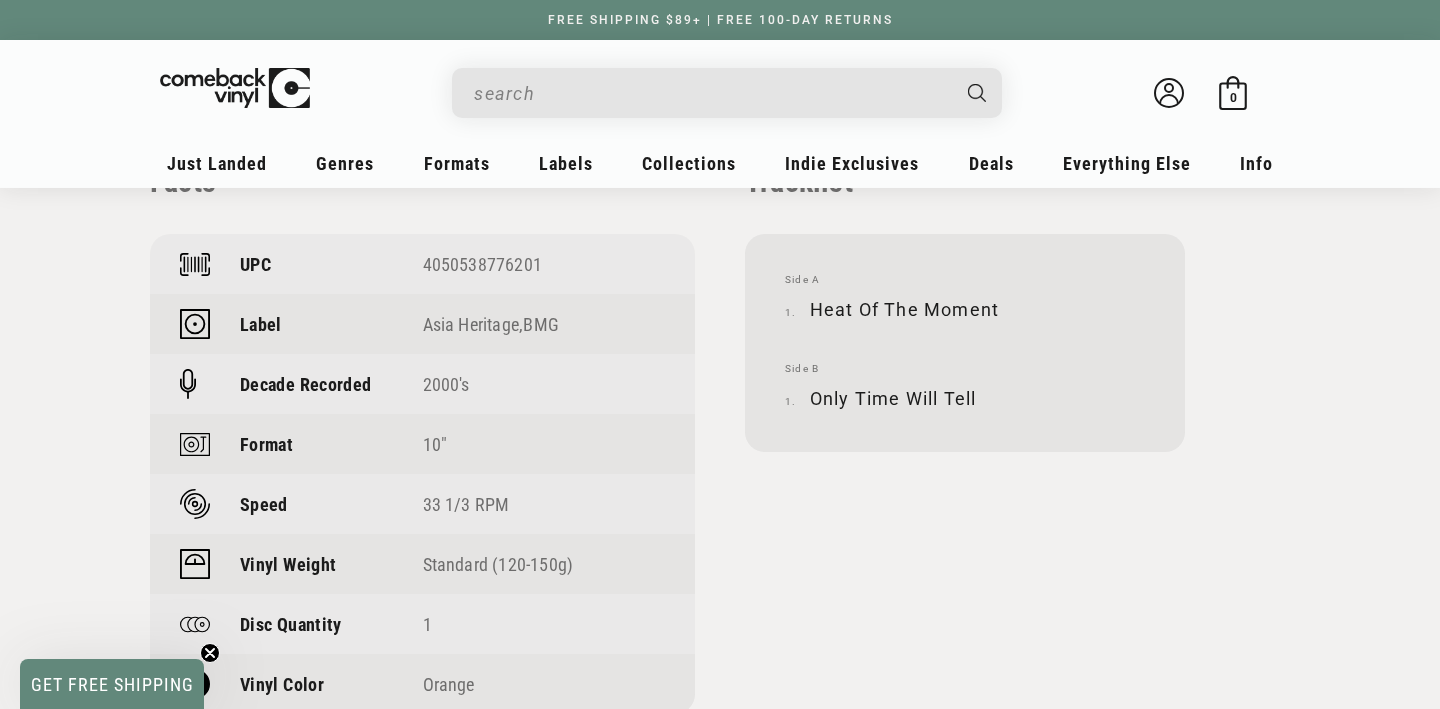 scroll, scrollTop: 1491, scrollLeft: 0, axis: vertical 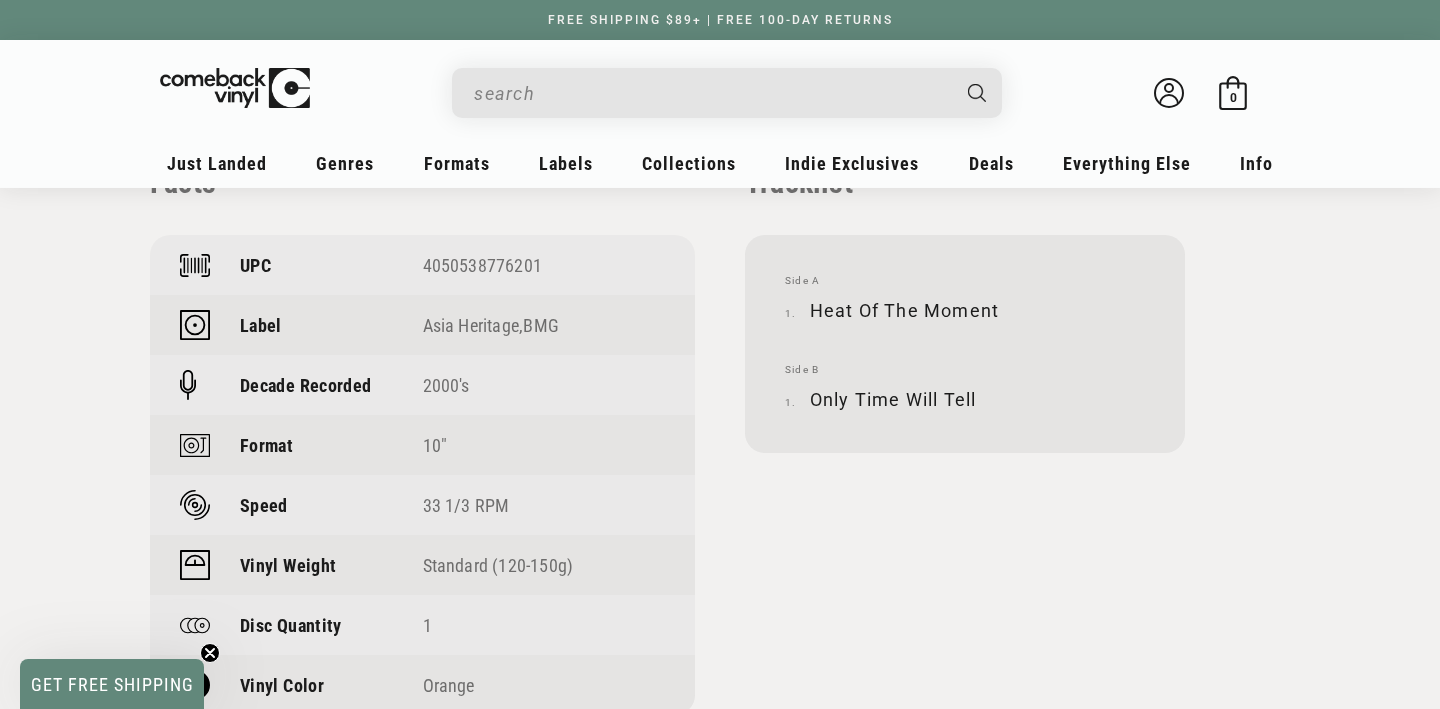 click on "Side A
Heat Of The Moment
Side B
Only Time Will Tell" at bounding box center [965, 344] 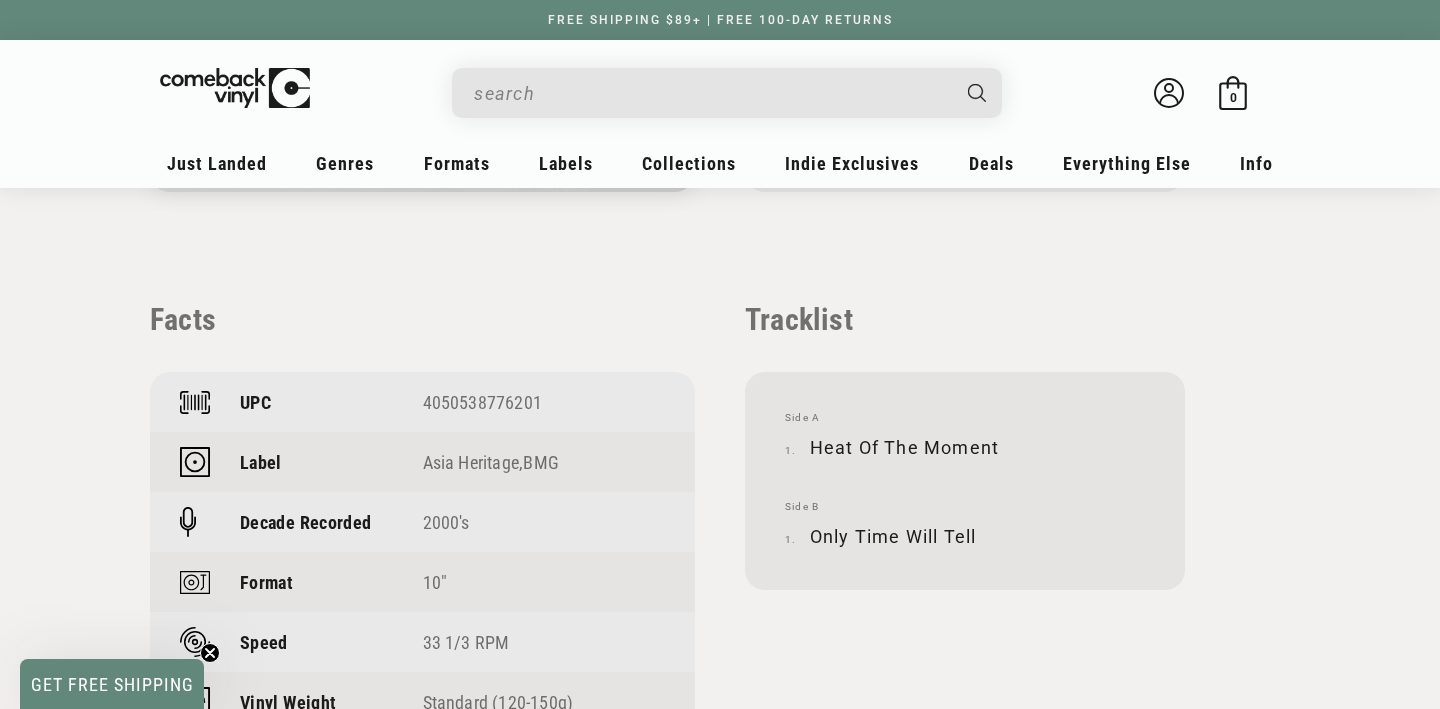 scroll, scrollTop: 1013, scrollLeft: 0, axis: vertical 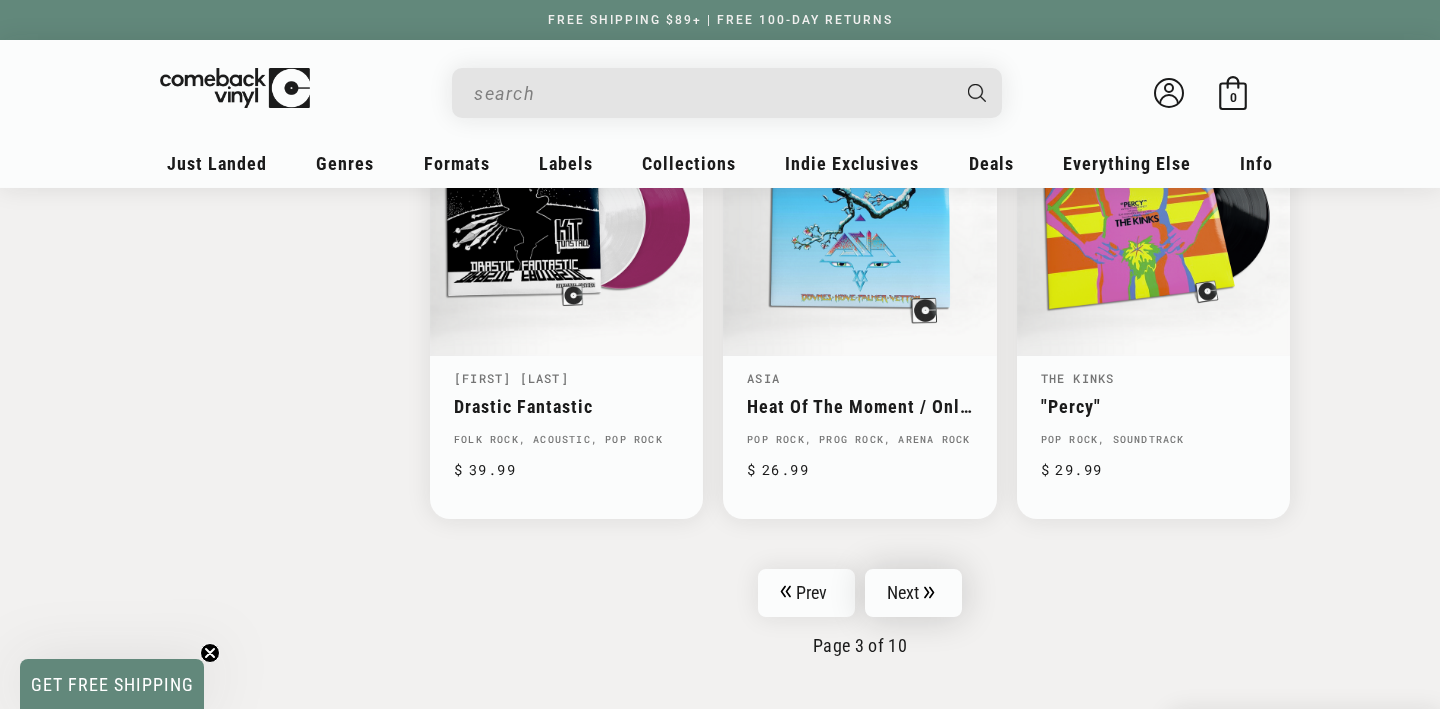 click on "Next" at bounding box center [914, 593] 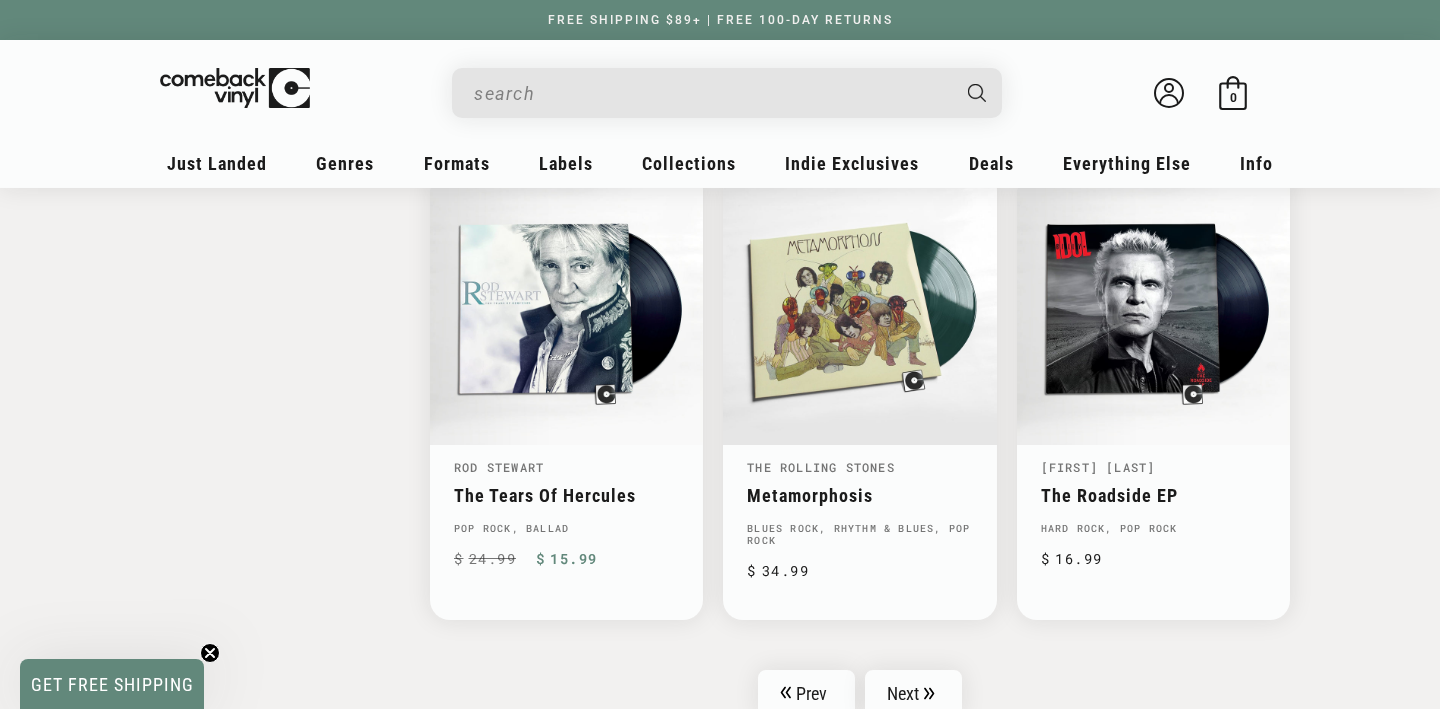 scroll, scrollTop: 3266, scrollLeft: 0, axis: vertical 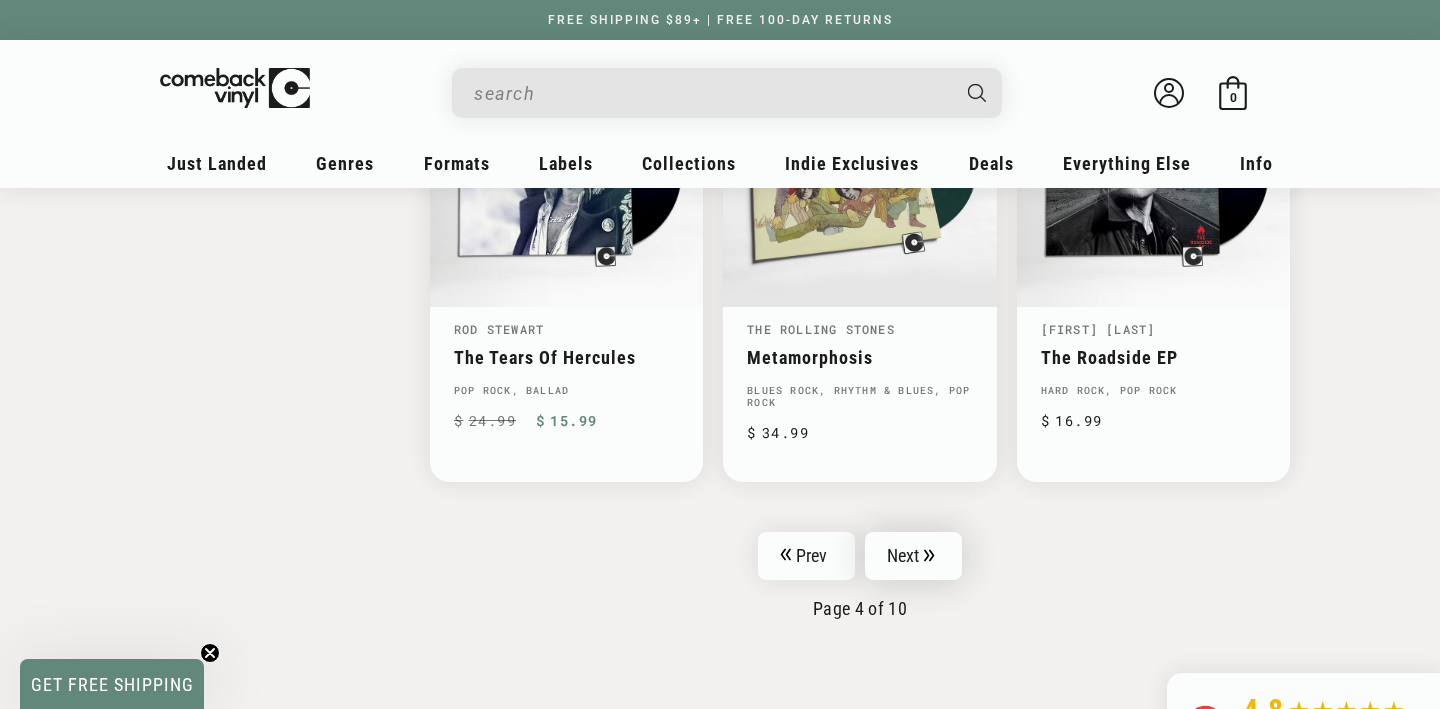 click on "Next" at bounding box center [914, 556] 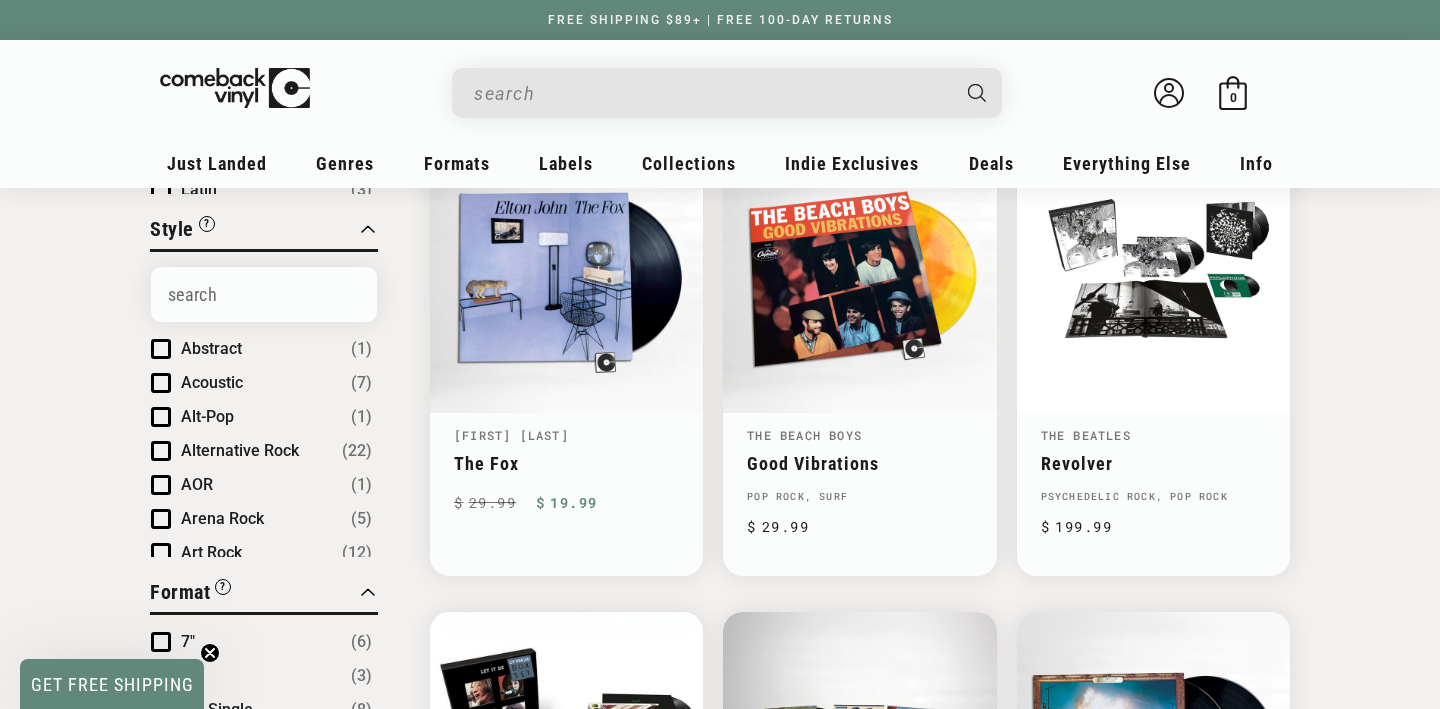 scroll, scrollTop: 771, scrollLeft: 0, axis: vertical 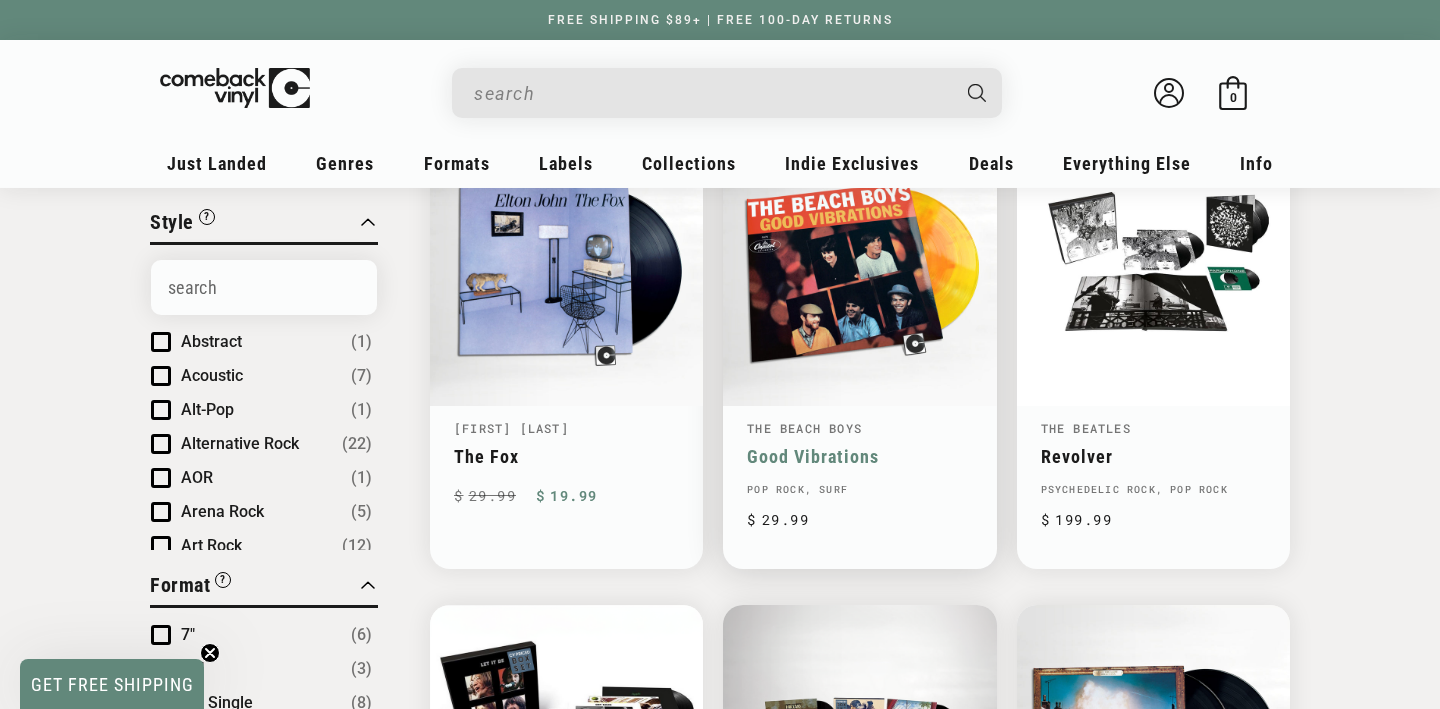 click on "Good Vibrations" at bounding box center (859, 456) 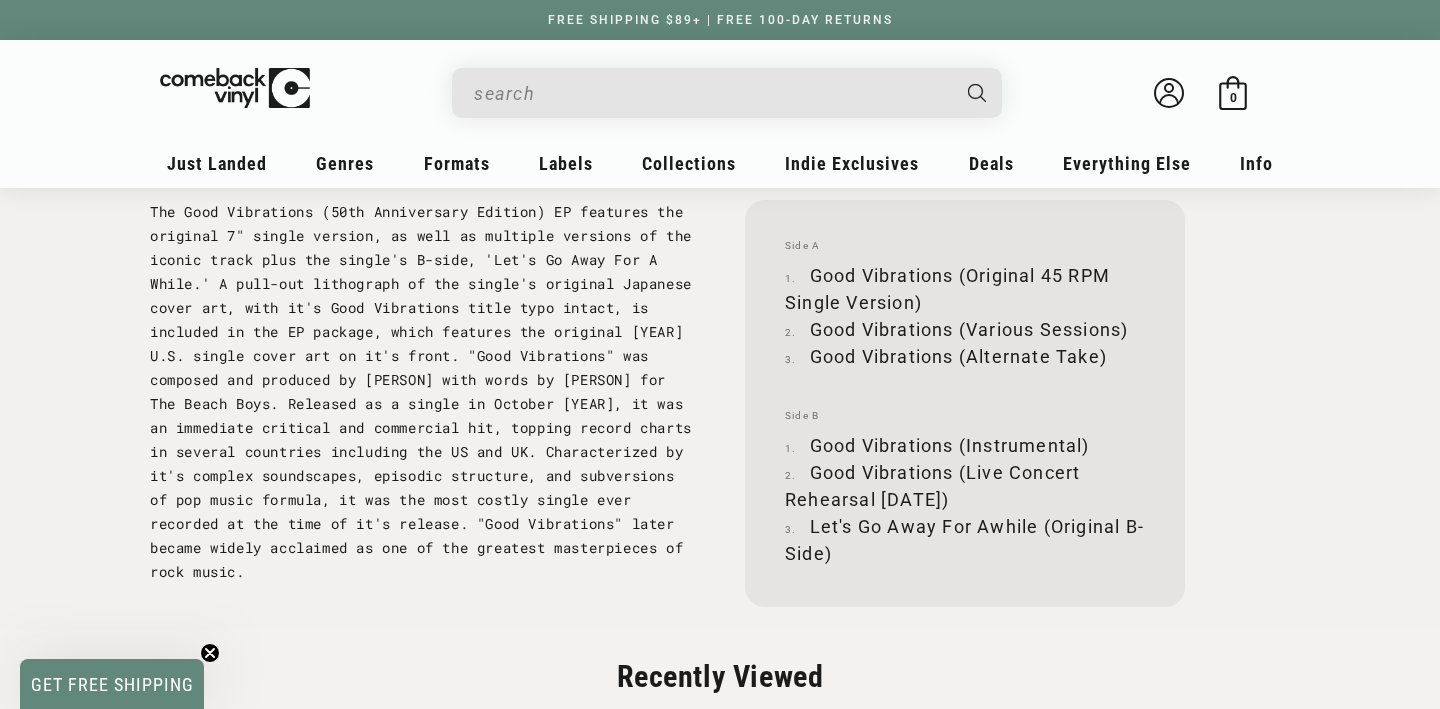 scroll, scrollTop: 2065, scrollLeft: 0, axis: vertical 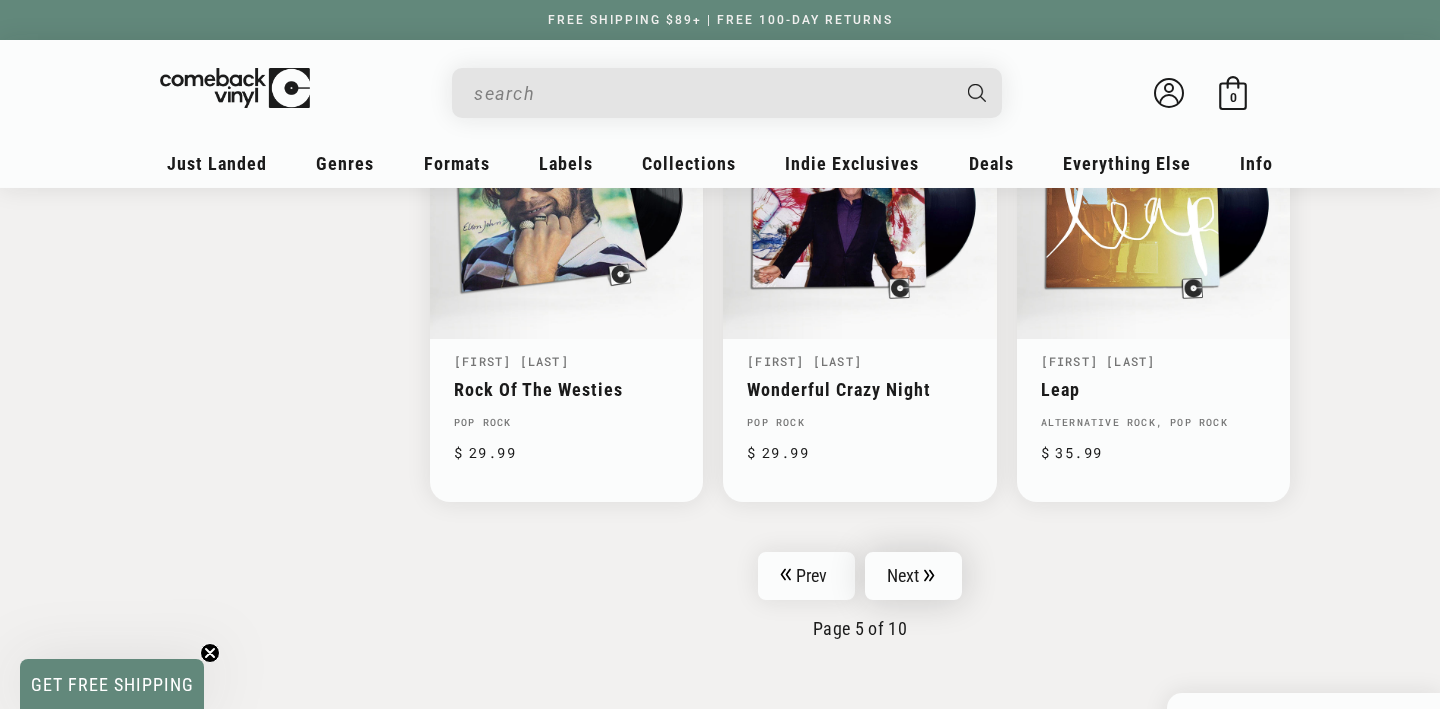 click on "Next" at bounding box center [914, 576] 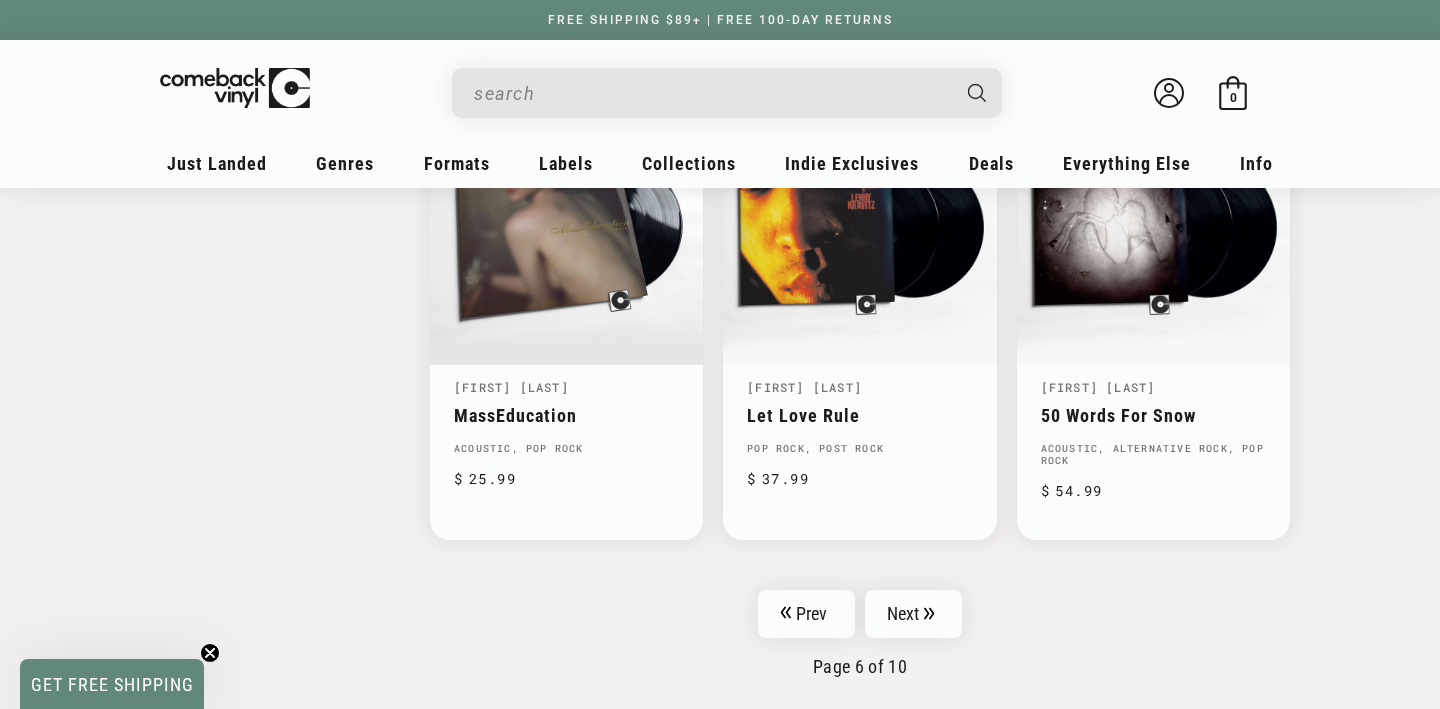 scroll, scrollTop: 3384, scrollLeft: 0, axis: vertical 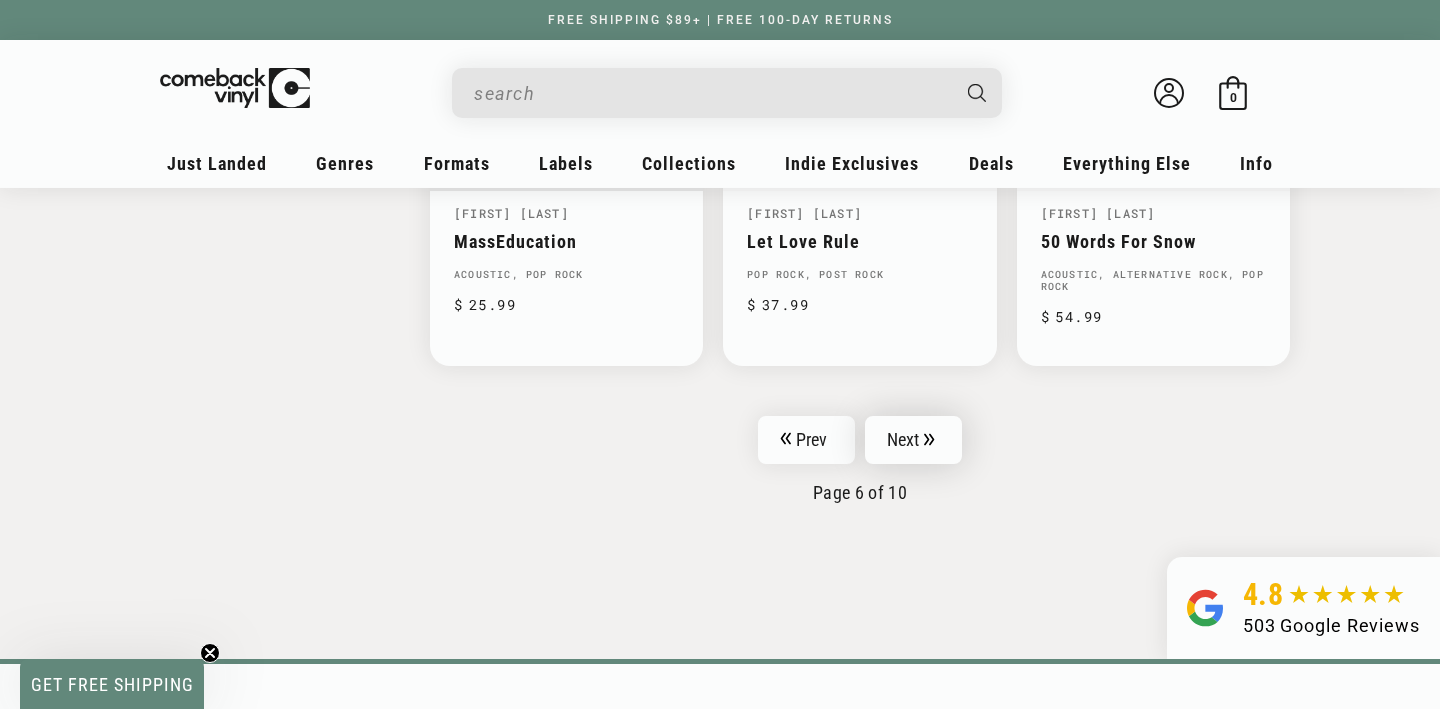 click on "Next" at bounding box center [914, 440] 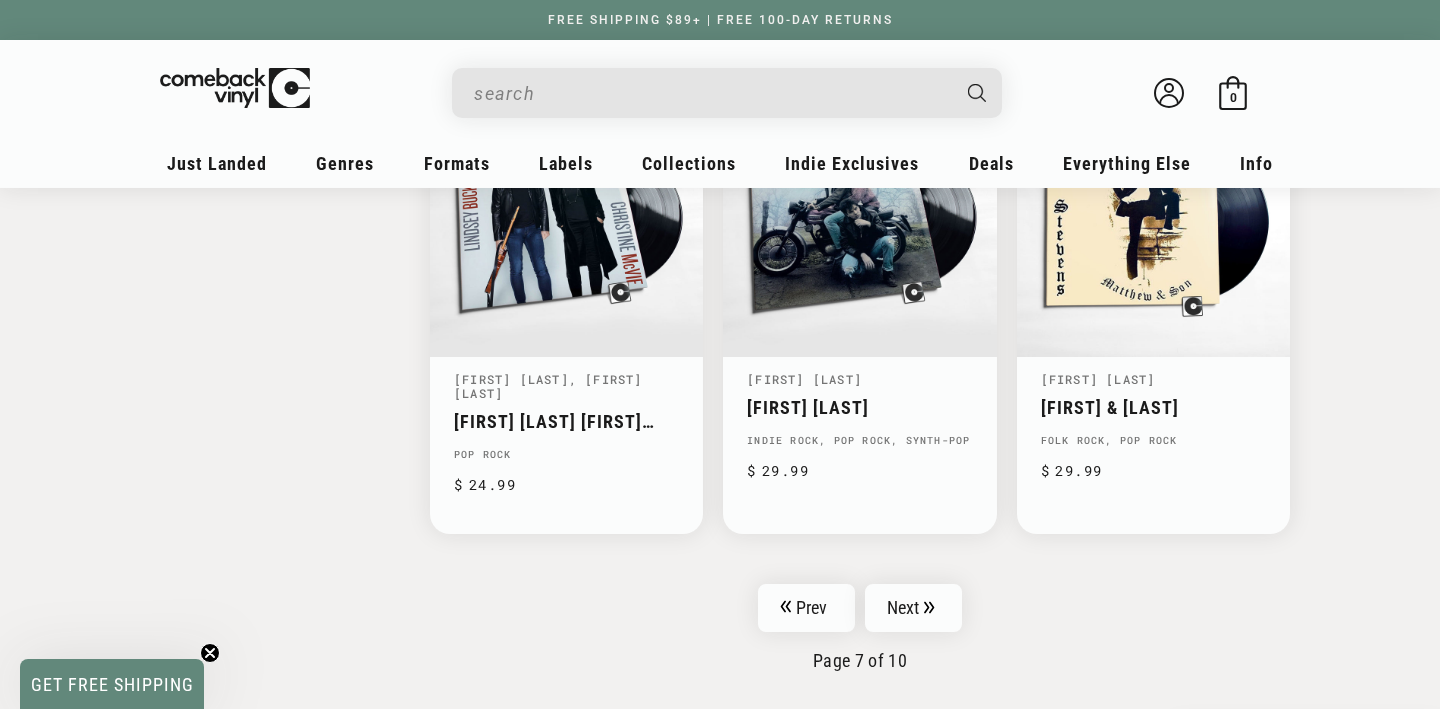scroll, scrollTop: 3289, scrollLeft: 0, axis: vertical 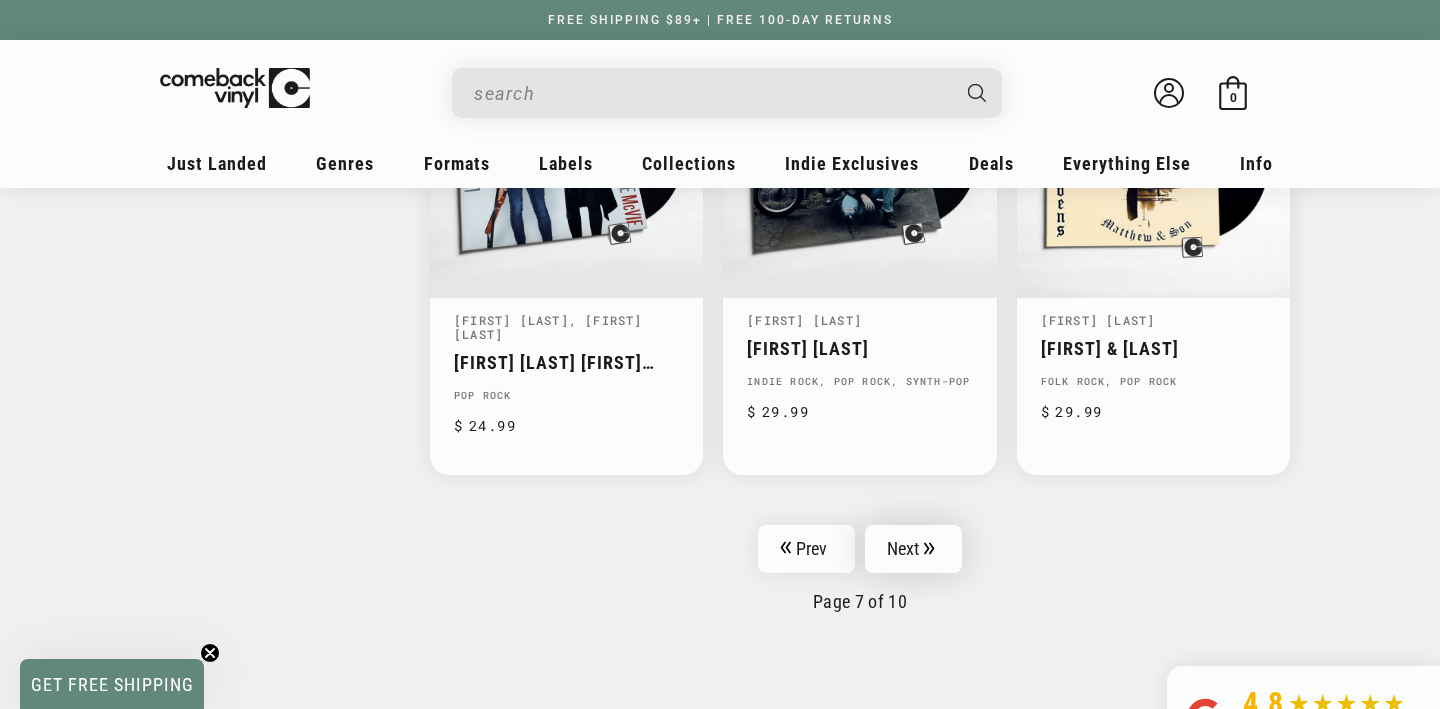click on "Next" at bounding box center [914, 549] 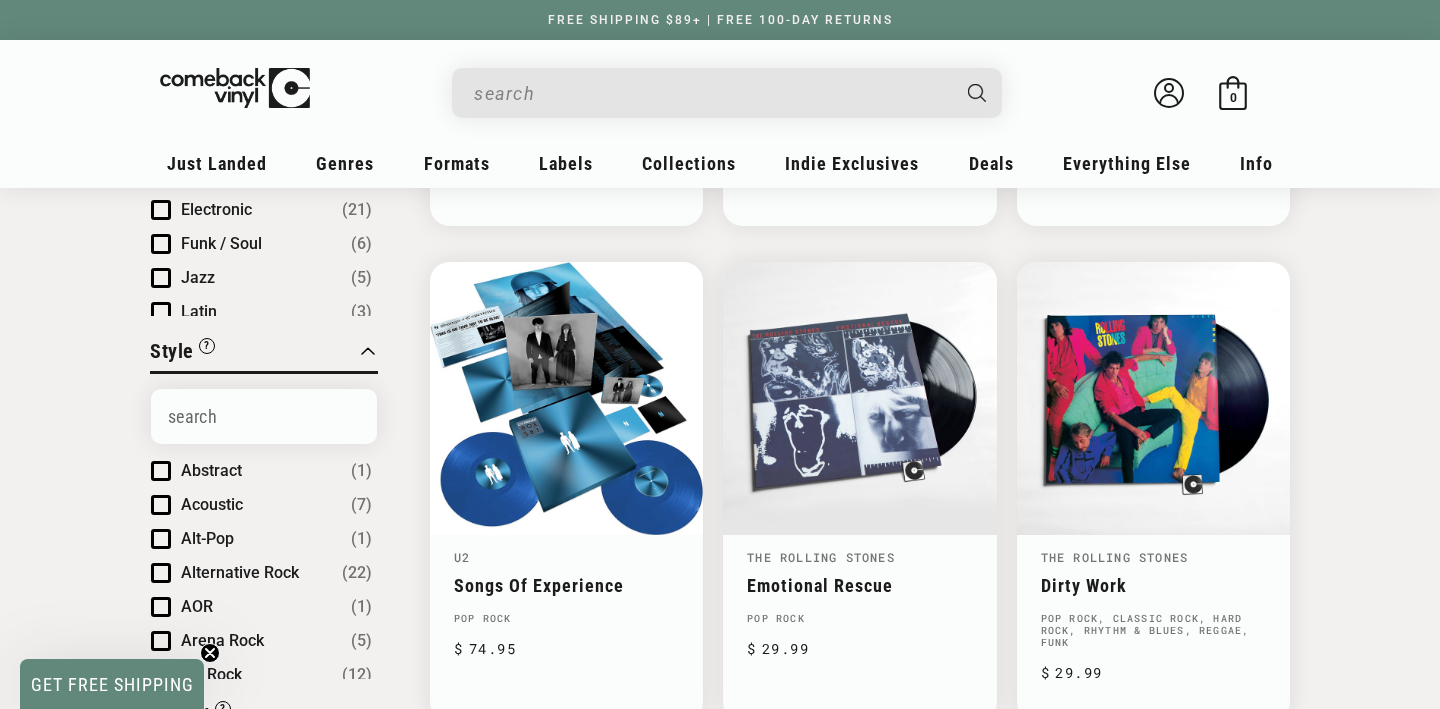 scroll, scrollTop: 969, scrollLeft: 0, axis: vertical 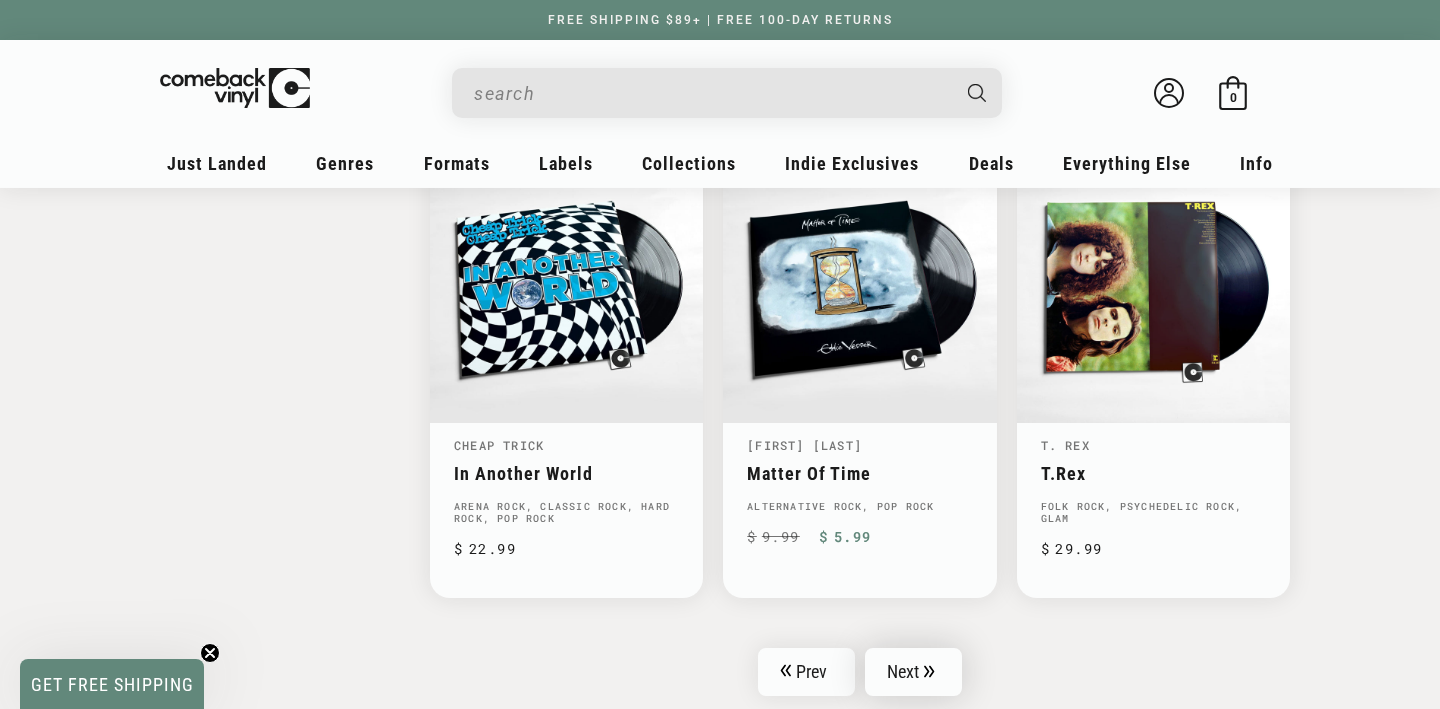 click on "Next" at bounding box center [914, 672] 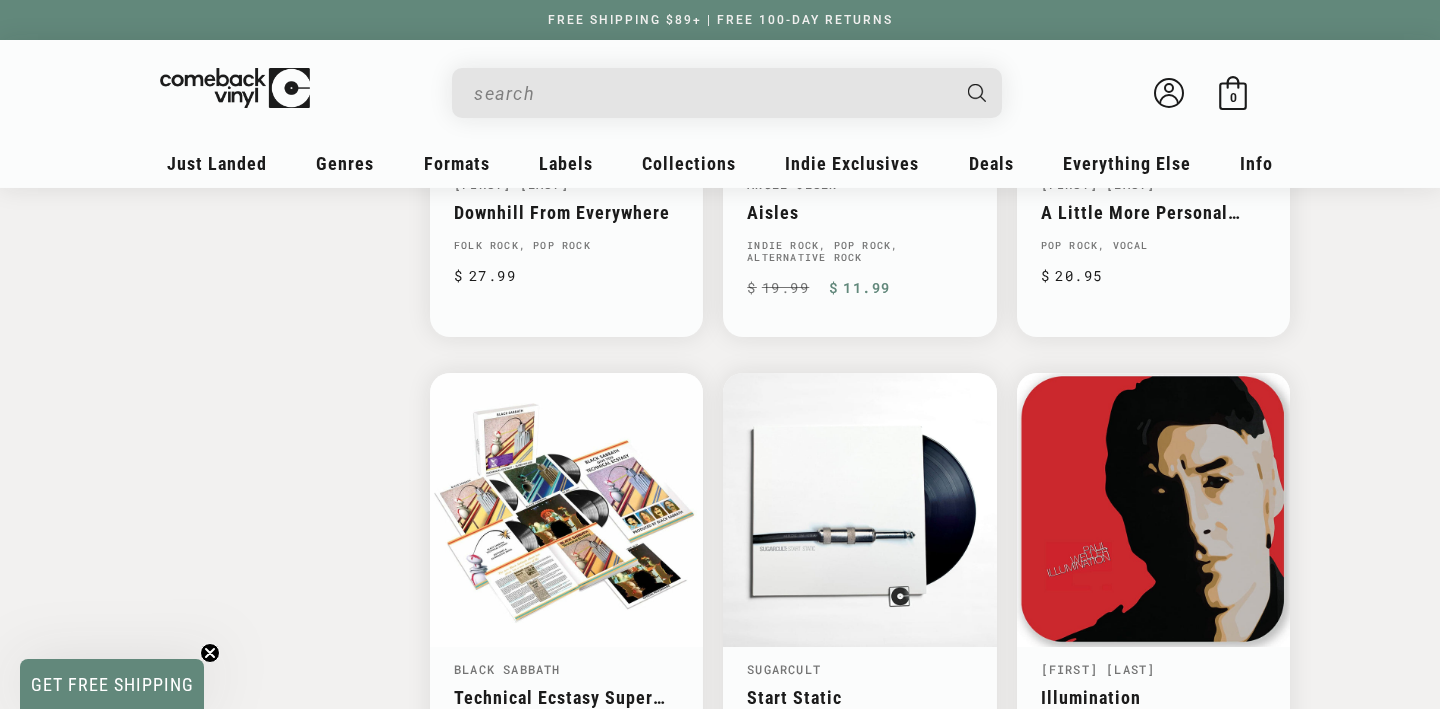 scroll, scrollTop: 3339, scrollLeft: 0, axis: vertical 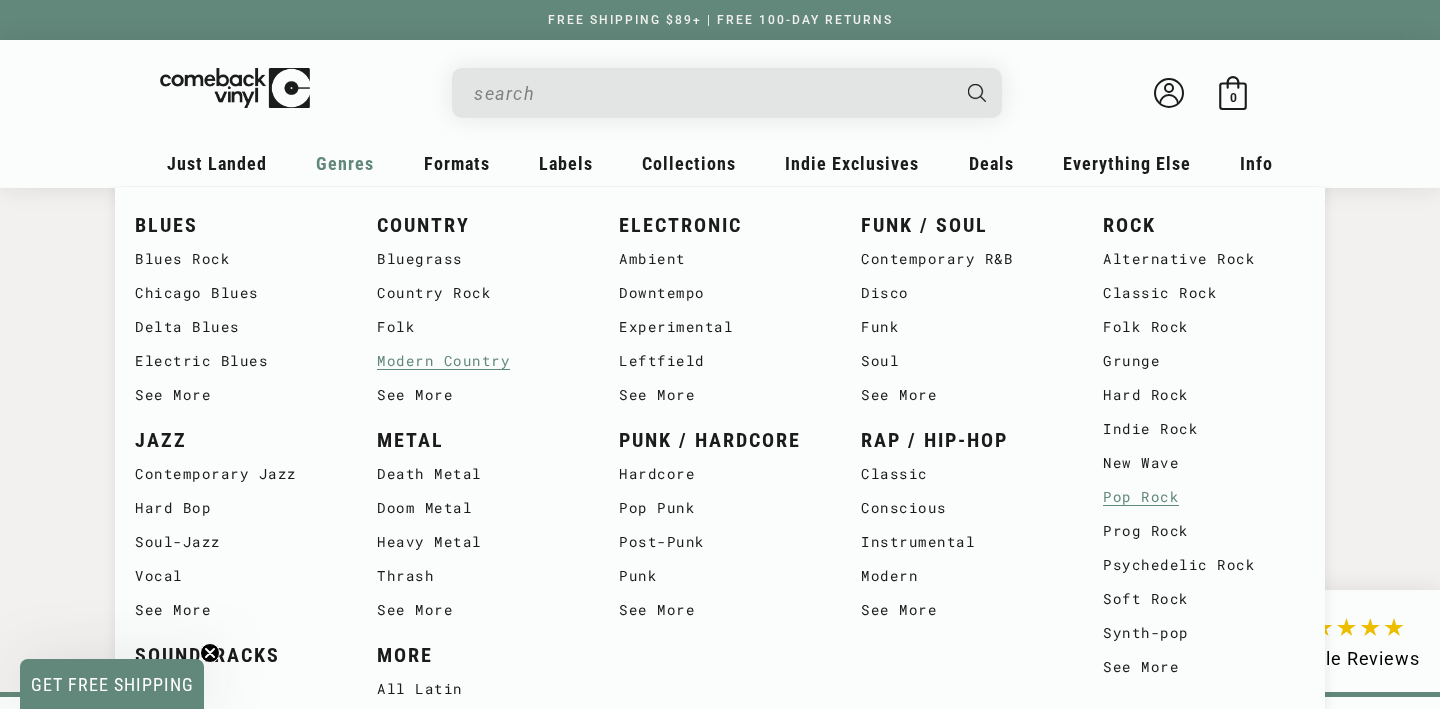 click on "Modern Country" at bounding box center (478, 361) 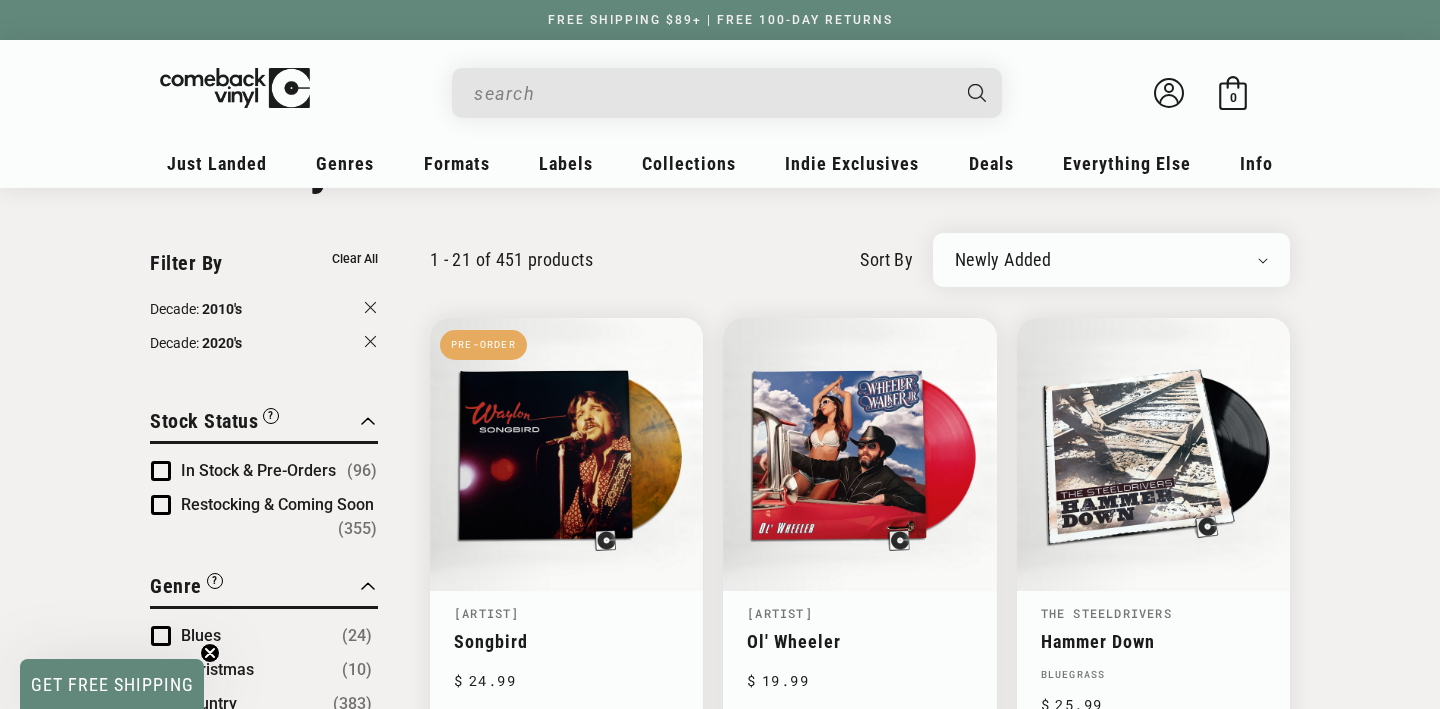 scroll, scrollTop: 114, scrollLeft: 0, axis: vertical 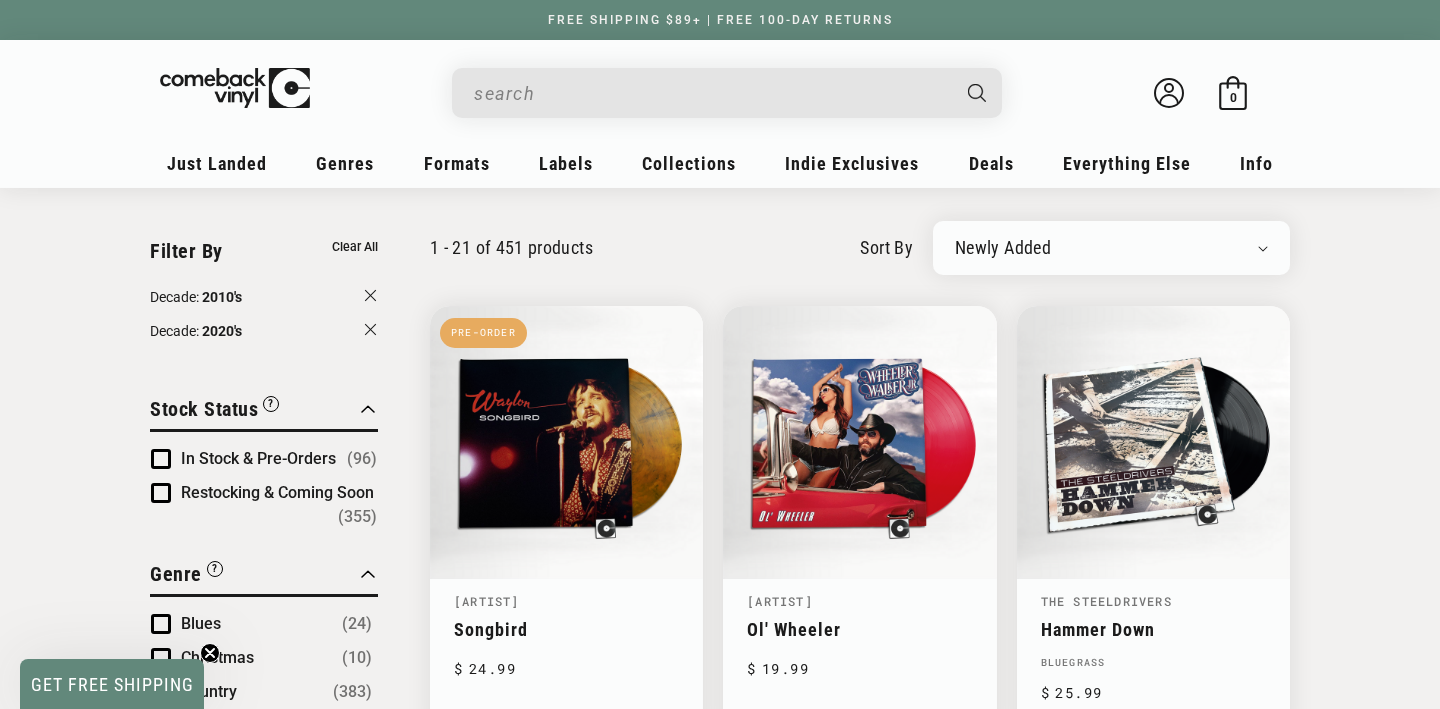 click on "Decade:  2020's" at bounding box center [264, 333] 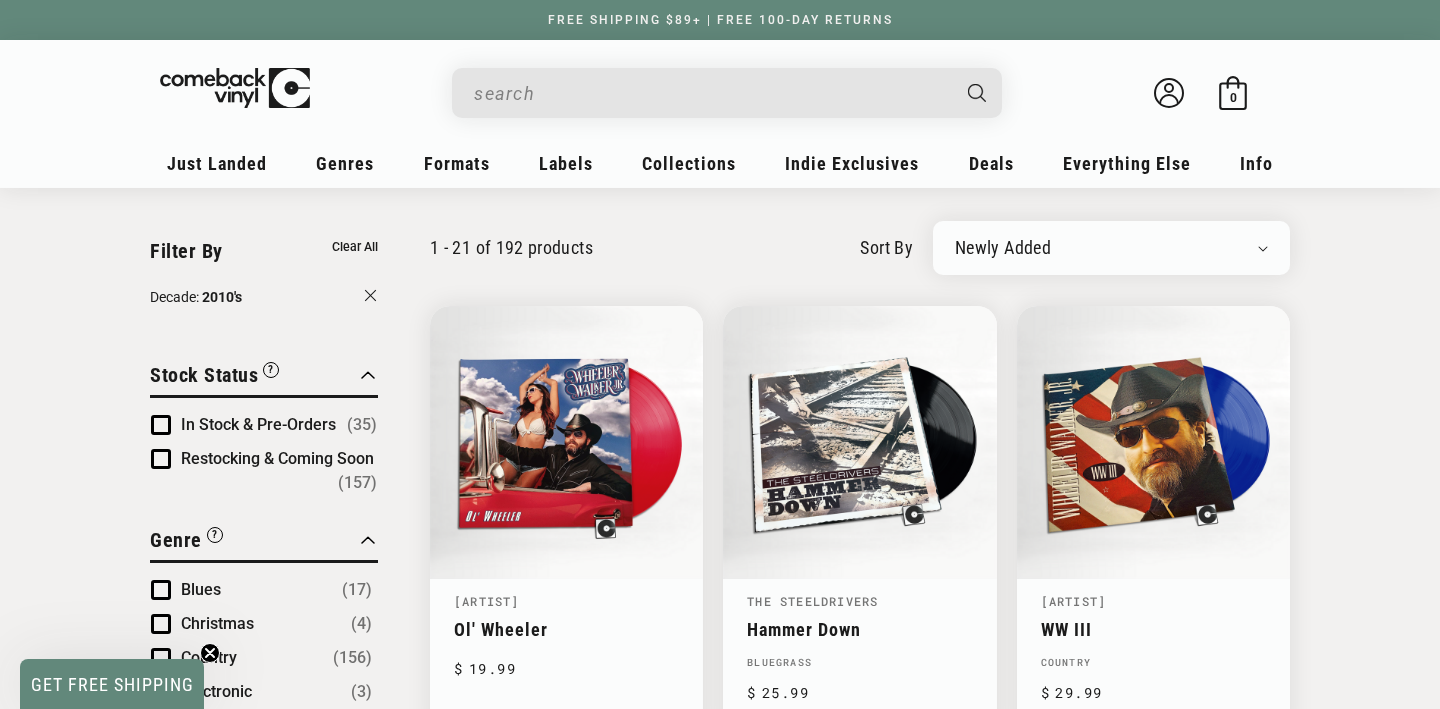 click on "Decade:  2010's" at bounding box center (264, 299) 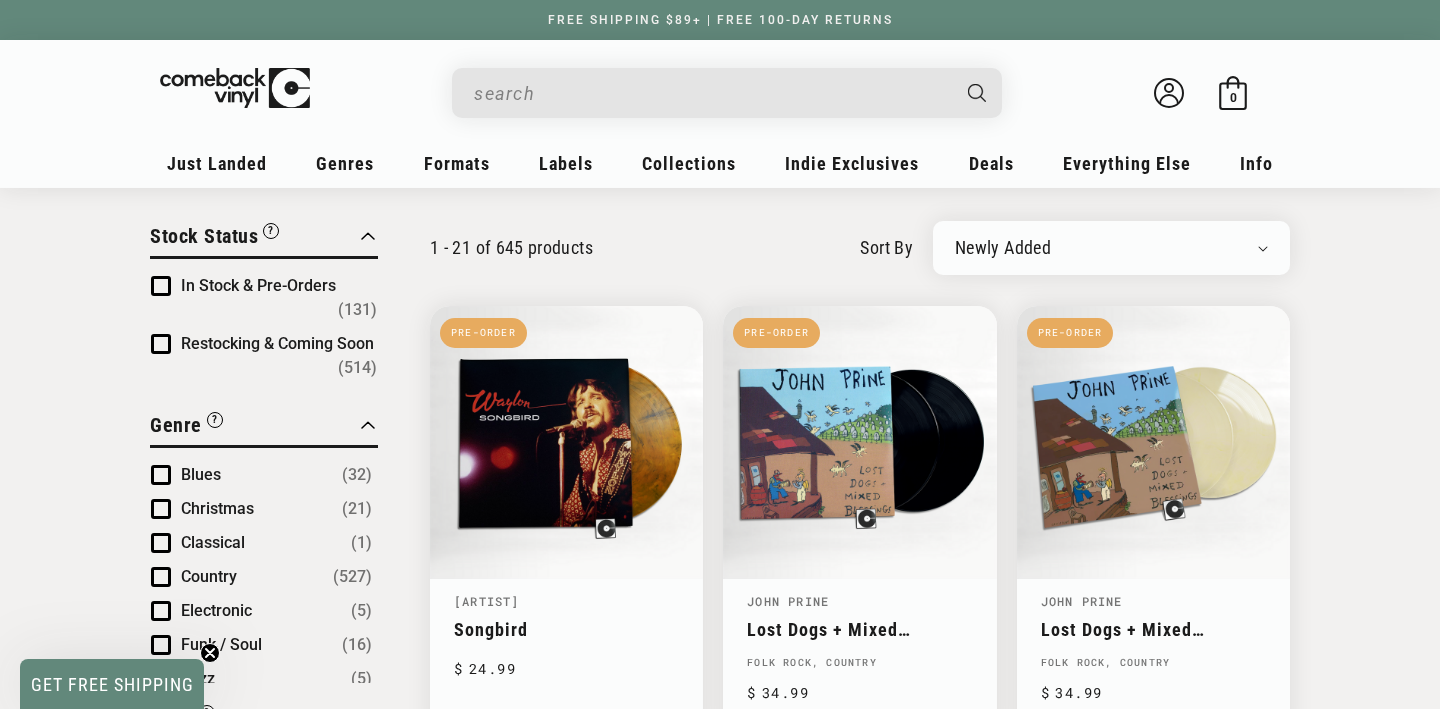 click on "In Stock & Pre-Orders" at bounding box center (258, 285) 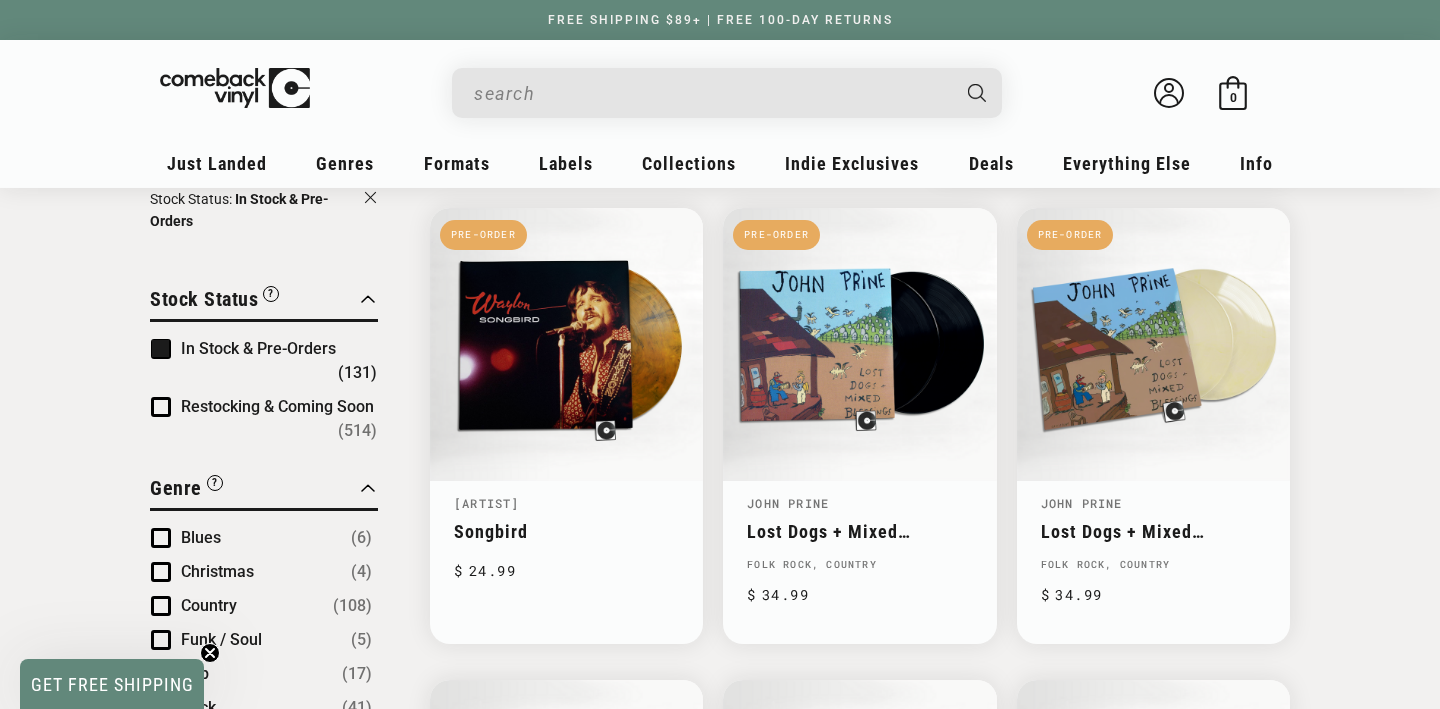 scroll, scrollTop: 371, scrollLeft: 0, axis: vertical 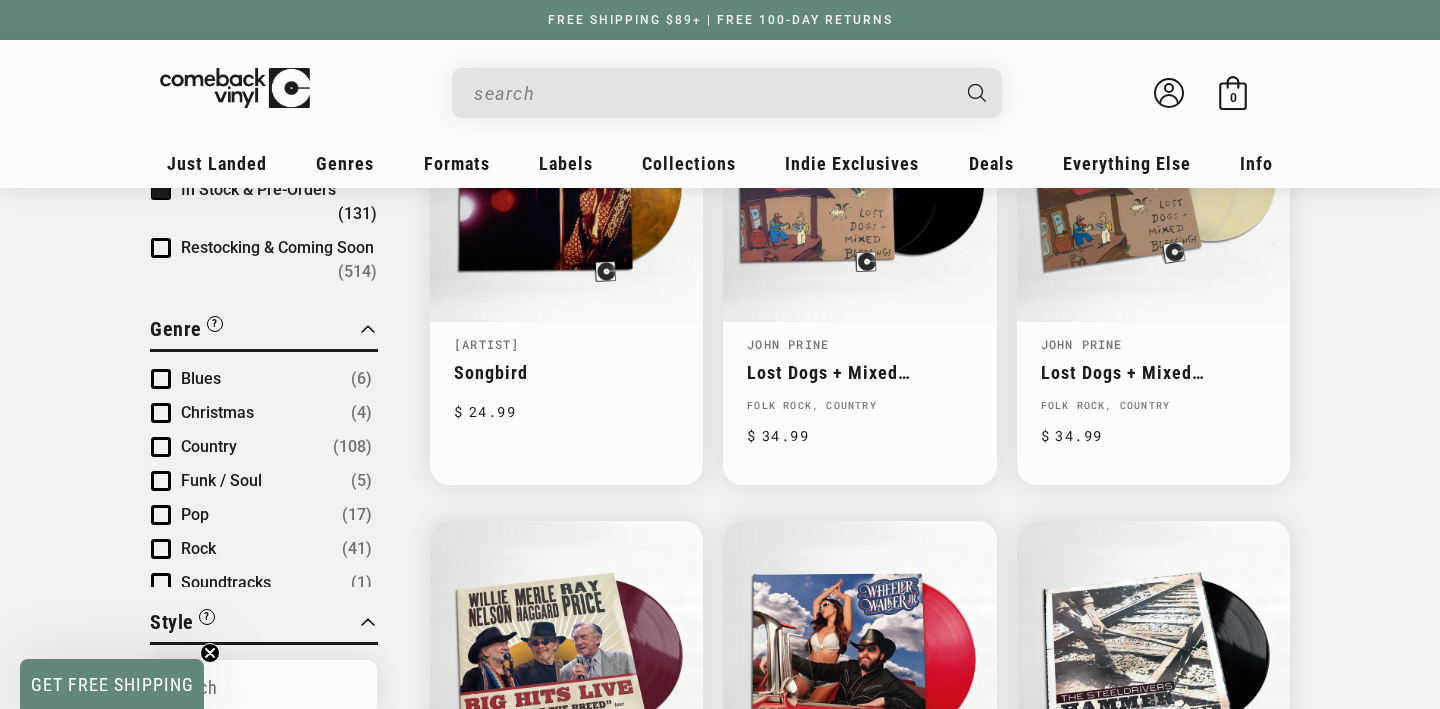 click at bounding box center (161, 447) 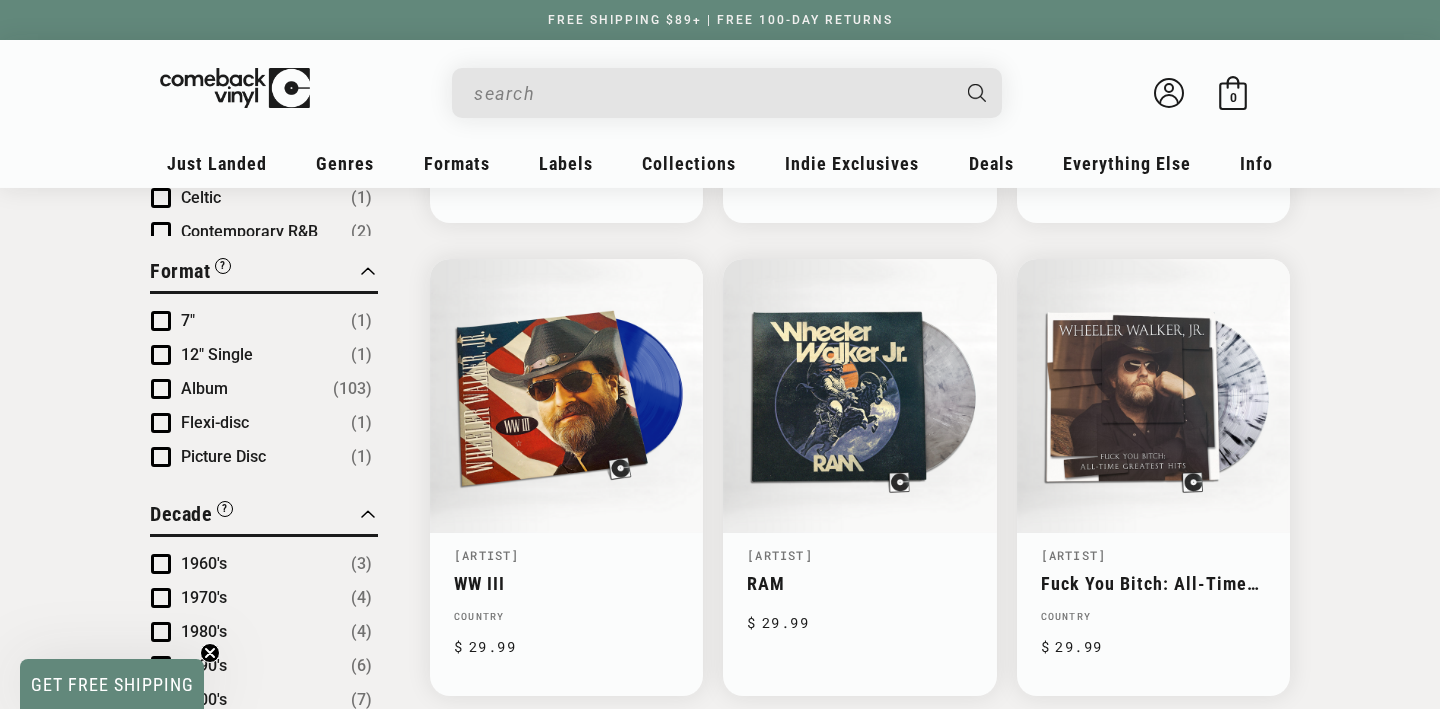 scroll, scrollTop: 1294, scrollLeft: 0, axis: vertical 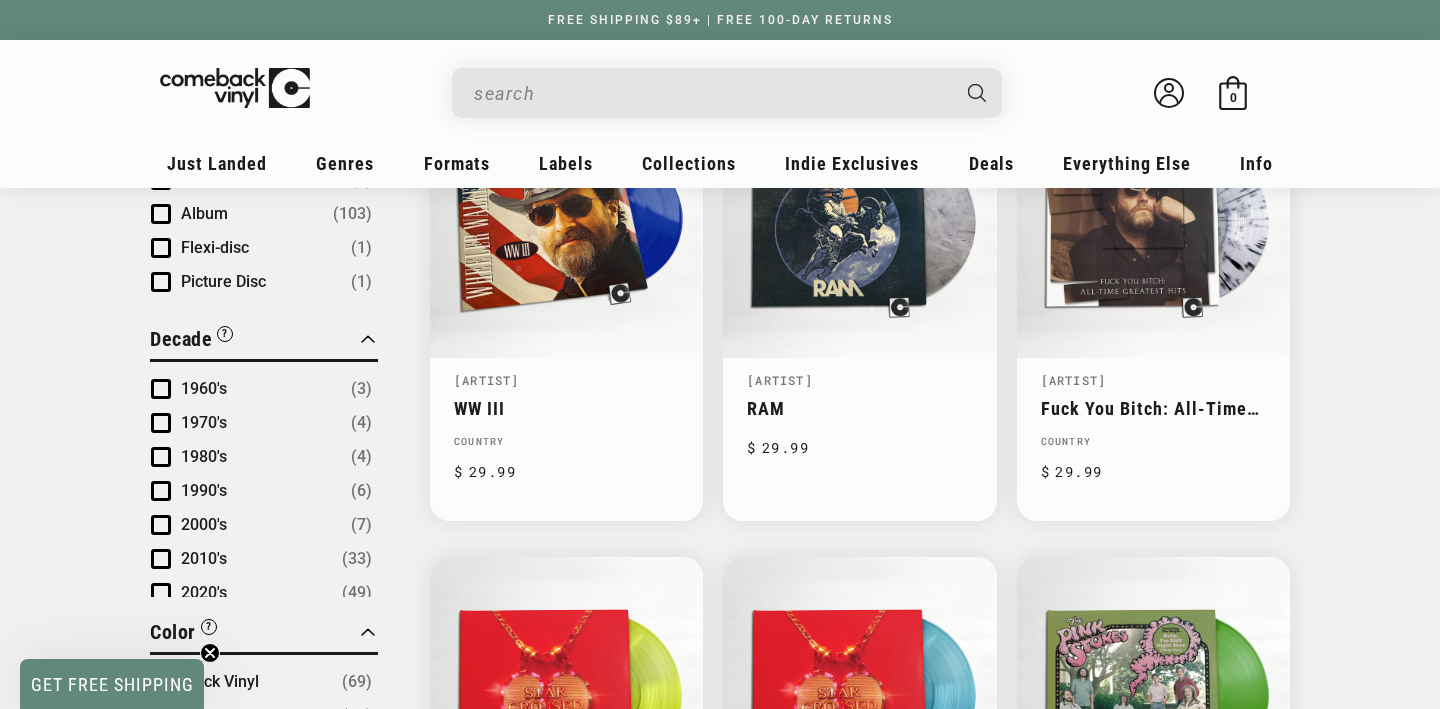 click on "1960's" at bounding box center (204, 388) 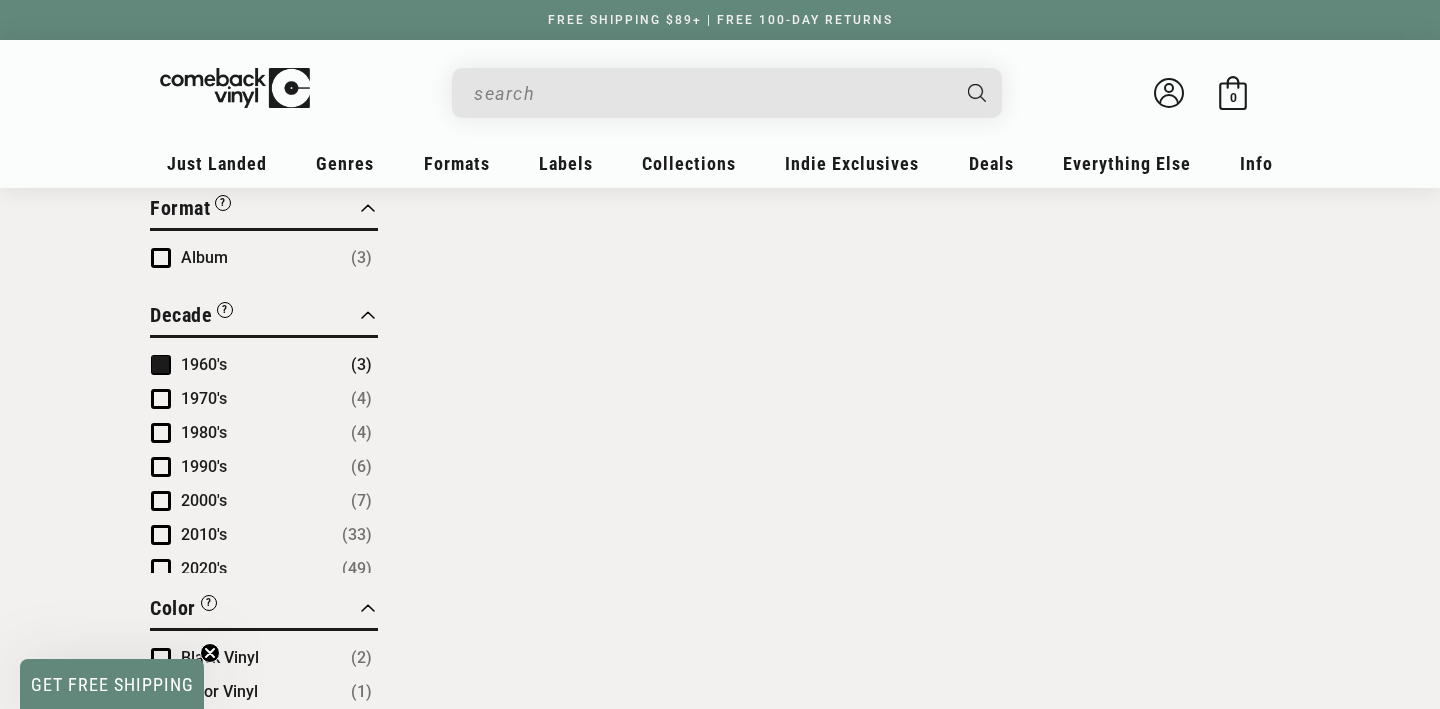 click at bounding box center (161, 399) 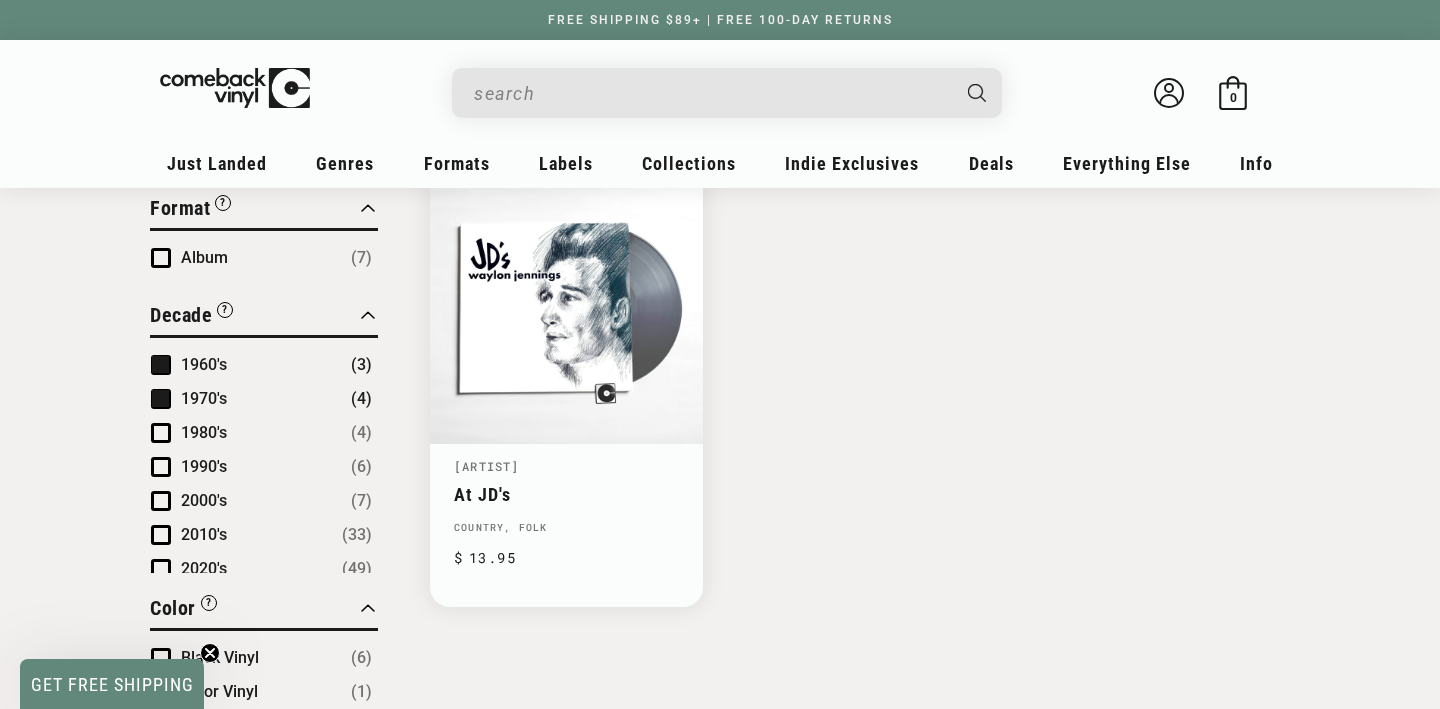 click at bounding box center [161, 433] 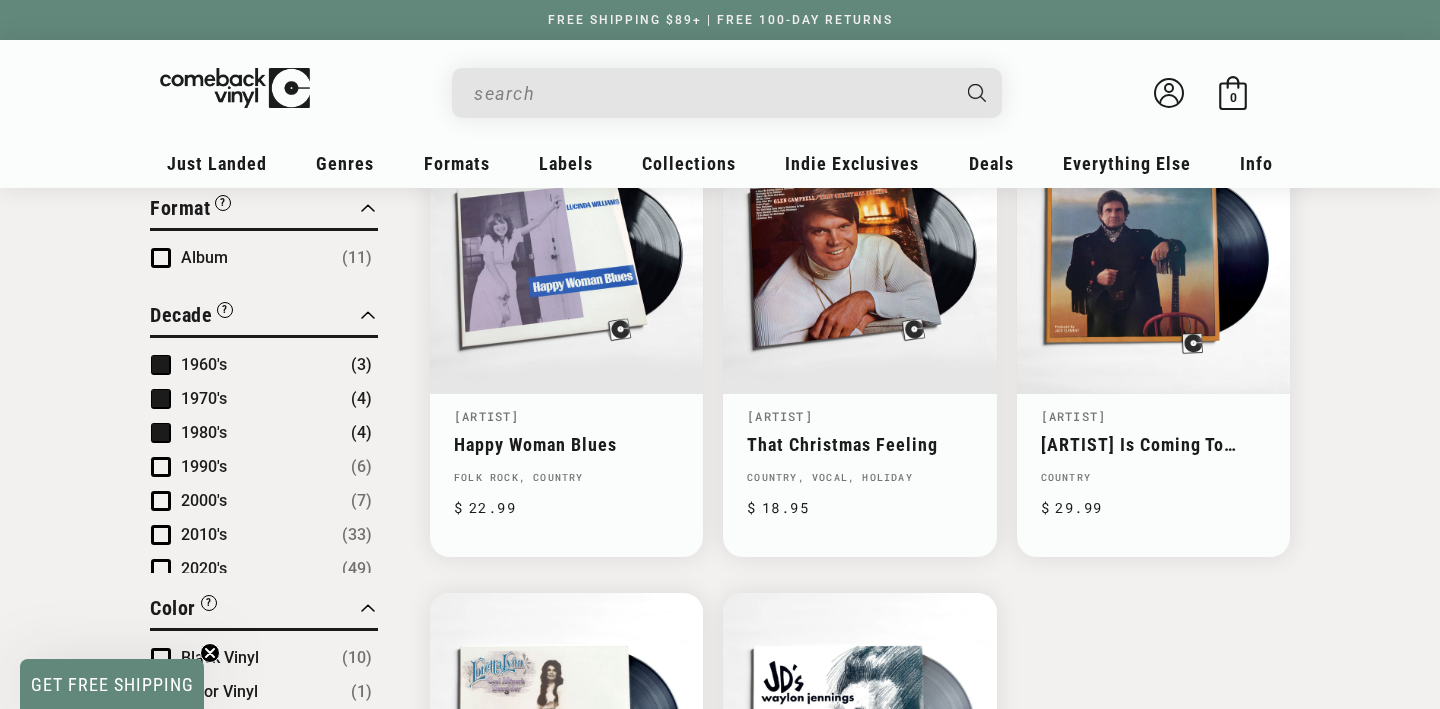 click at bounding box center (161, 467) 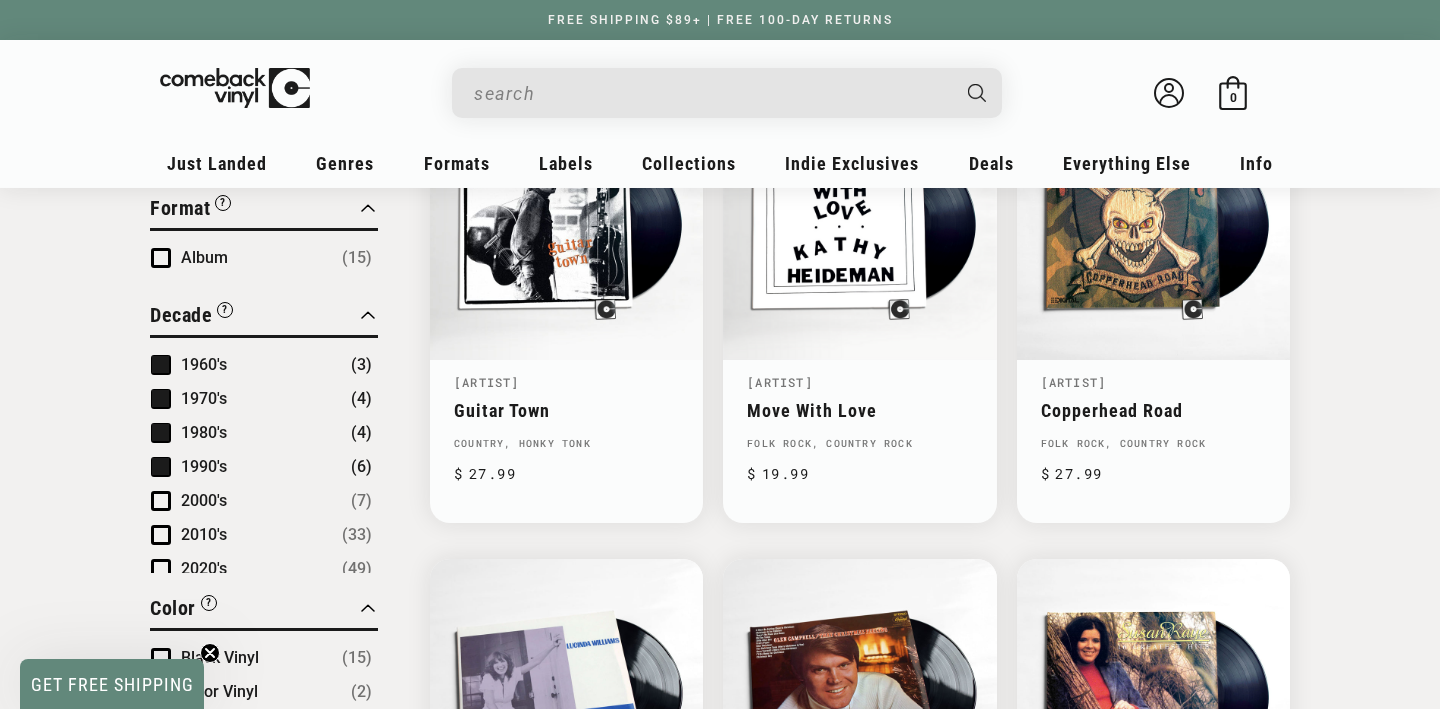 click at bounding box center (161, 501) 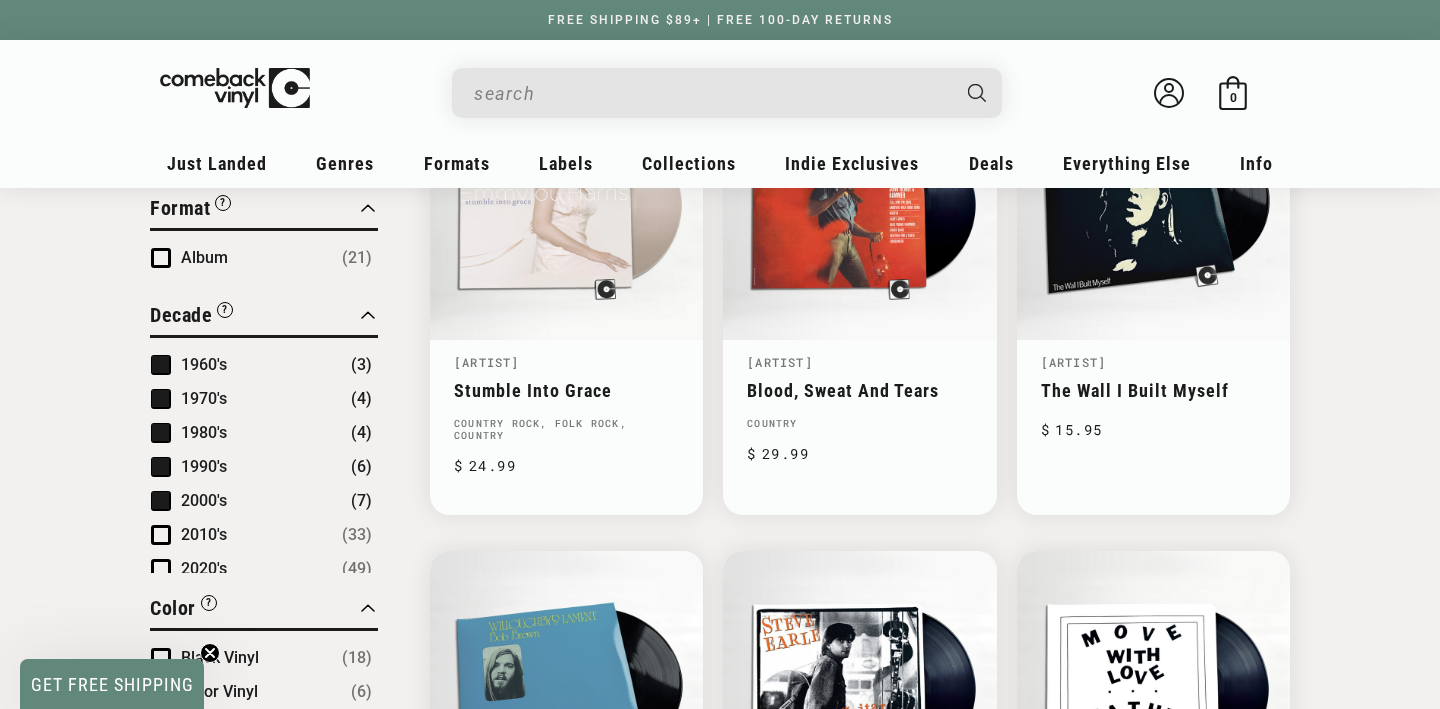 click on "1960's
(3)
1970's
(4)
1980's
(4)
1990's
(6)
2000's
(7)
2010's
(33)
2020's
(49)" at bounding box center (264, 467) 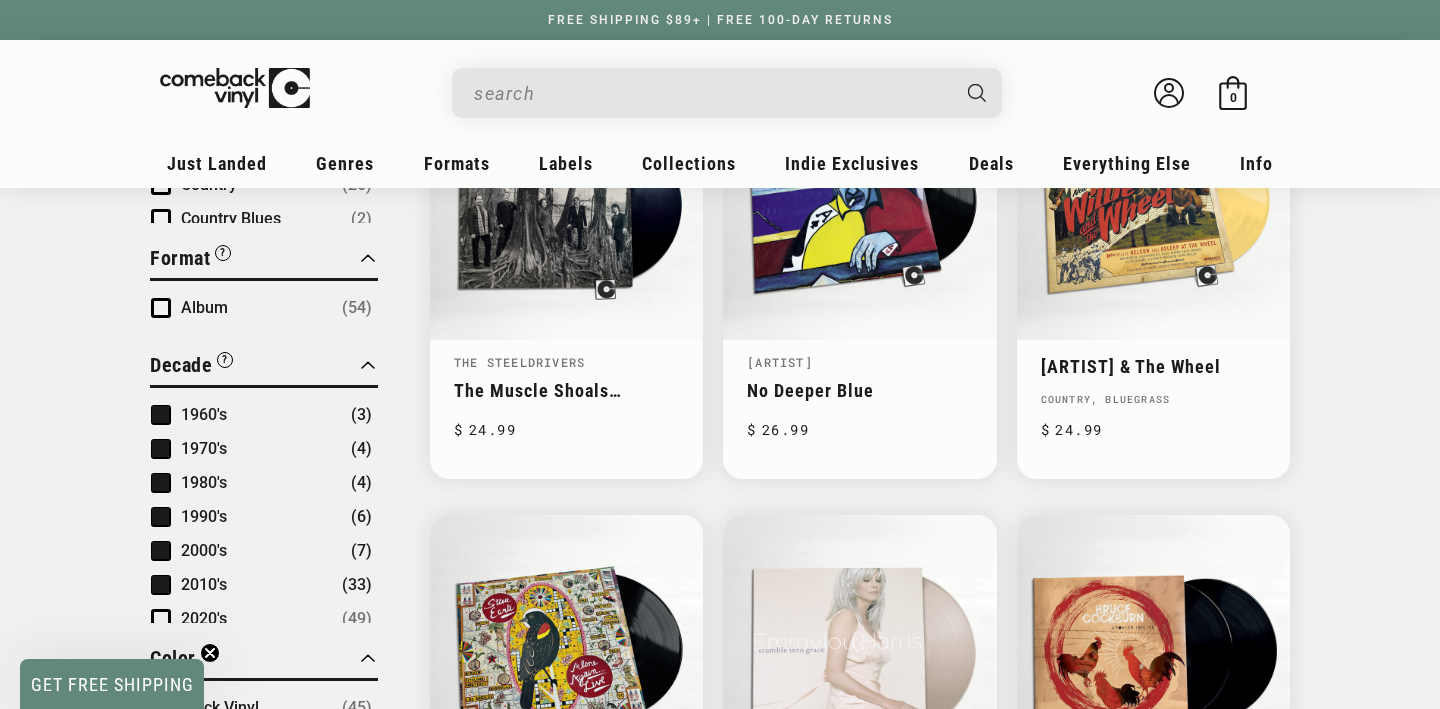 scroll, scrollTop: 1362, scrollLeft: 0, axis: vertical 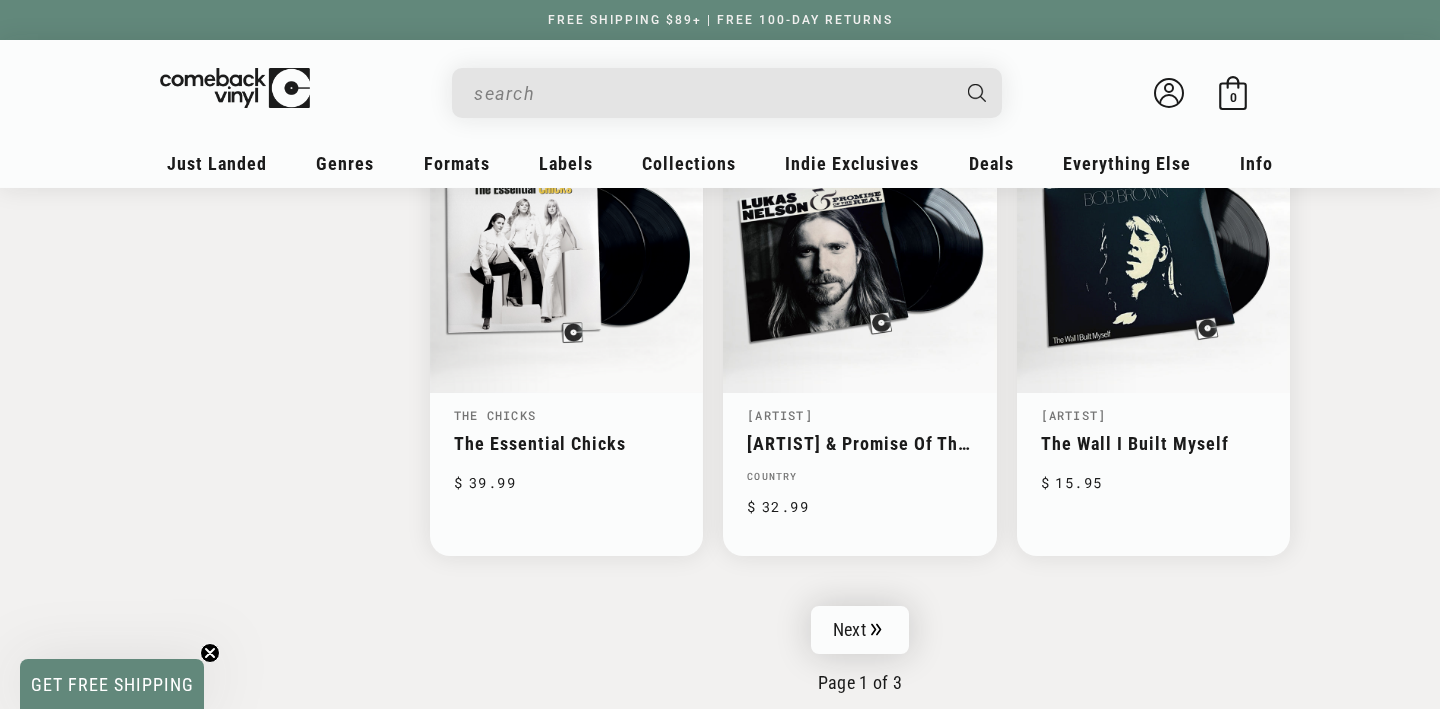 click on "Next" at bounding box center [860, 630] 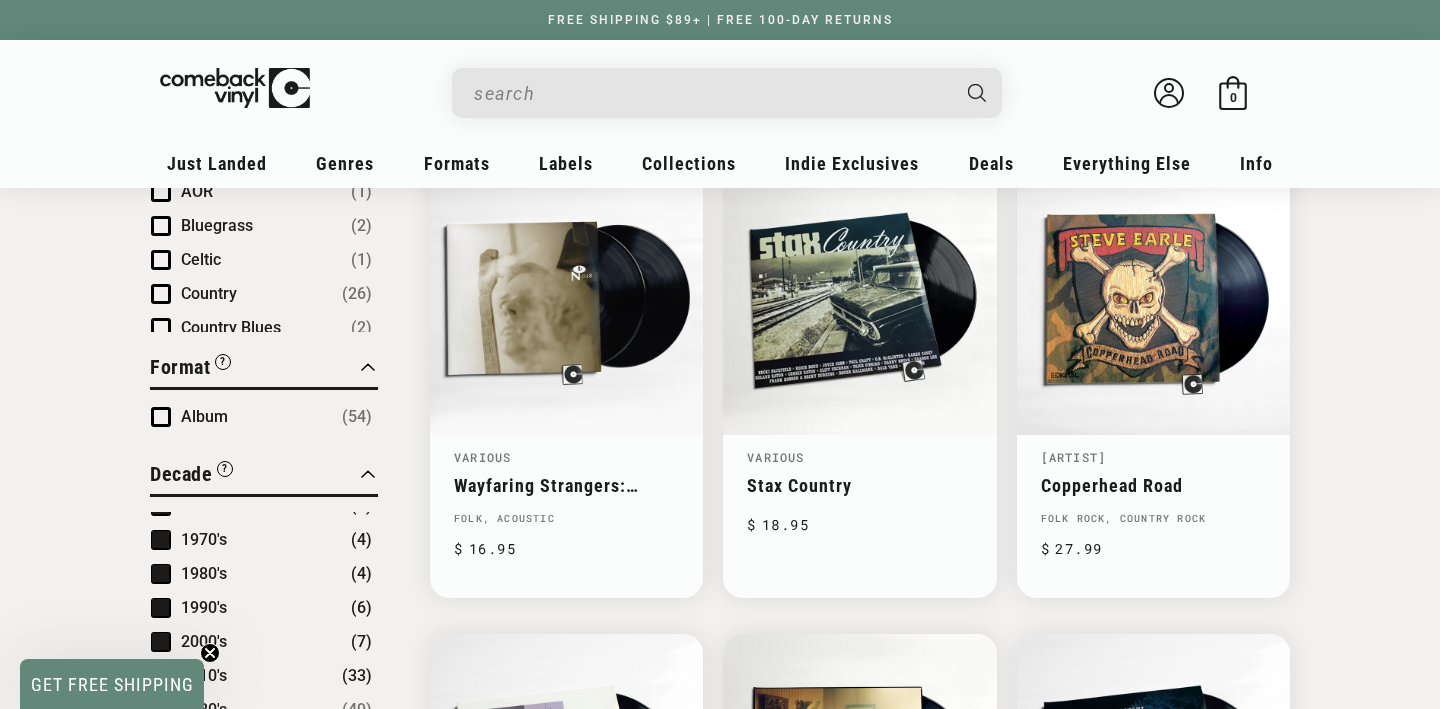 scroll, scrollTop: 1213, scrollLeft: 0, axis: vertical 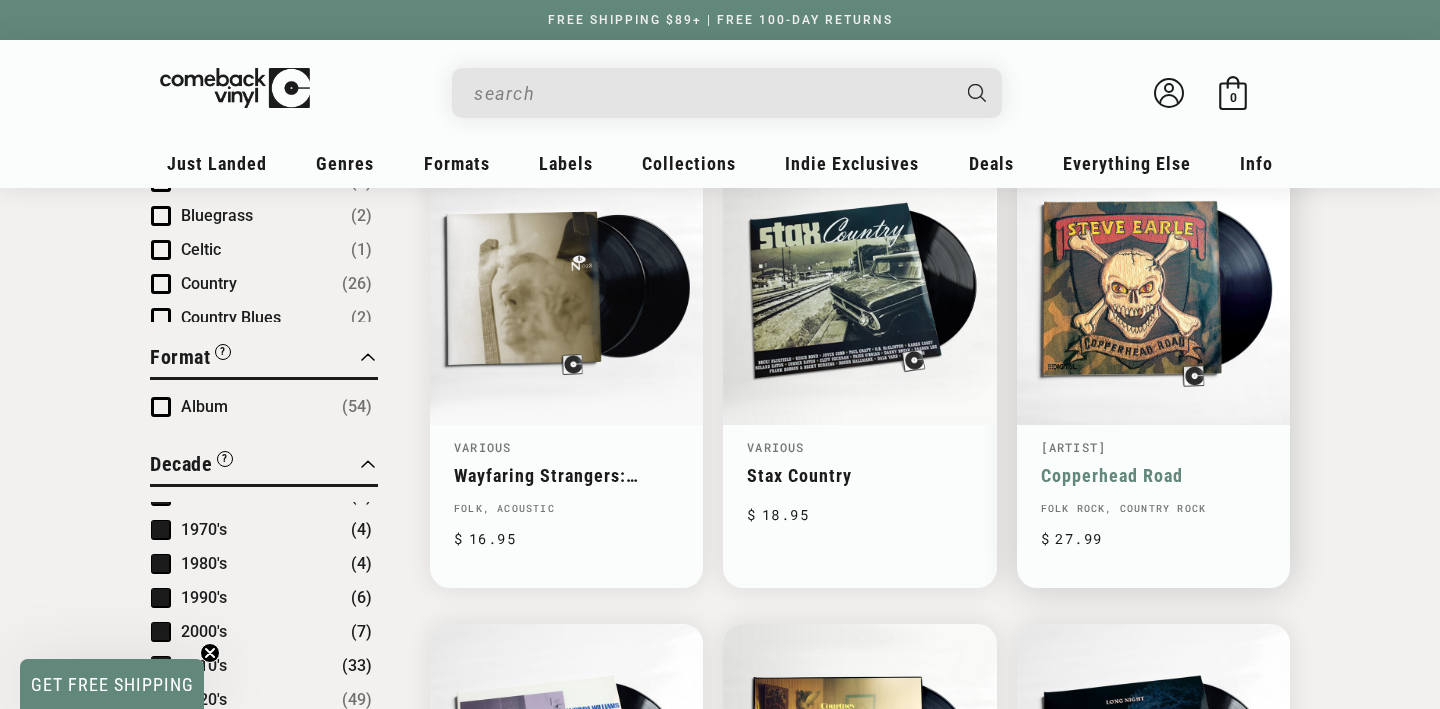 click on "Copperhead Road" at bounding box center [1153, 475] 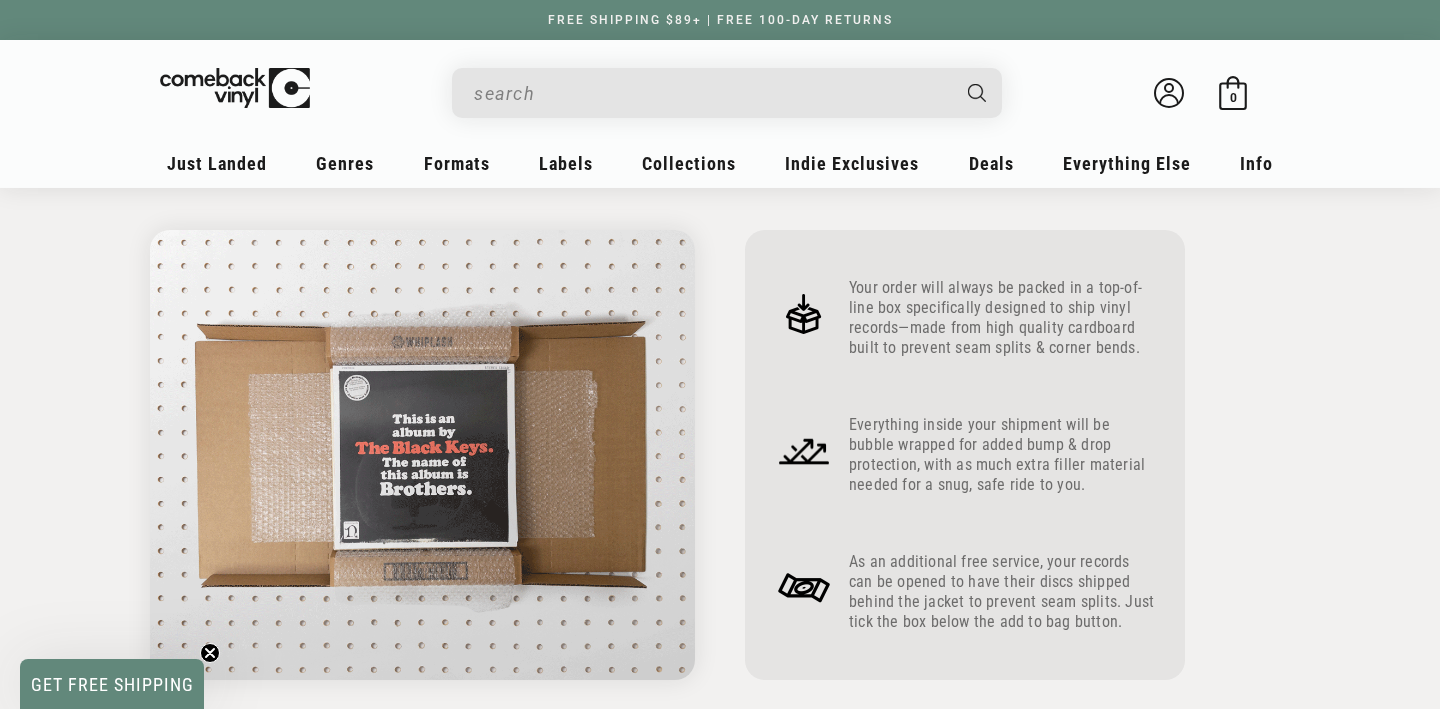 scroll, scrollTop: 544, scrollLeft: 0, axis: vertical 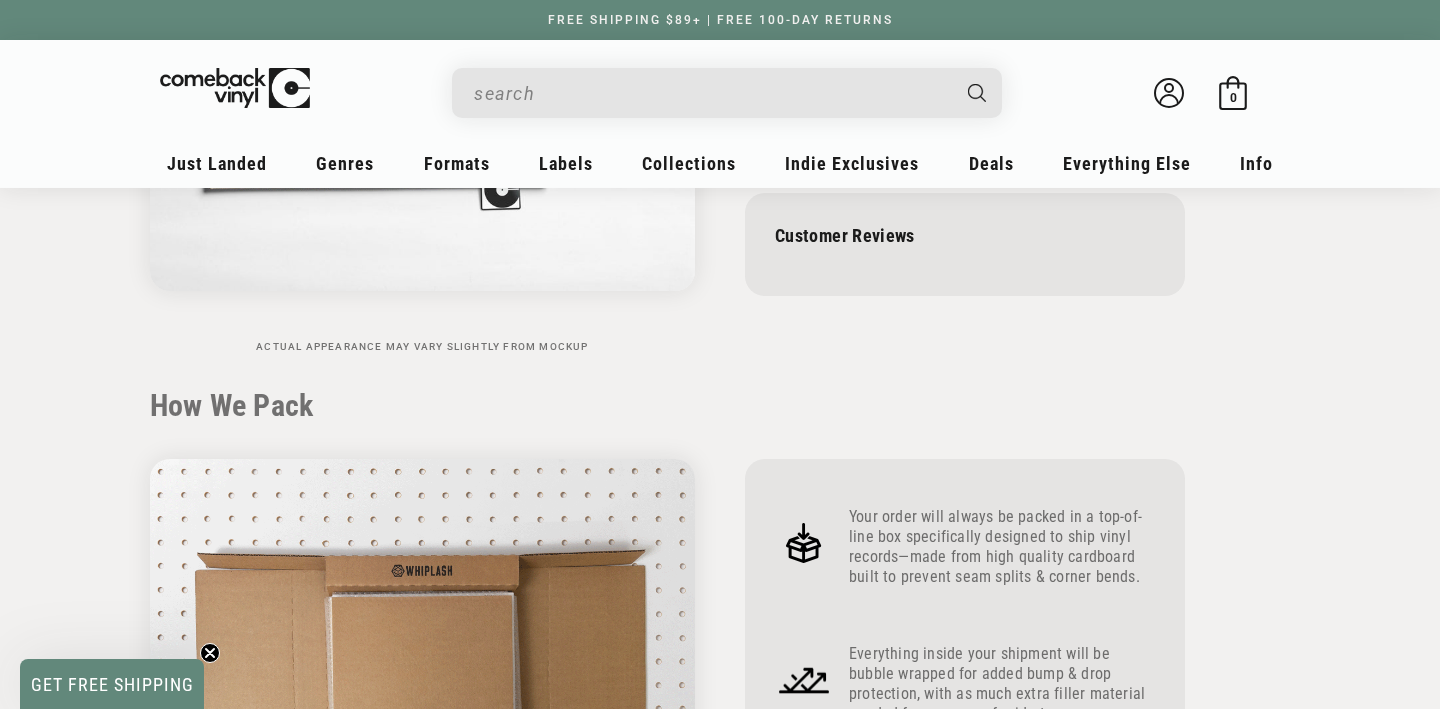click on "Welcome back
Bag
0 0 items" at bounding box center (720, 97) 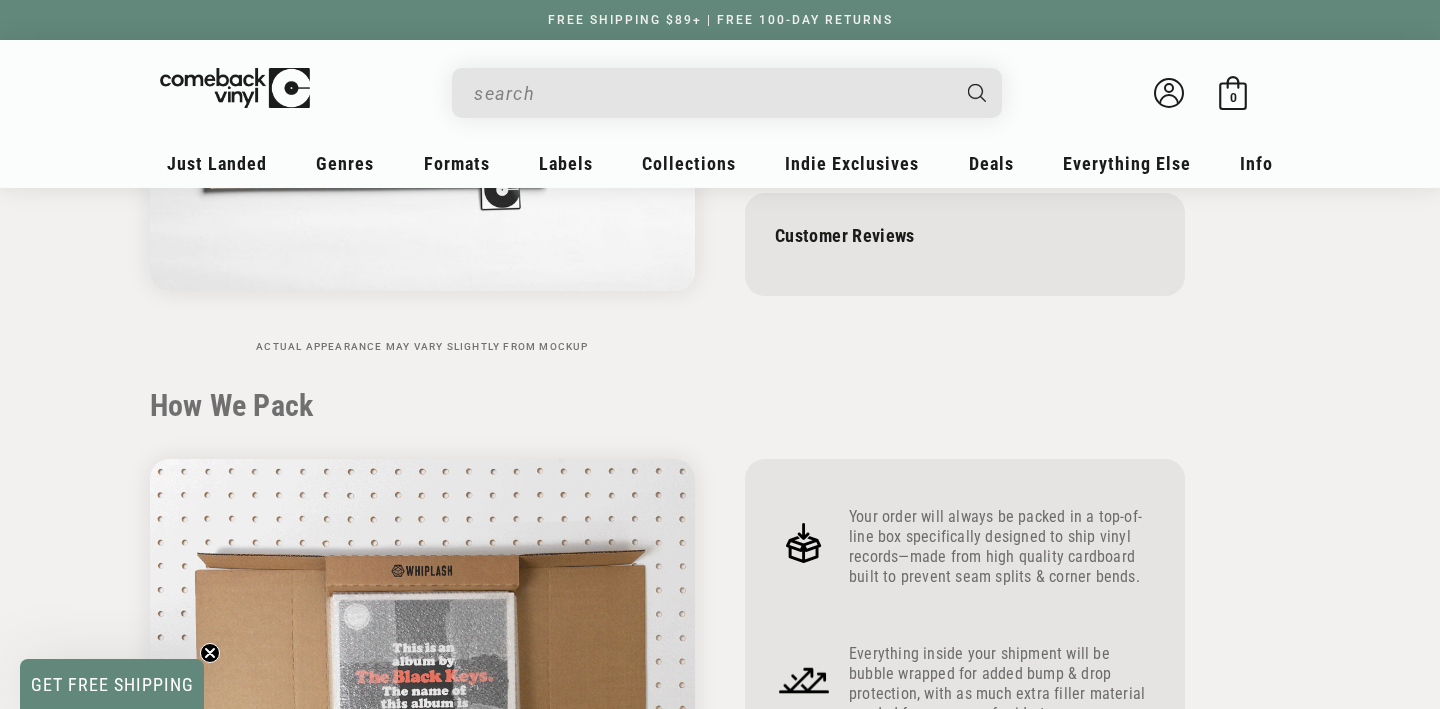 click at bounding box center (711, 93) 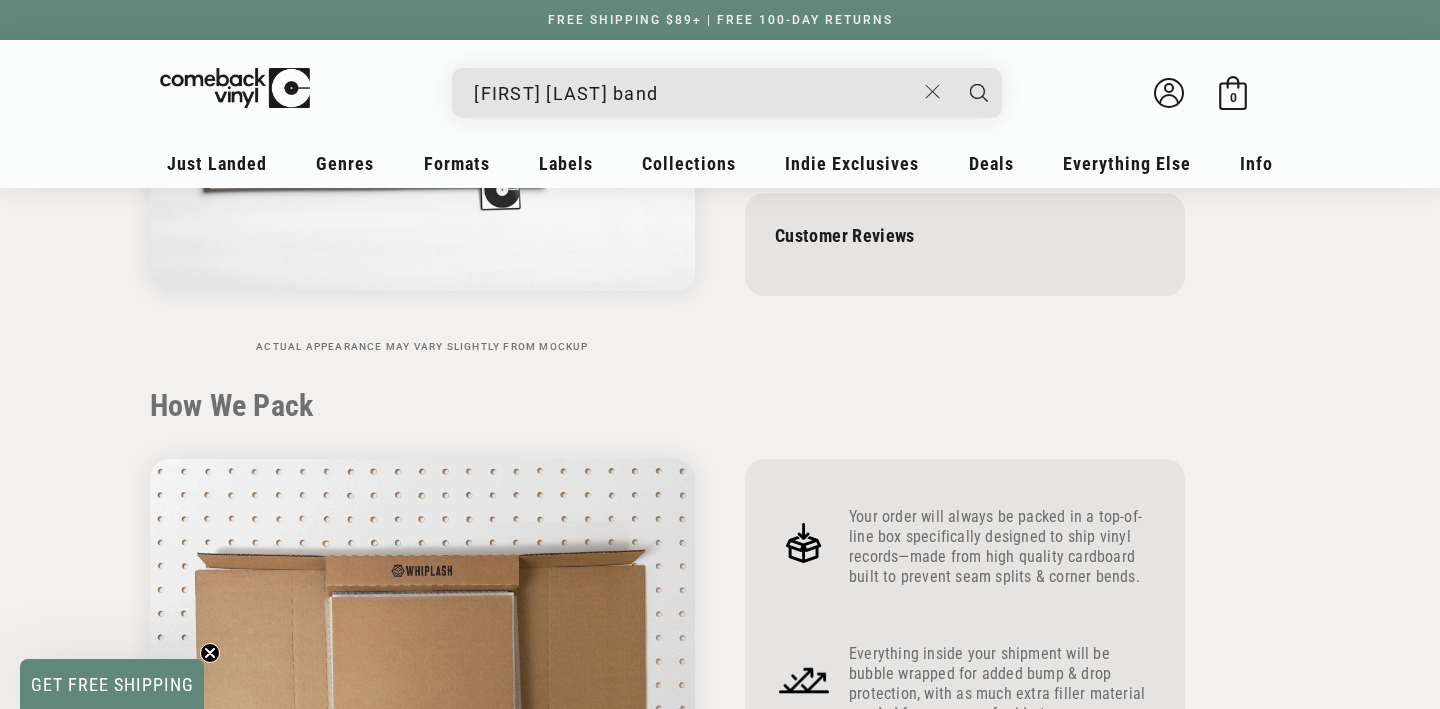 type on "[FIRST] [LAST] band" 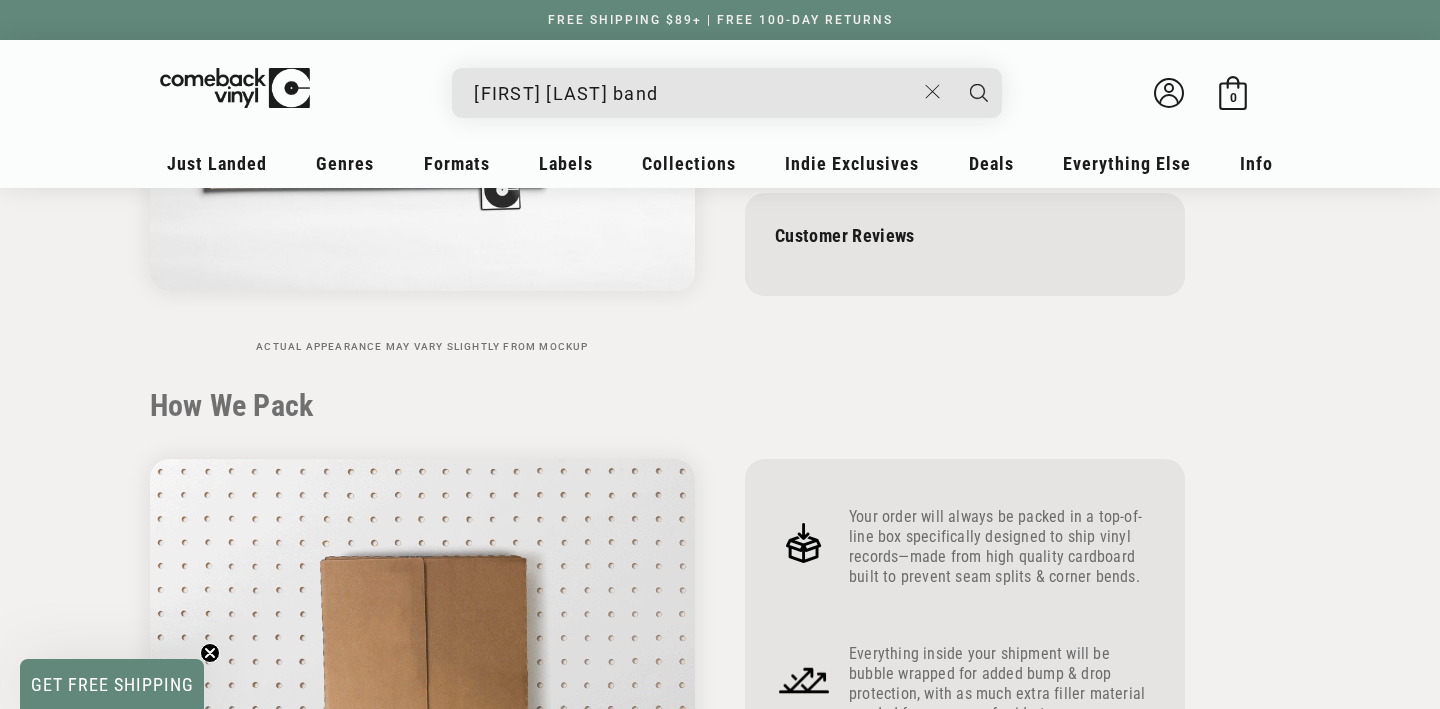 click at bounding box center (979, 93) 